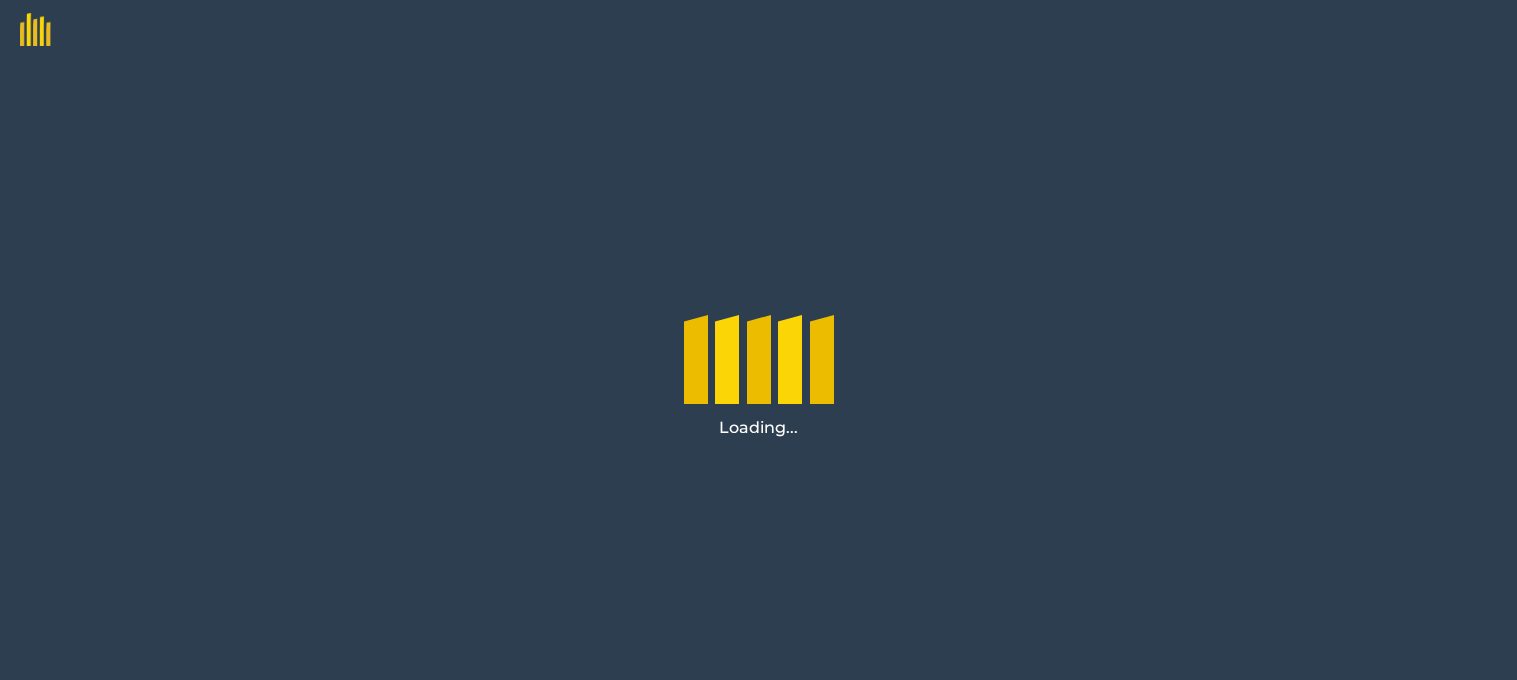 scroll, scrollTop: 0, scrollLeft: 0, axis: both 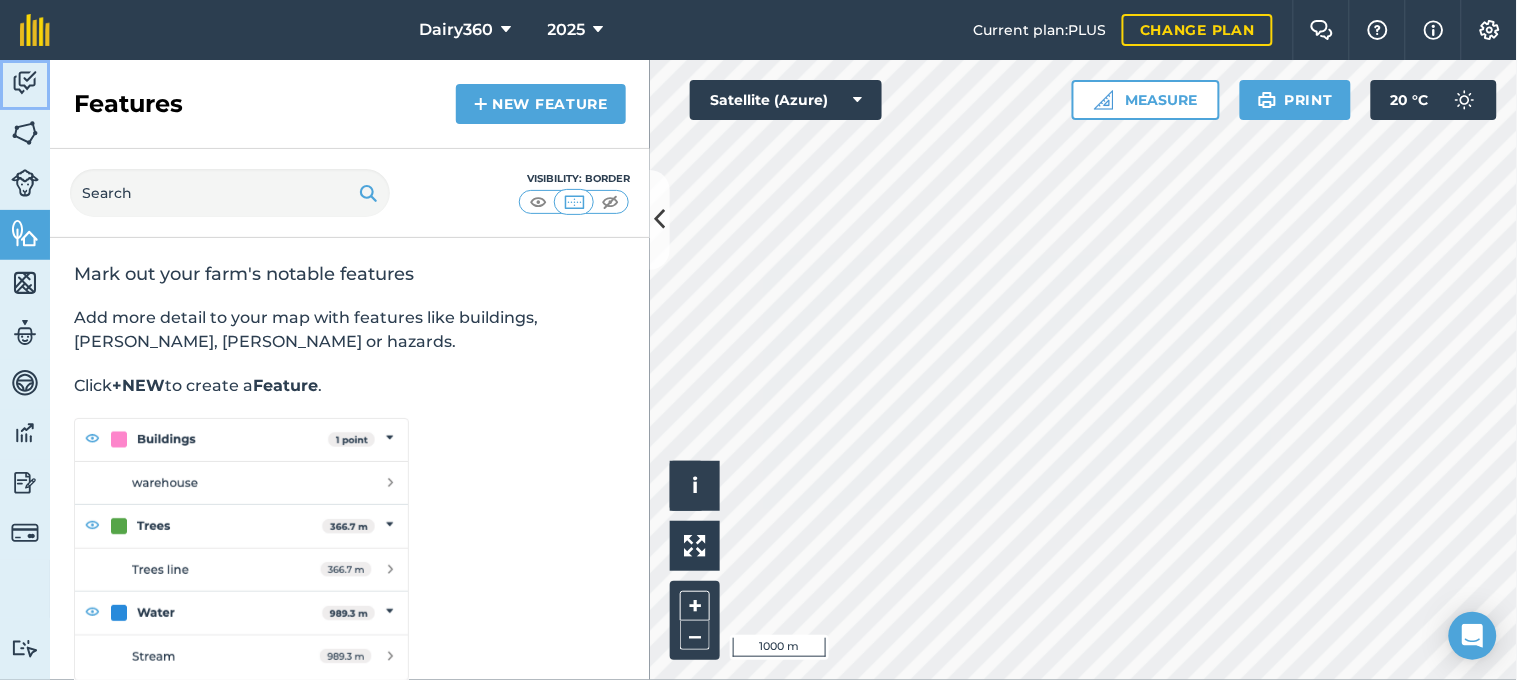 drag, startPoint x: 22, startPoint y: 80, endPoint x: 33, endPoint y: 92, distance: 16.27882 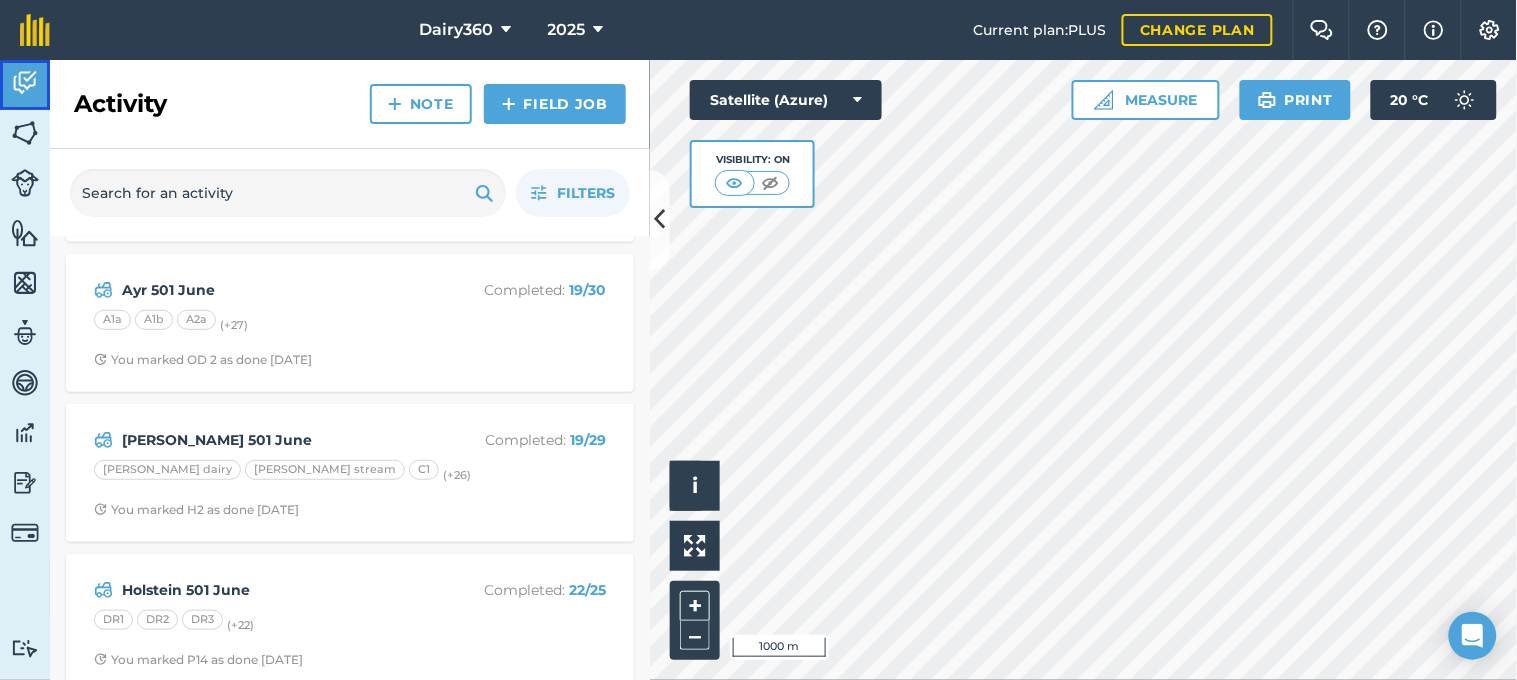 scroll, scrollTop: 444, scrollLeft: 0, axis: vertical 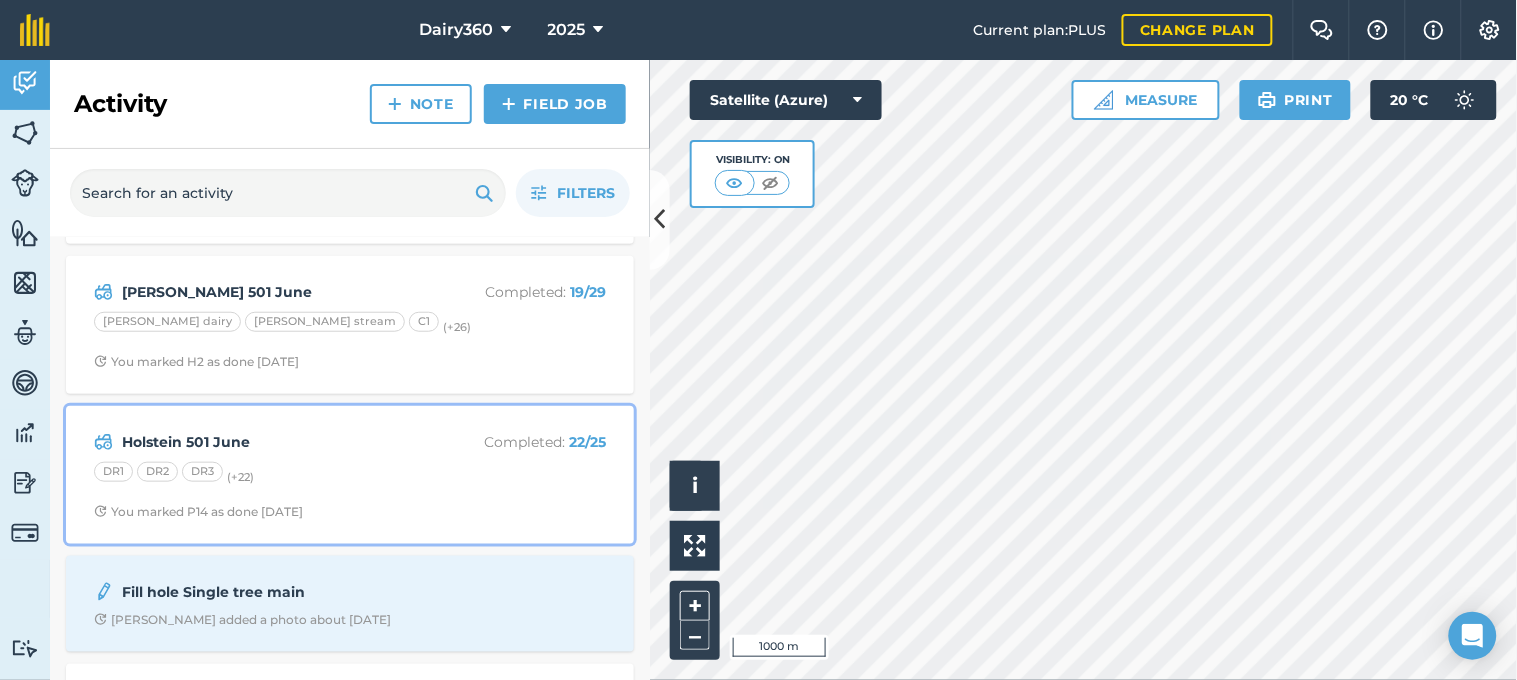 click on "Holstein 501 June" at bounding box center [280, 442] 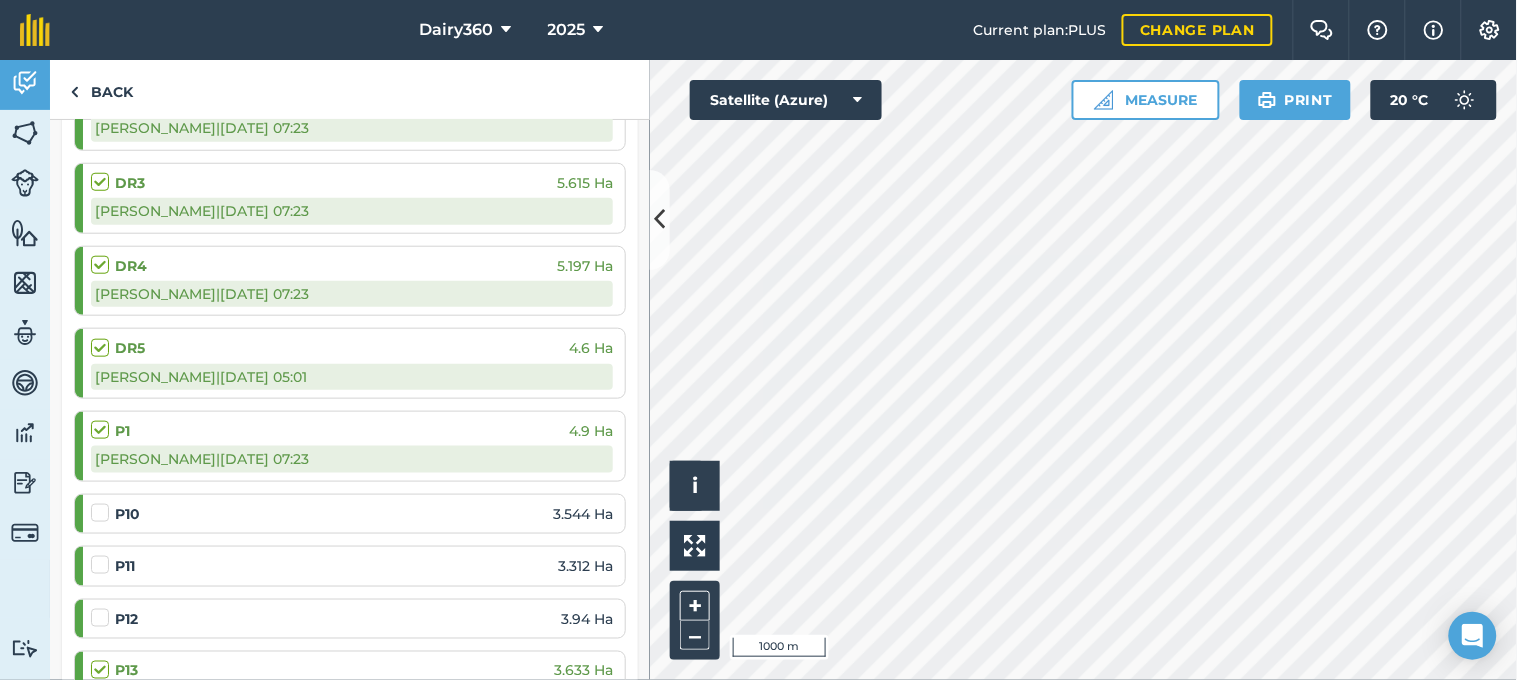 scroll, scrollTop: 592, scrollLeft: 0, axis: vertical 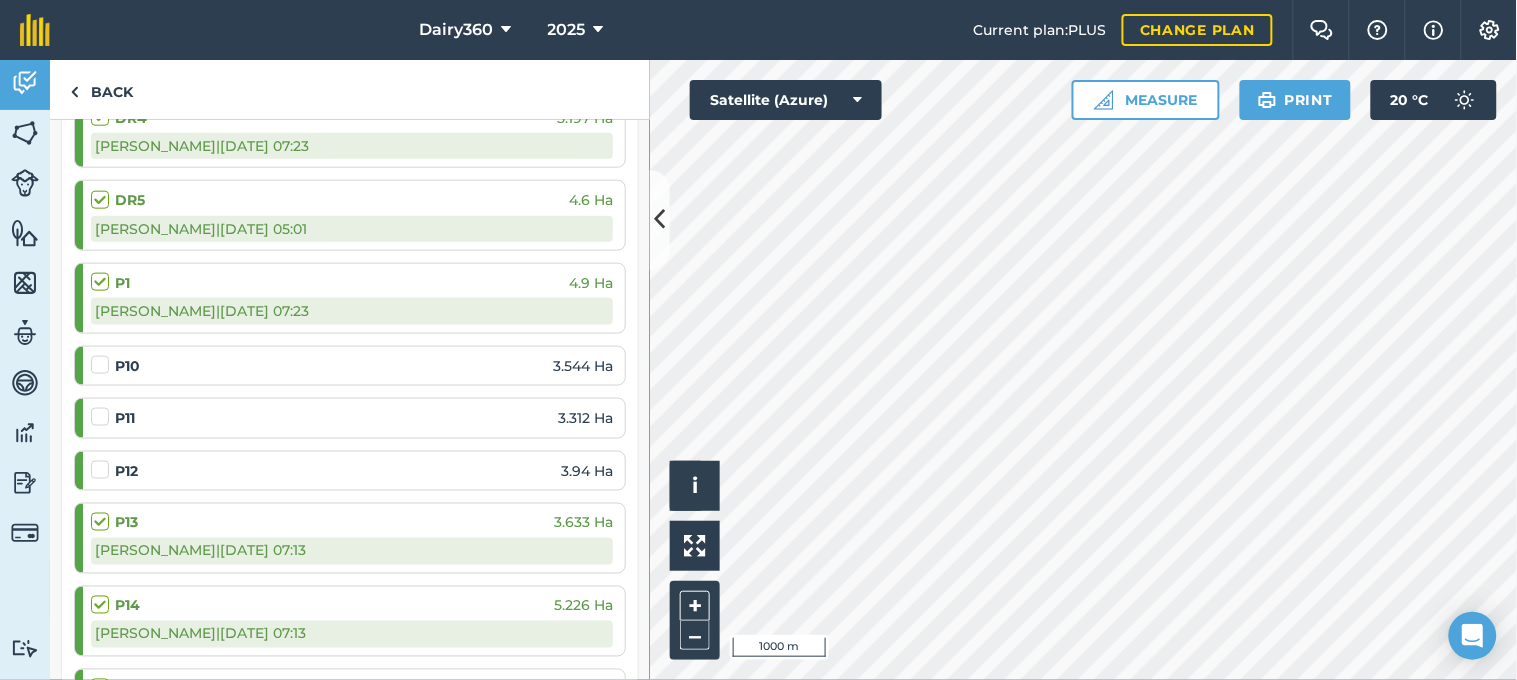 drag, startPoint x: 311, startPoint y: 367, endPoint x: 258, endPoint y: 365, distance: 53.037724 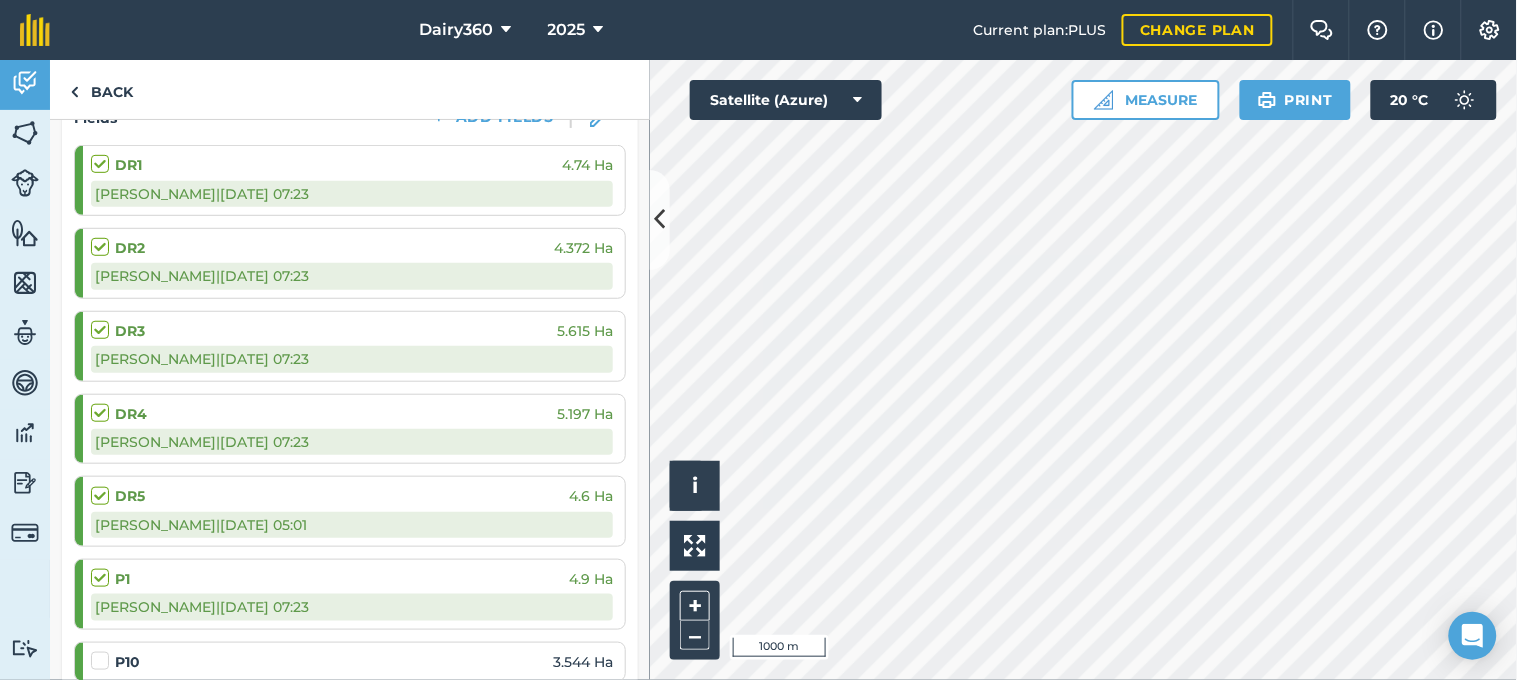scroll, scrollTop: 0, scrollLeft: 0, axis: both 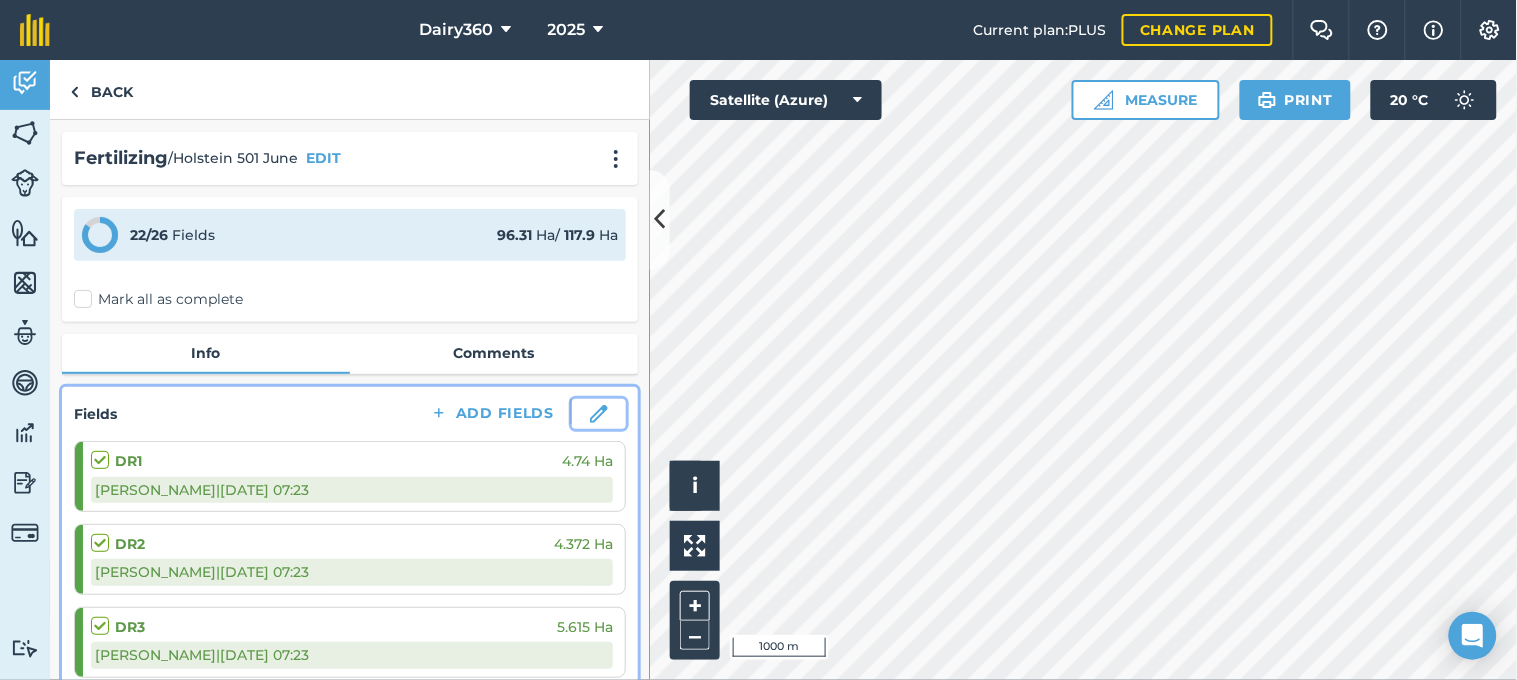 click at bounding box center (599, 414) 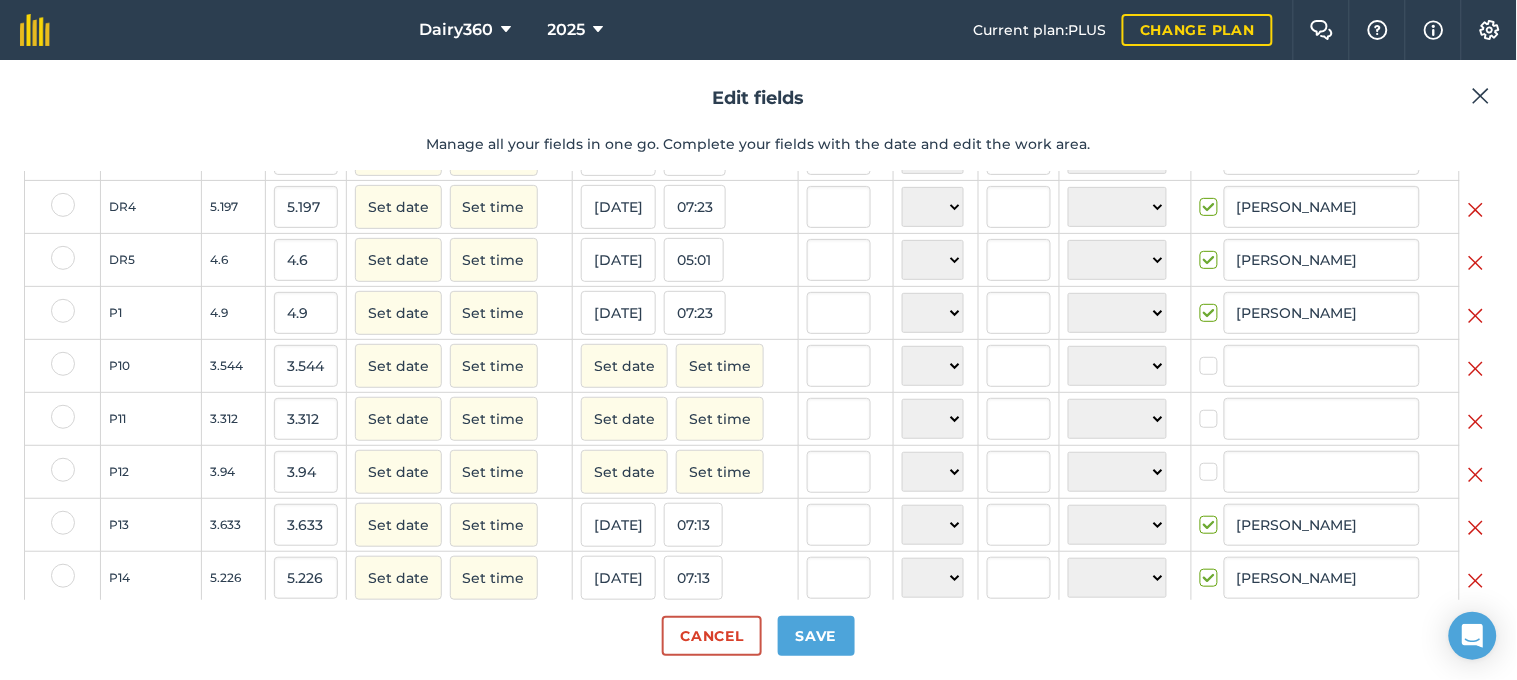 scroll, scrollTop: 296, scrollLeft: 0, axis: vertical 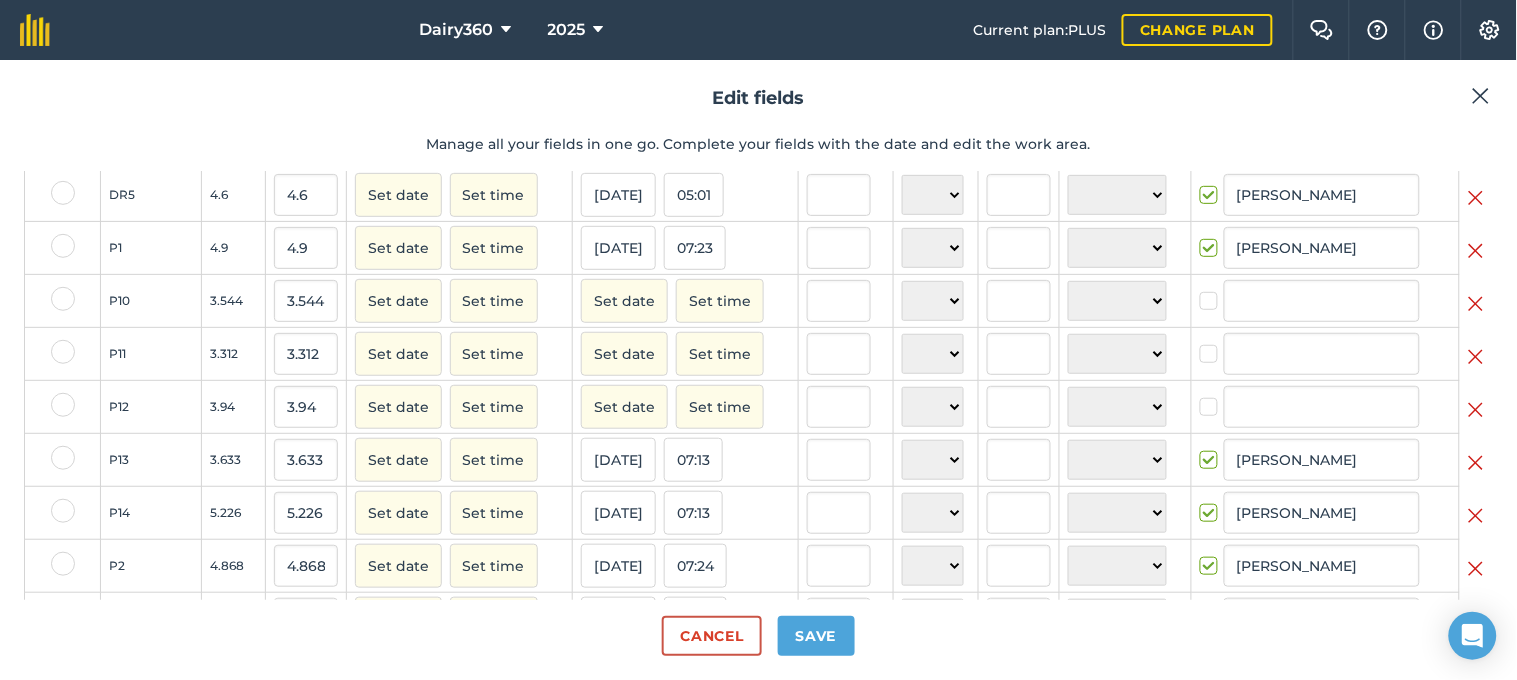 click at bounding box center (1476, 304) 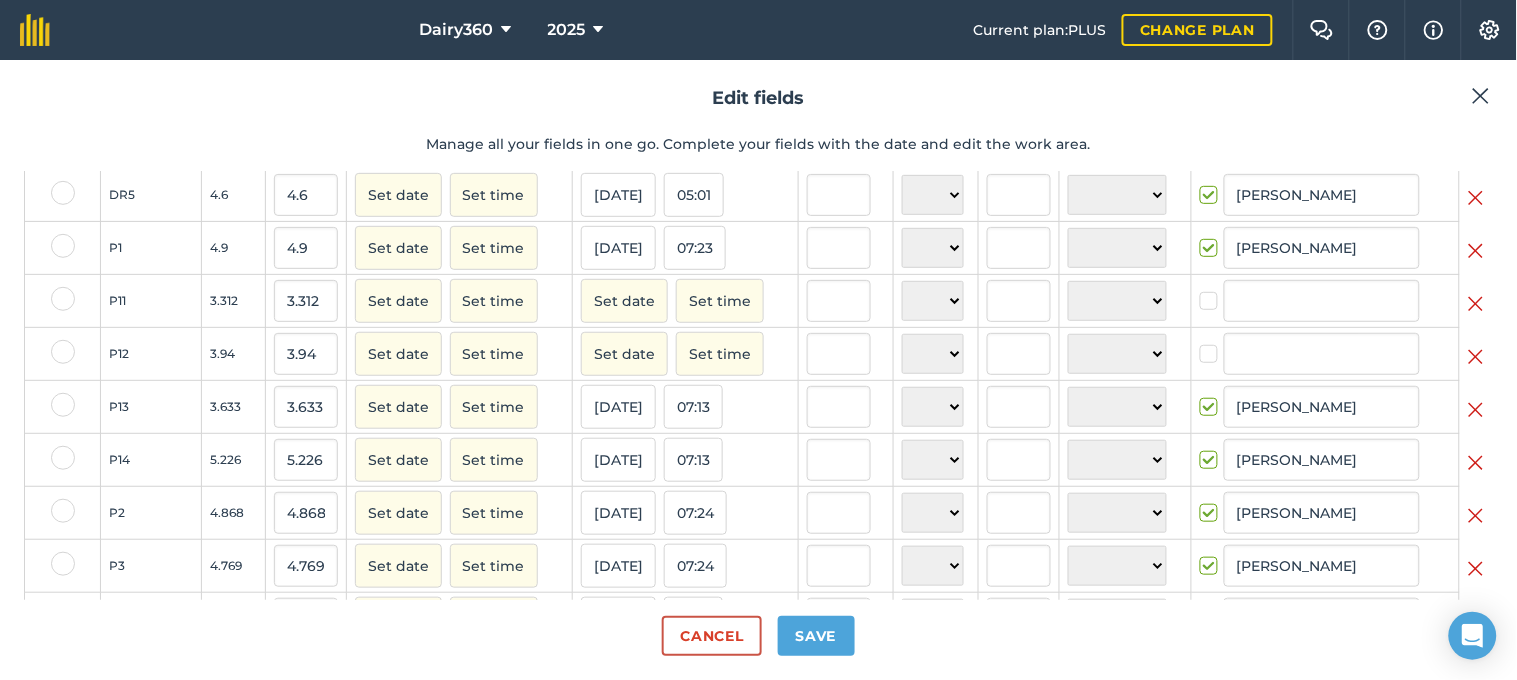 click at bounding box center (1476, 304) 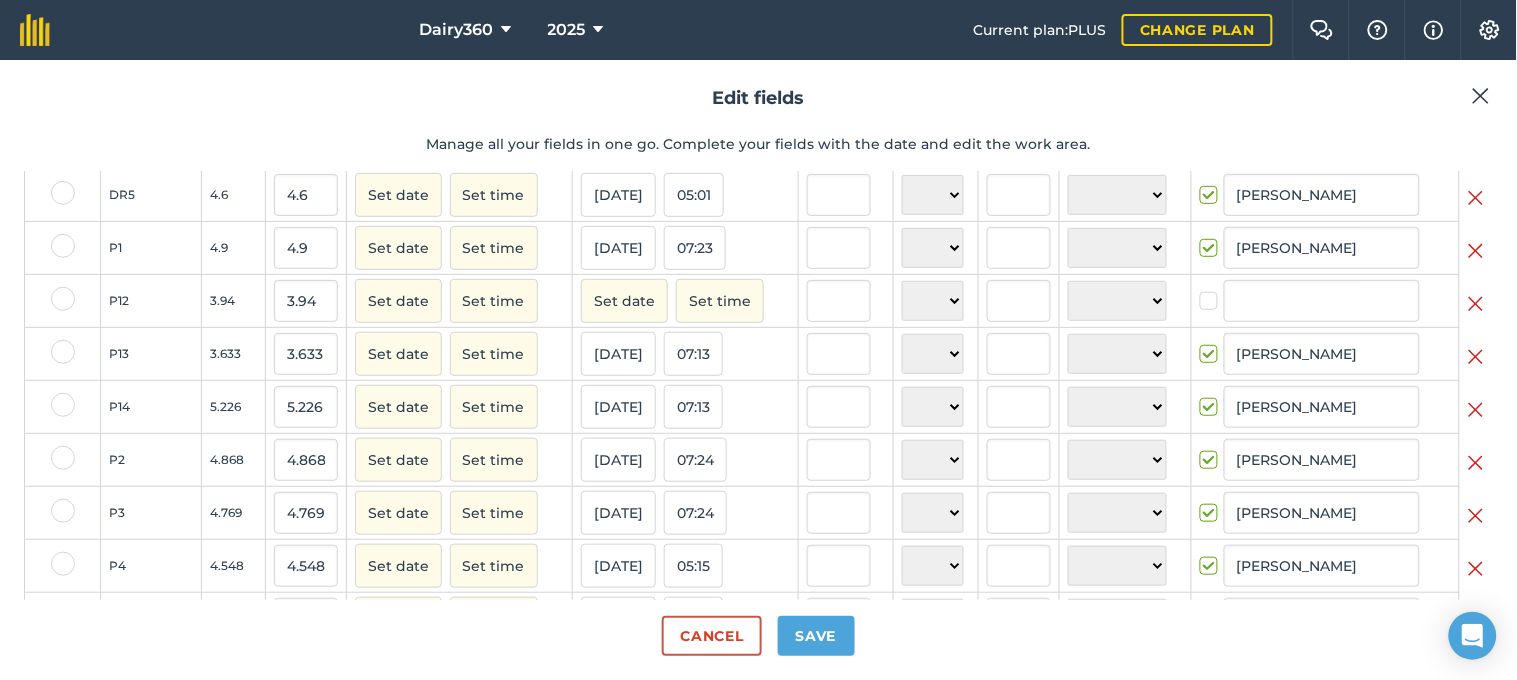 click at bounding box center (1476, 304) 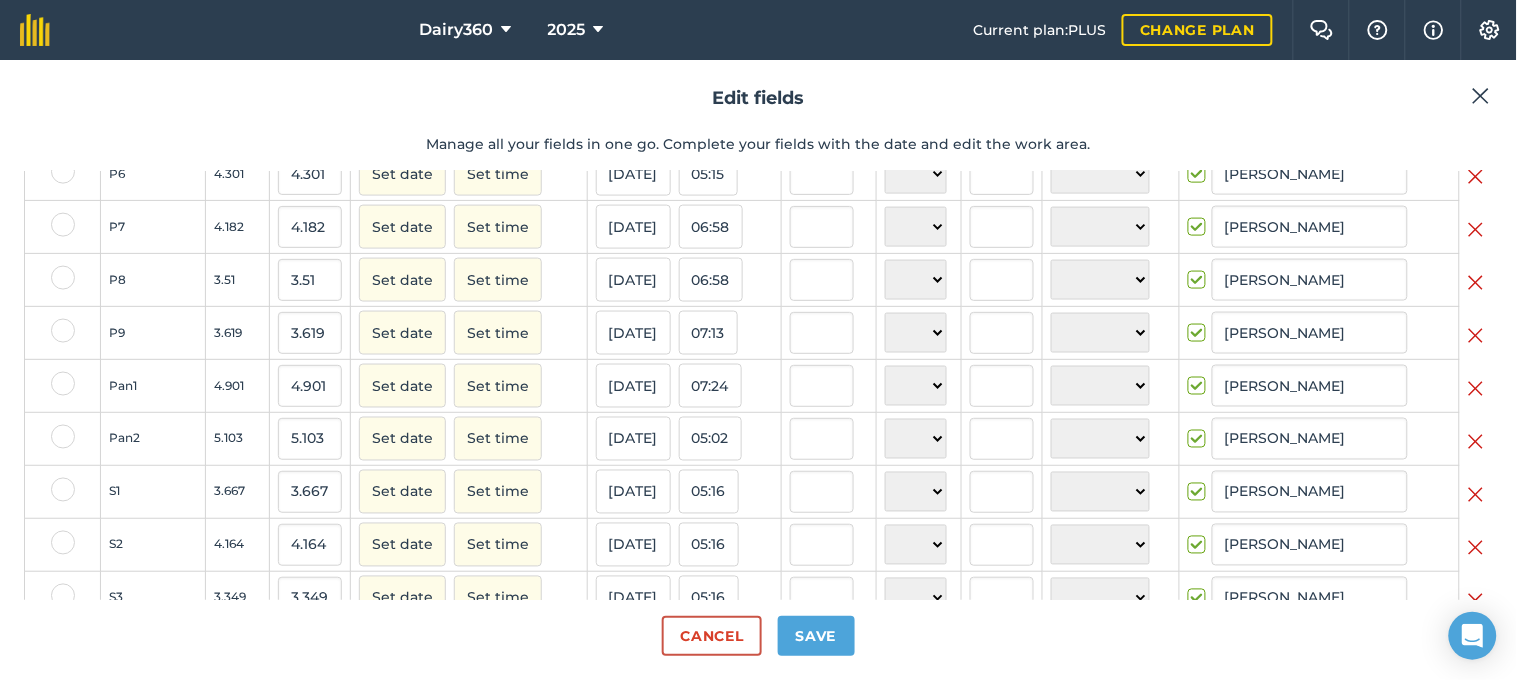scroll, scrollTop: 861, scrollLeft: 0, axis: vertical 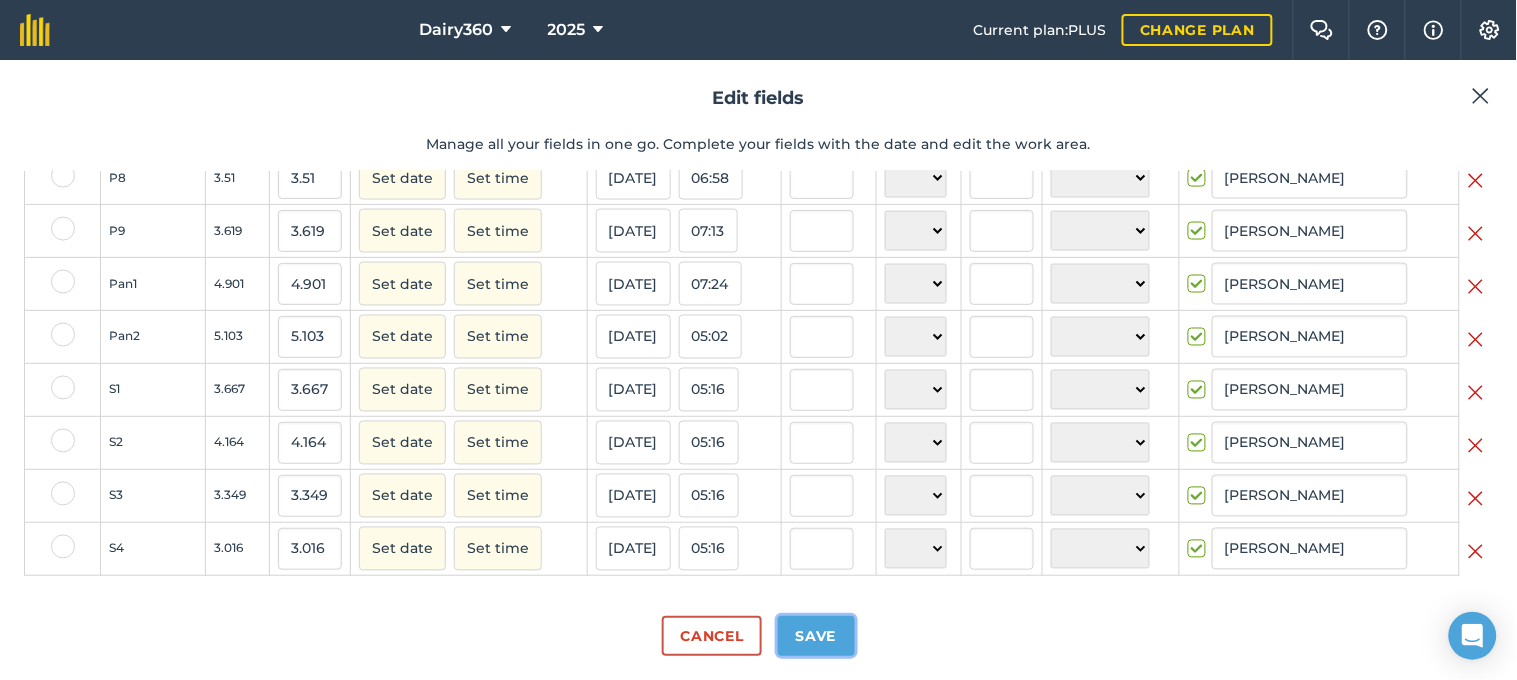 click on "Save" at bounding box center [816, 636] 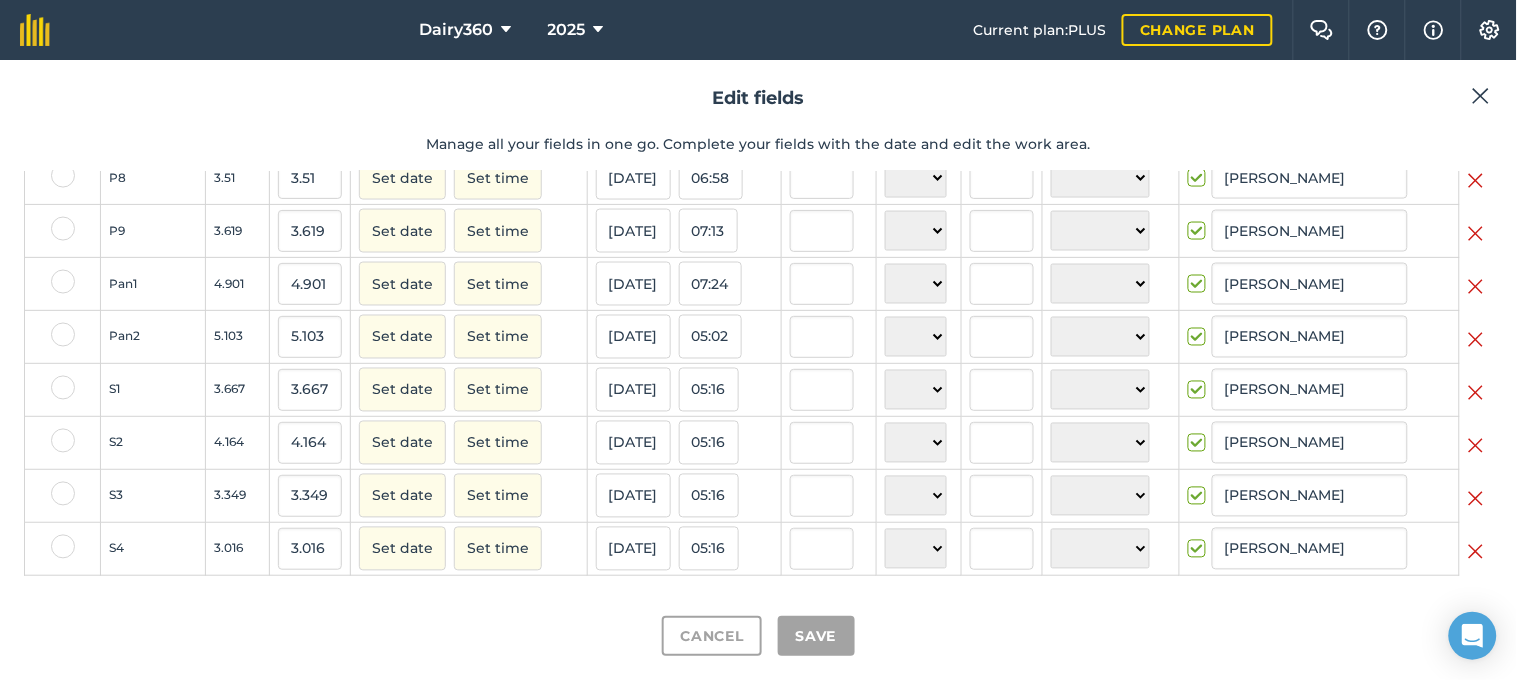 checkbox on "true" 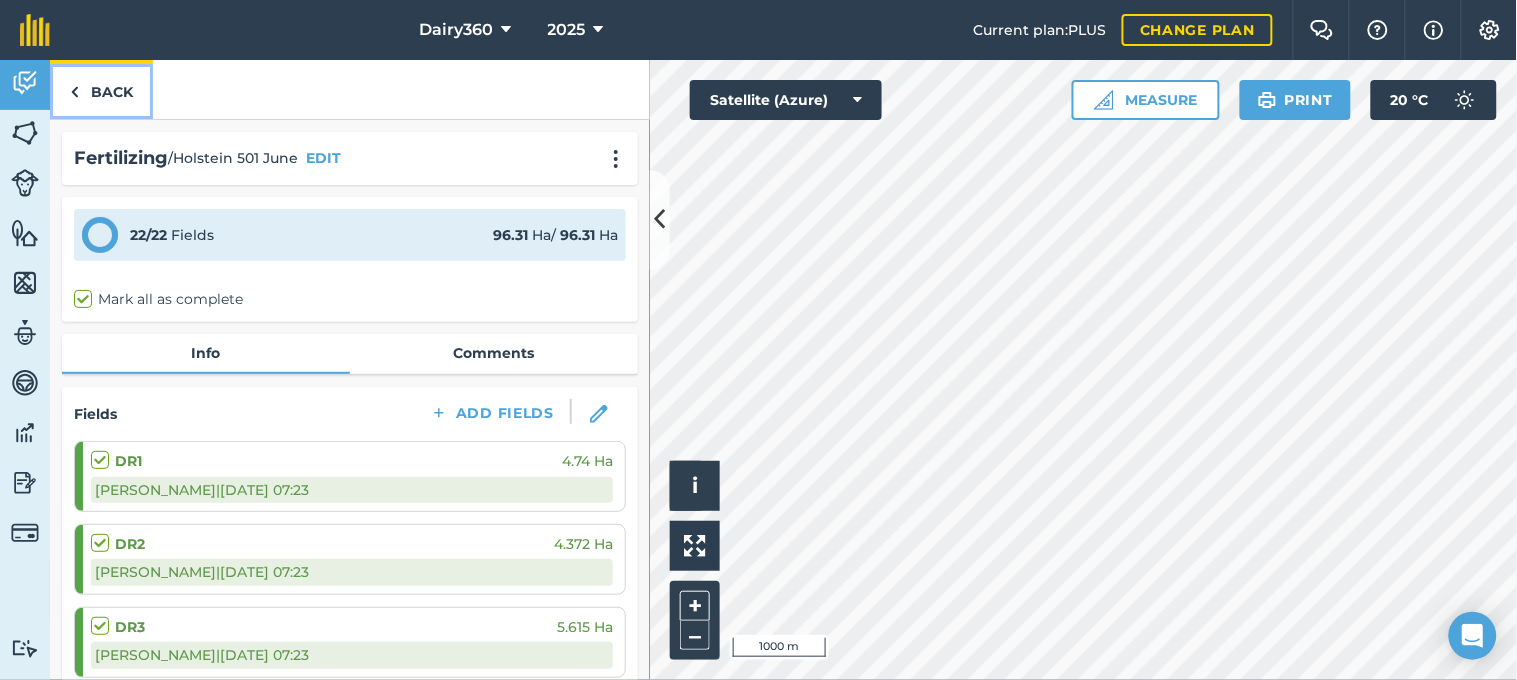 click on "Back" at bounding box center (101, 89) 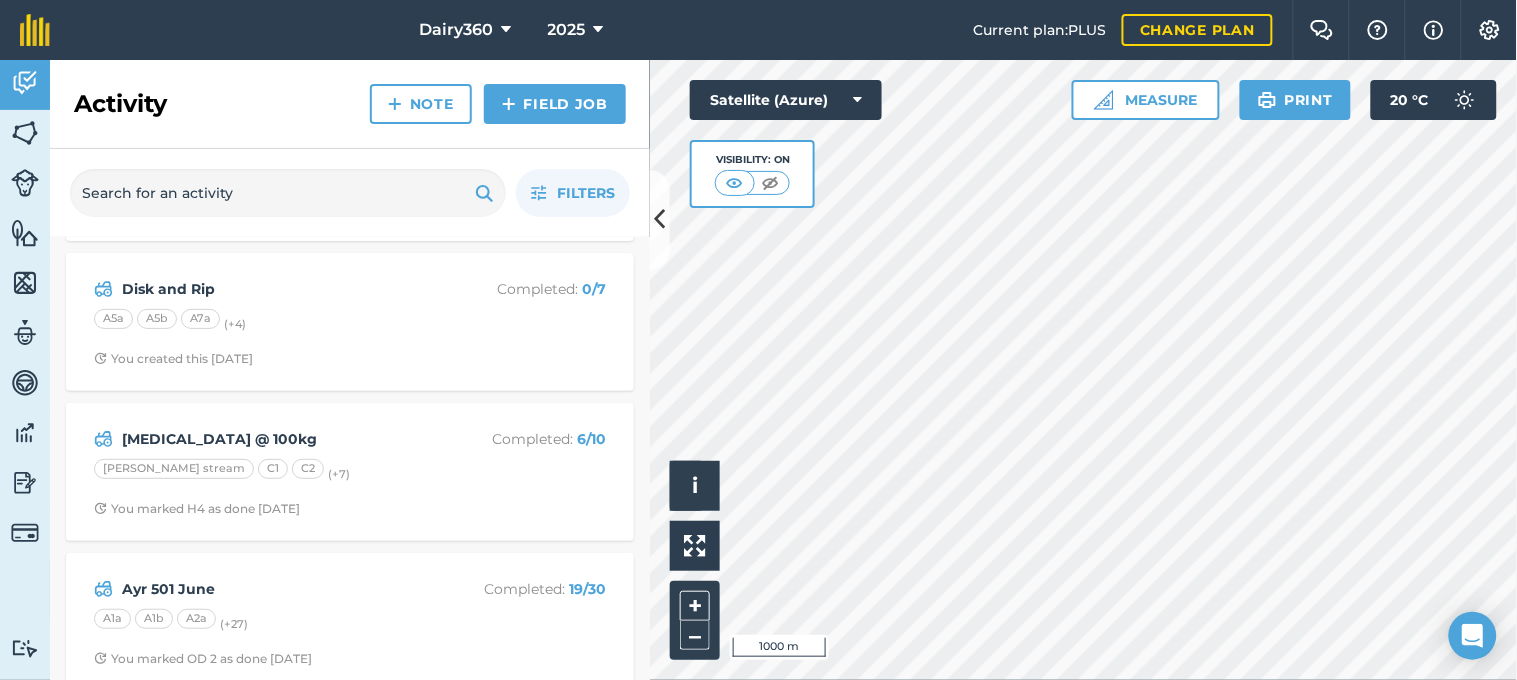 scroll, scrollTop: 296, scrollLeft: 0, axis: vertical 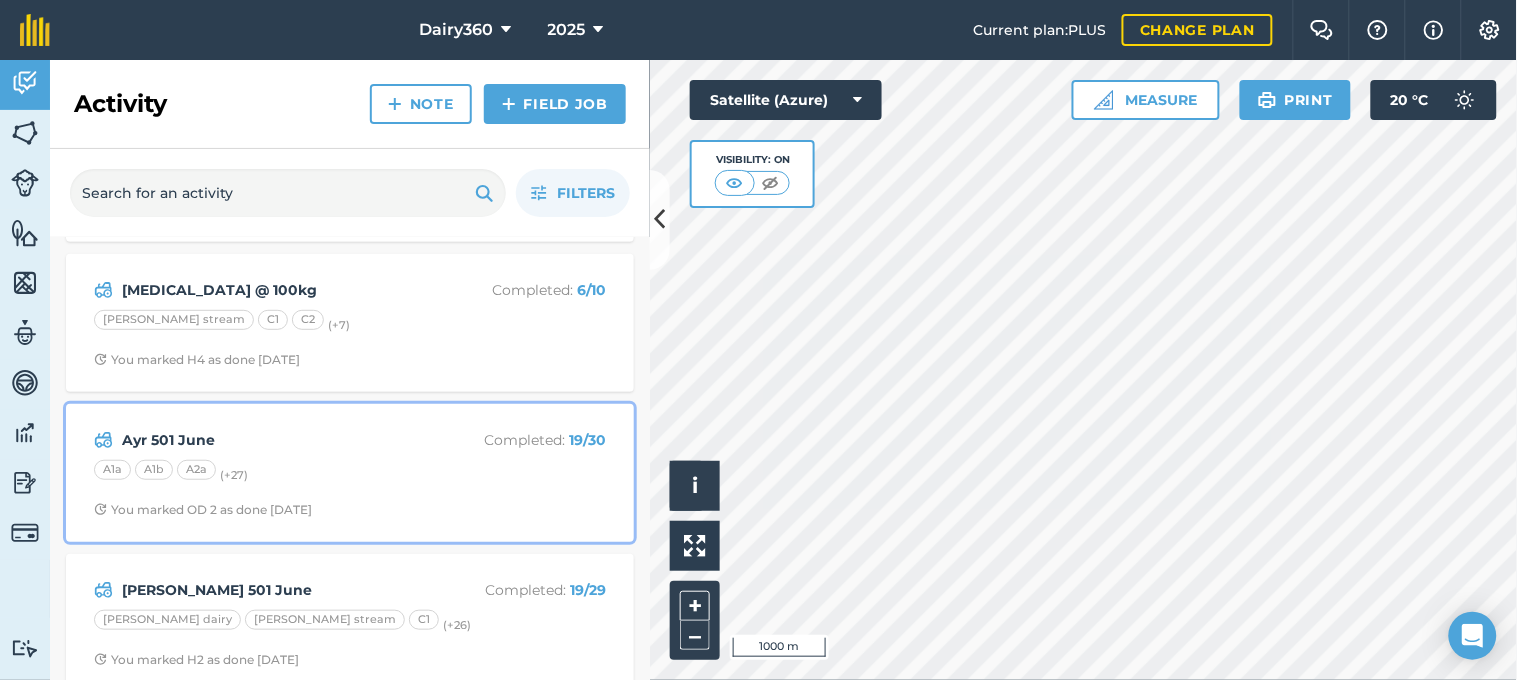 click on "Ayr 501 June Completed :   19 / 30 A1a A1b A2a (+ 27 ) You marked OD 2 as done [DATE]" at bounding box center (350, 473) 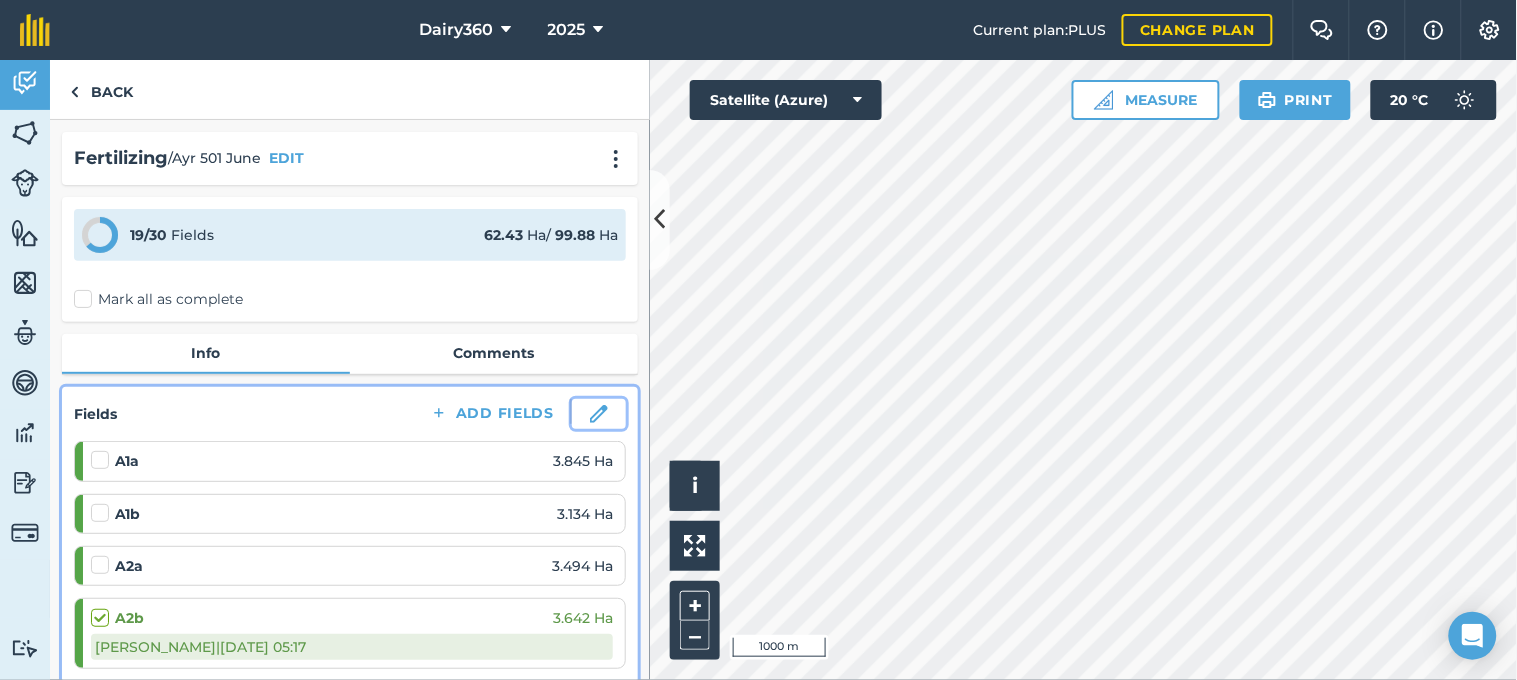 click at bounding box center (599, 414) 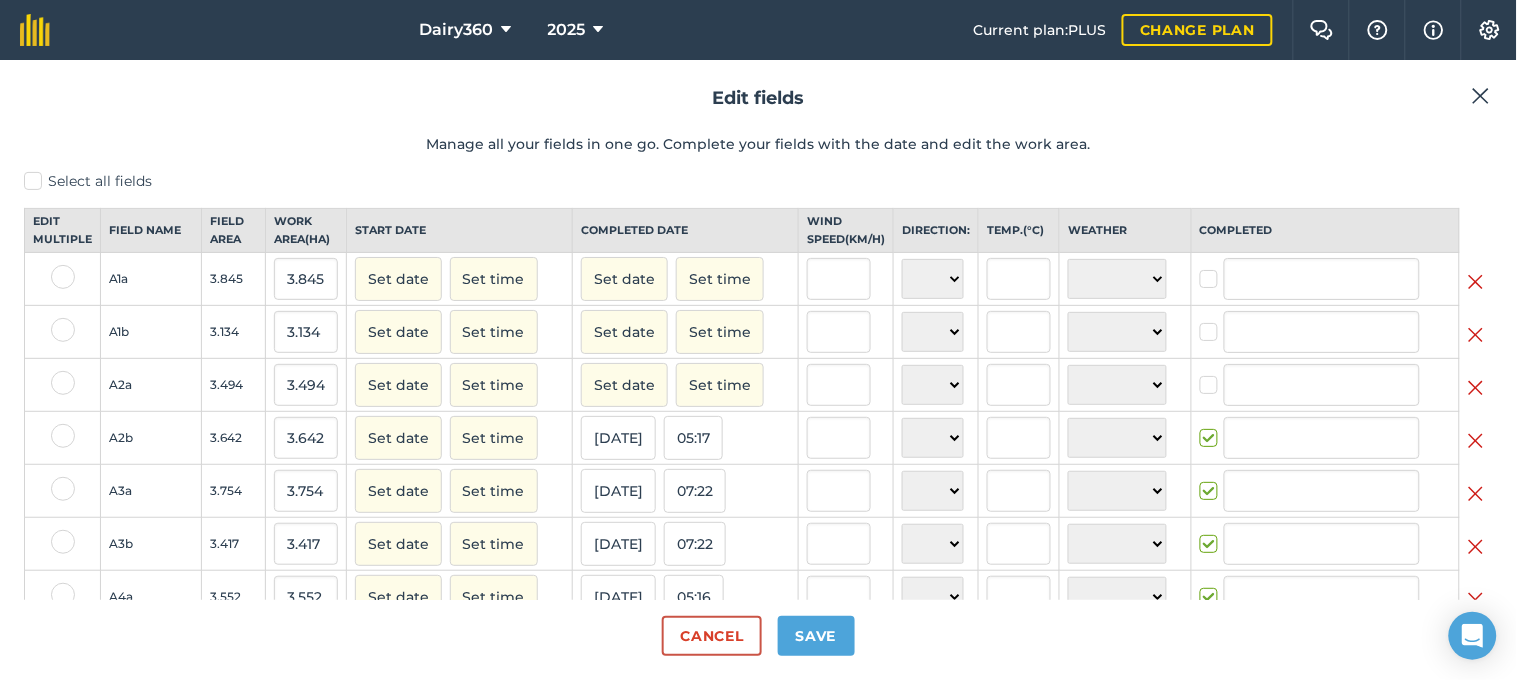 type on "[PERSON_NAME]" 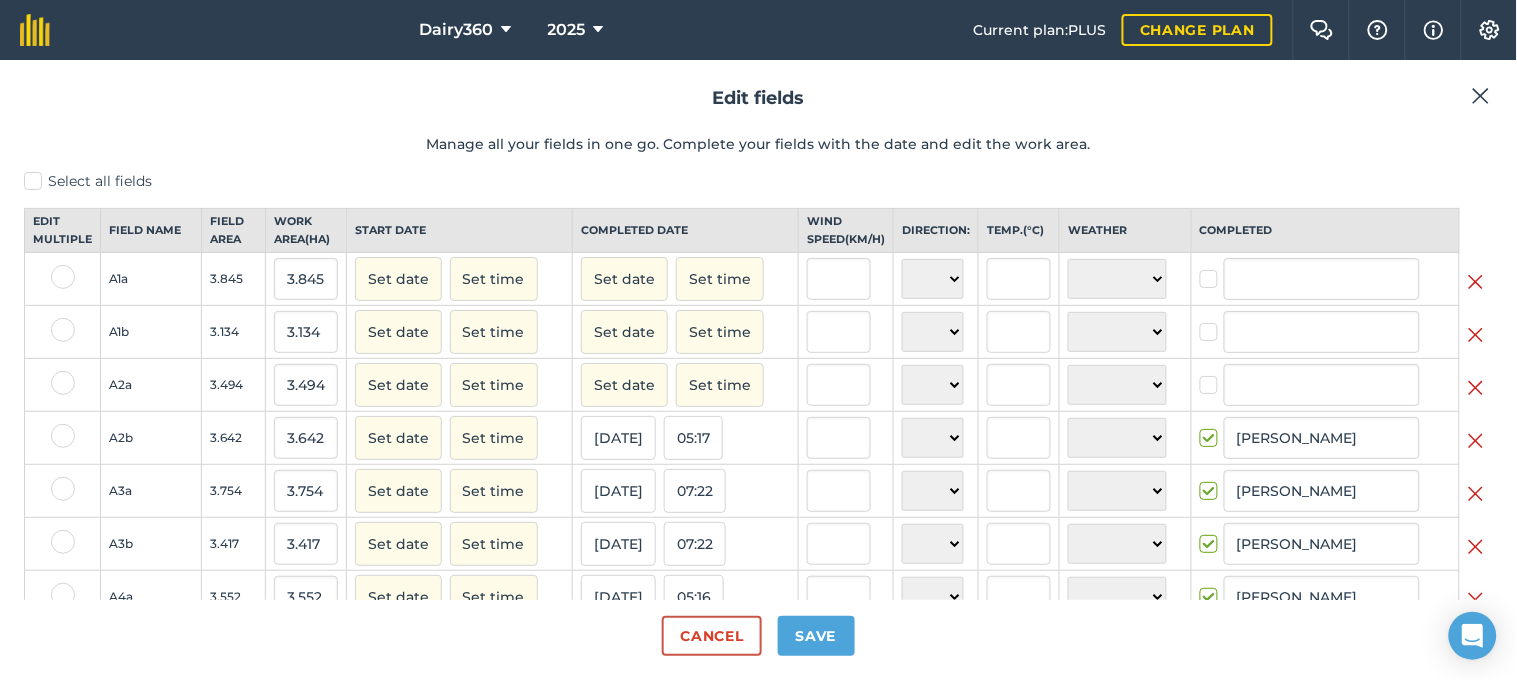 click at bounding box center (1476, 388) 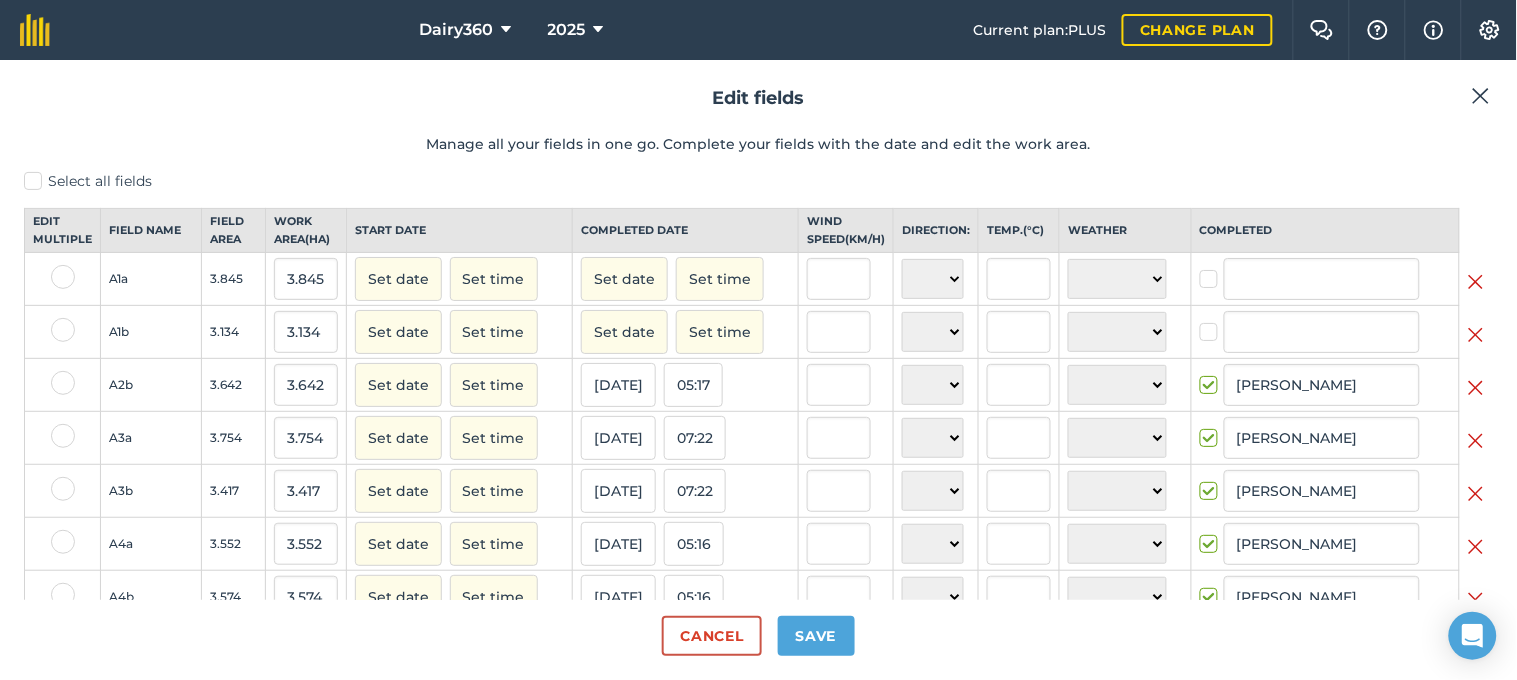 click at bounding box center [1476, 282] 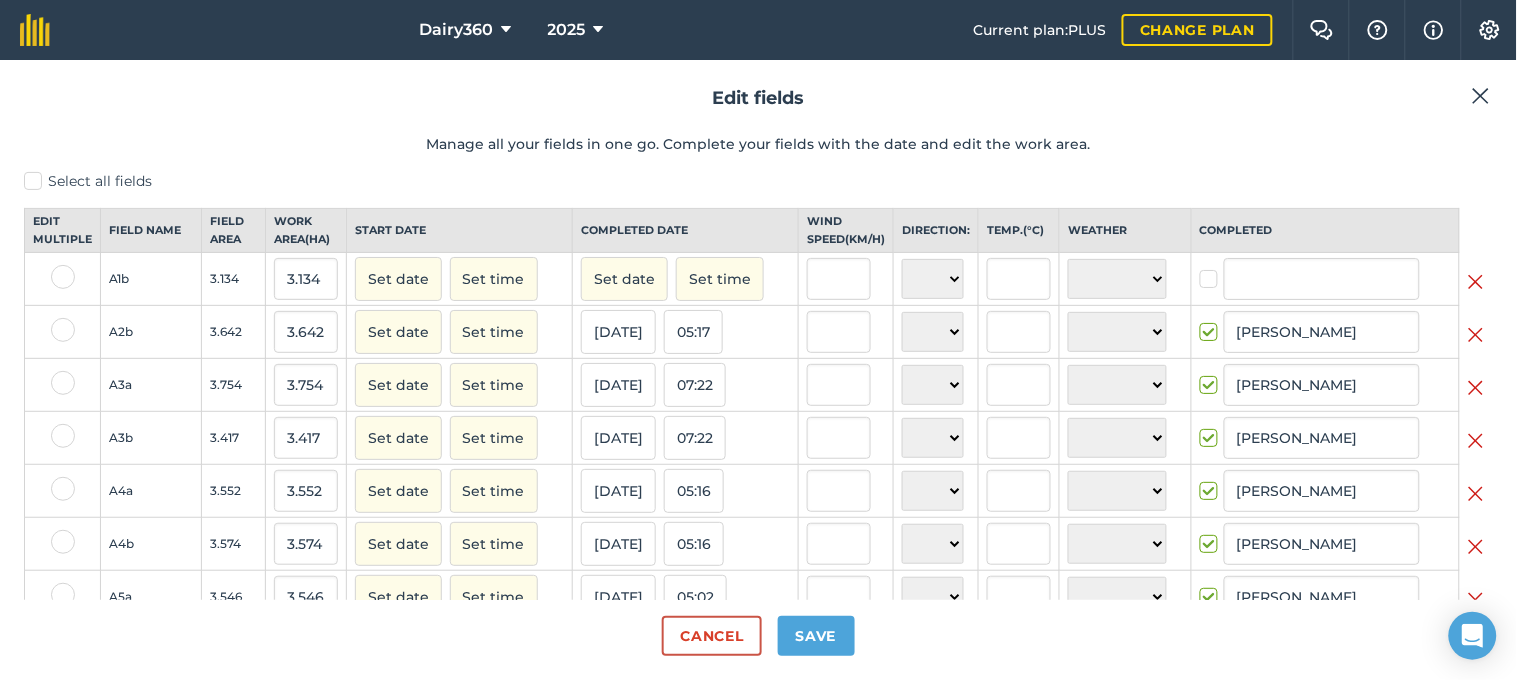 click at bounding box center [1476, 282] 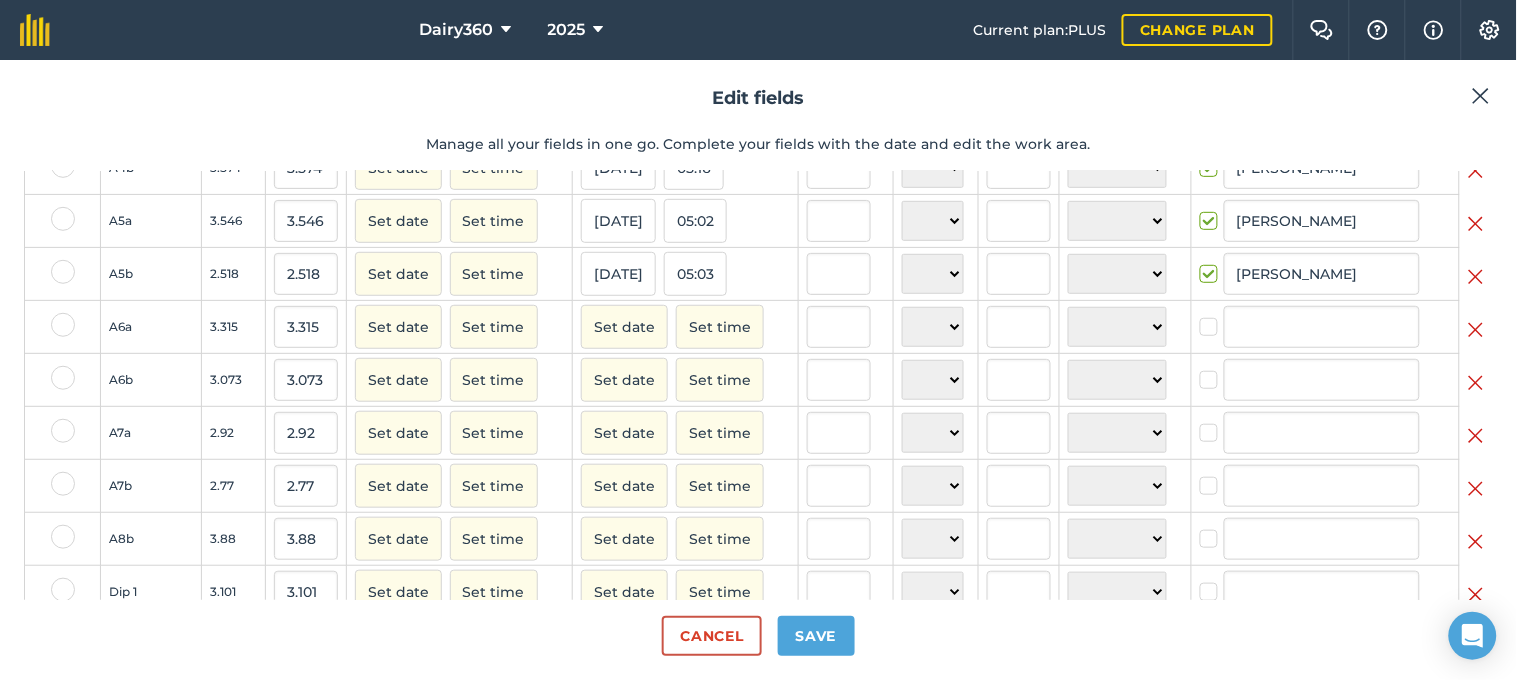 scroll, scrollTop: 296, scrollLeft: 0, axis: vertical 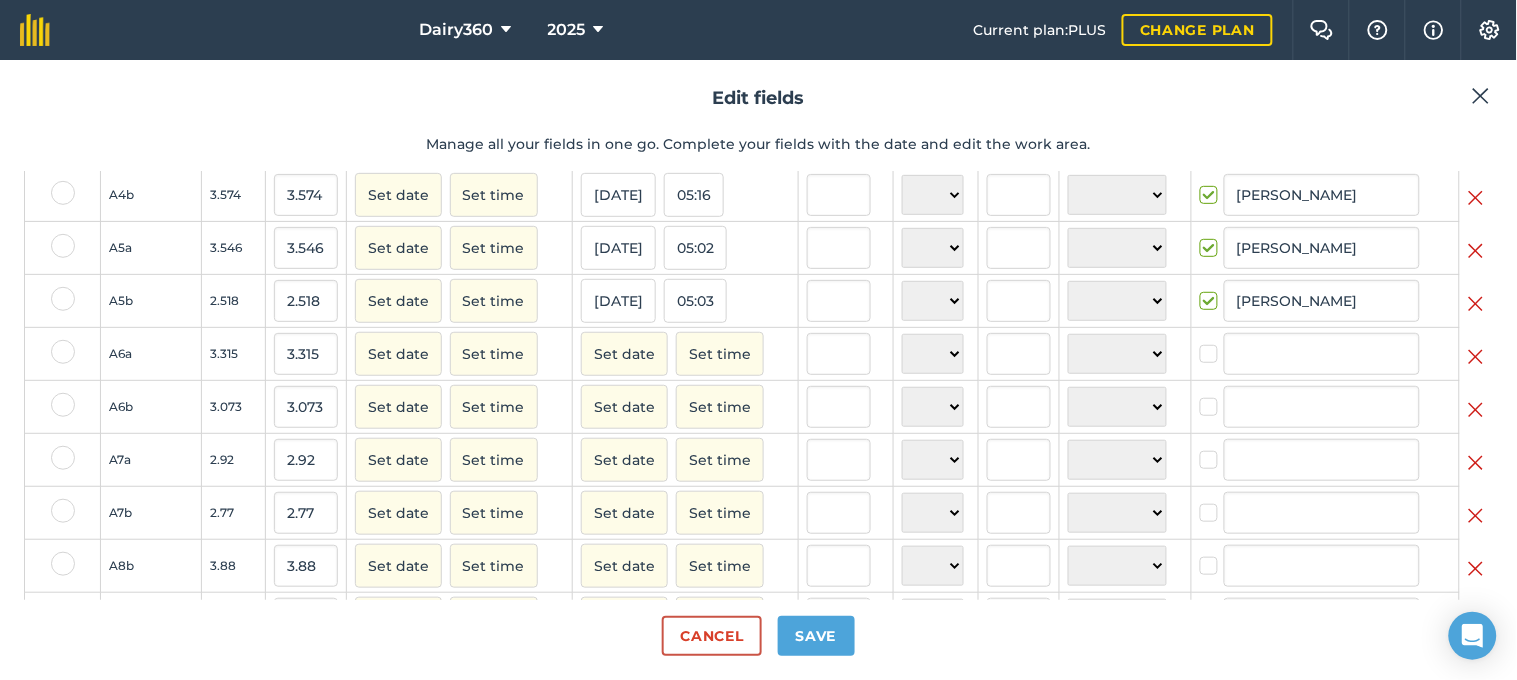 click at bounding box center (1476, 357) 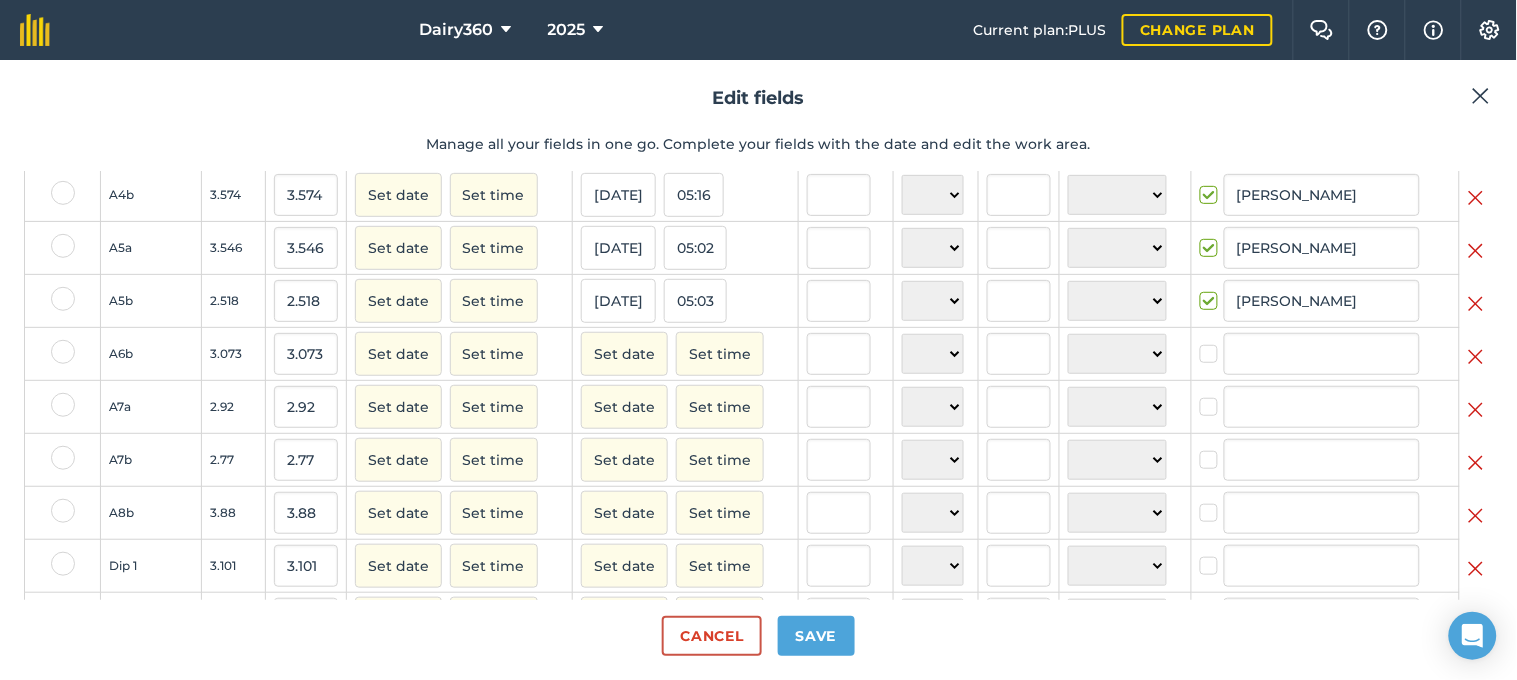 click at bounding box center (1476, 357) 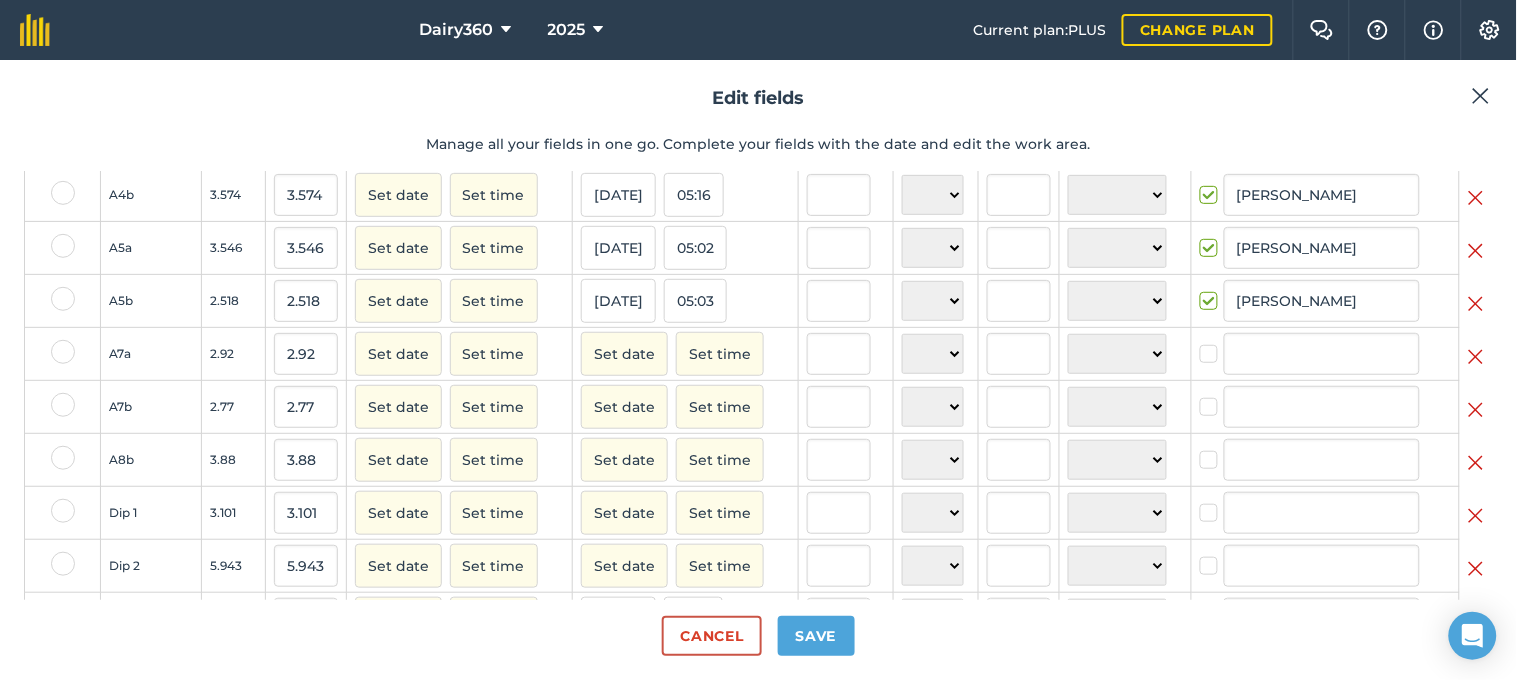 click at bounding box center (1476, 357) 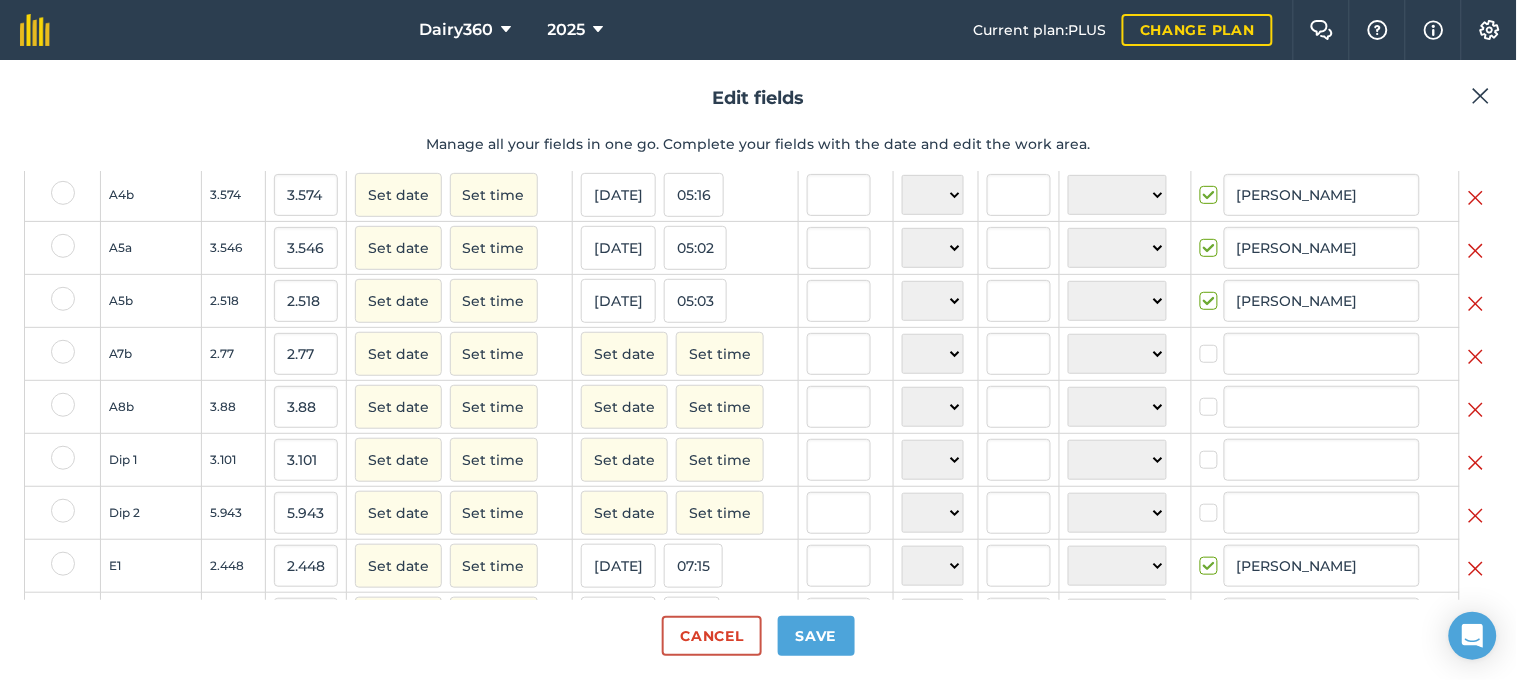 click at bounding box center (1476, 357) 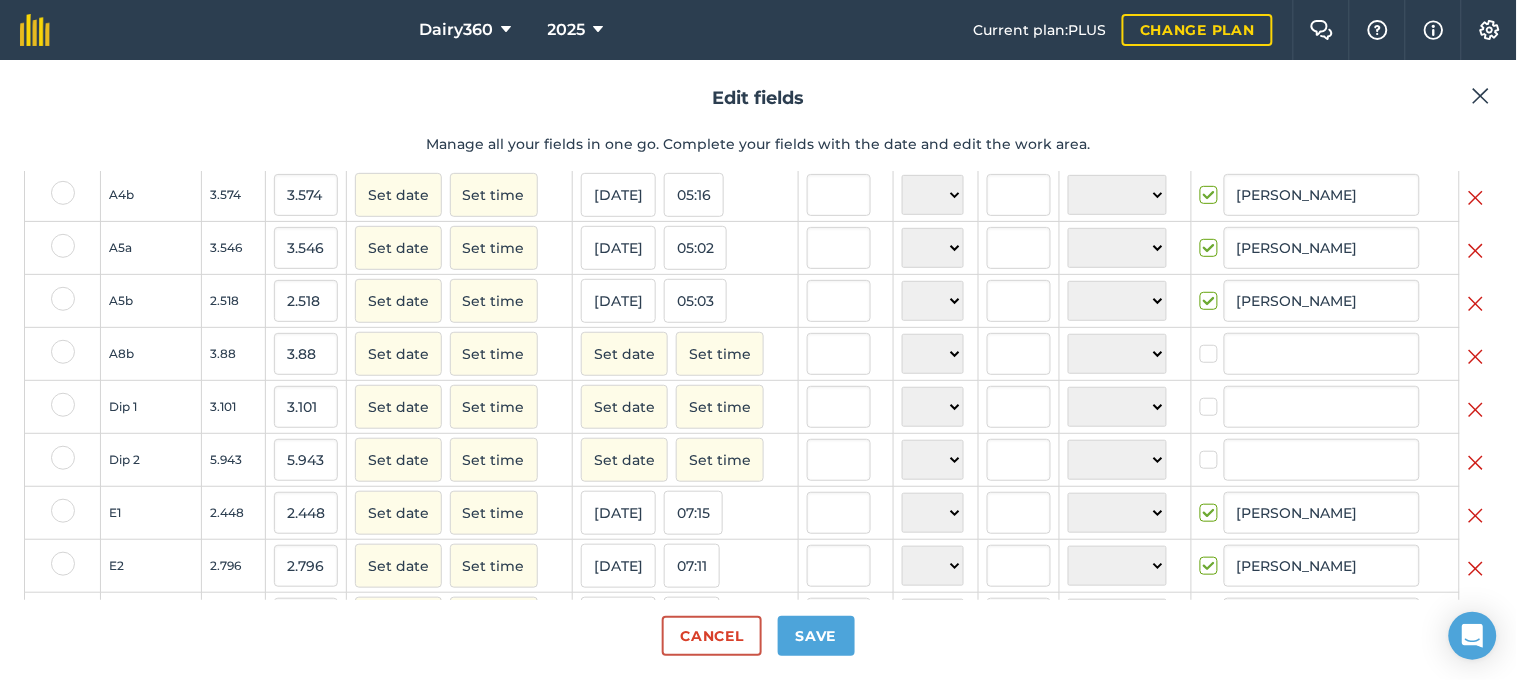 click at bounding box center (1476, 357) 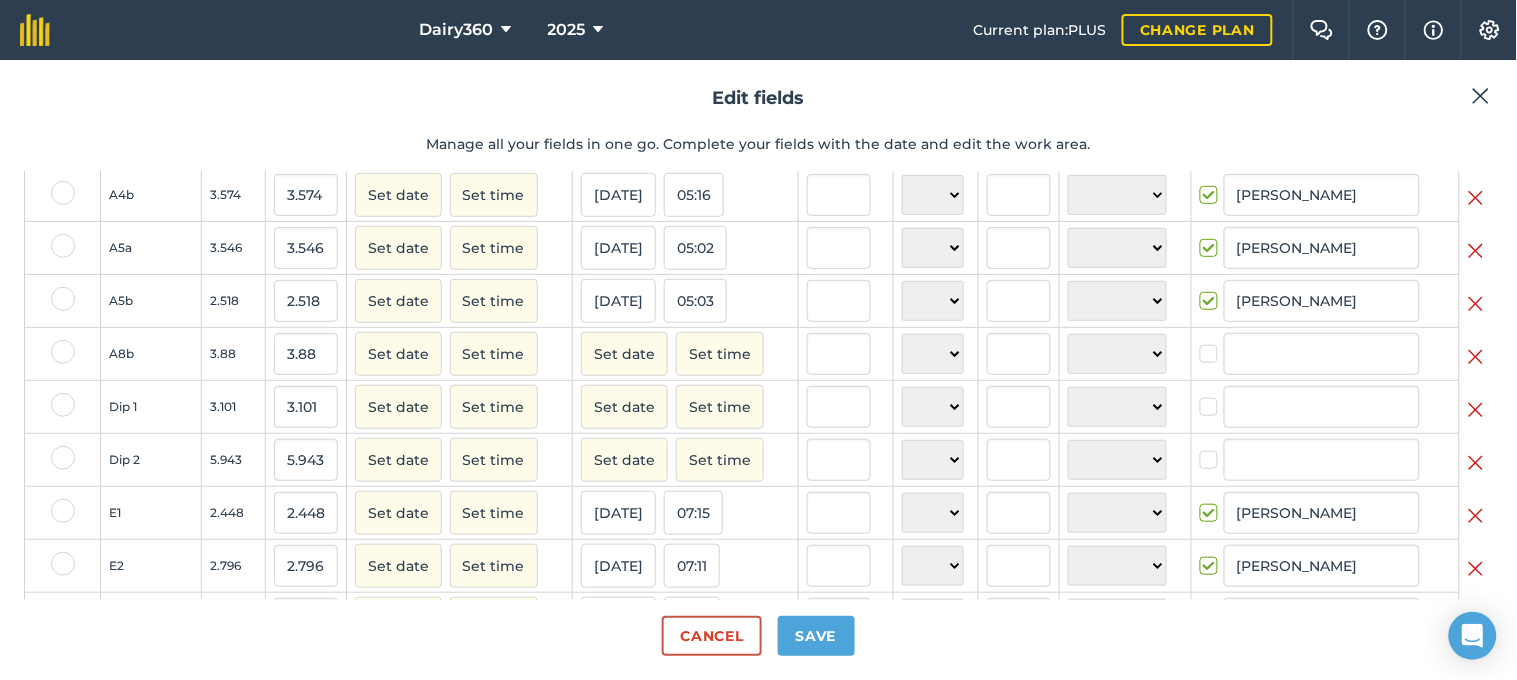 click at bounding box center (1476, 410) 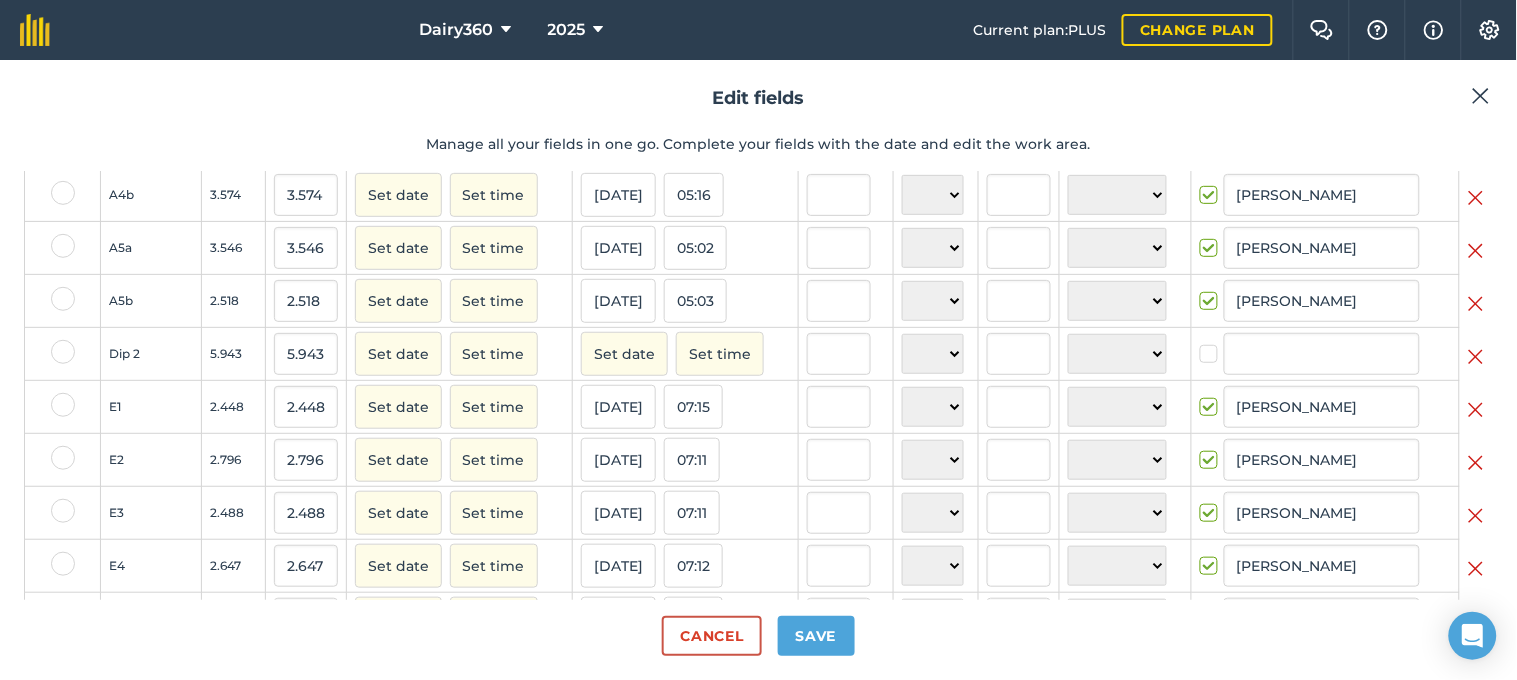 click at bounding box center [1476, 357] 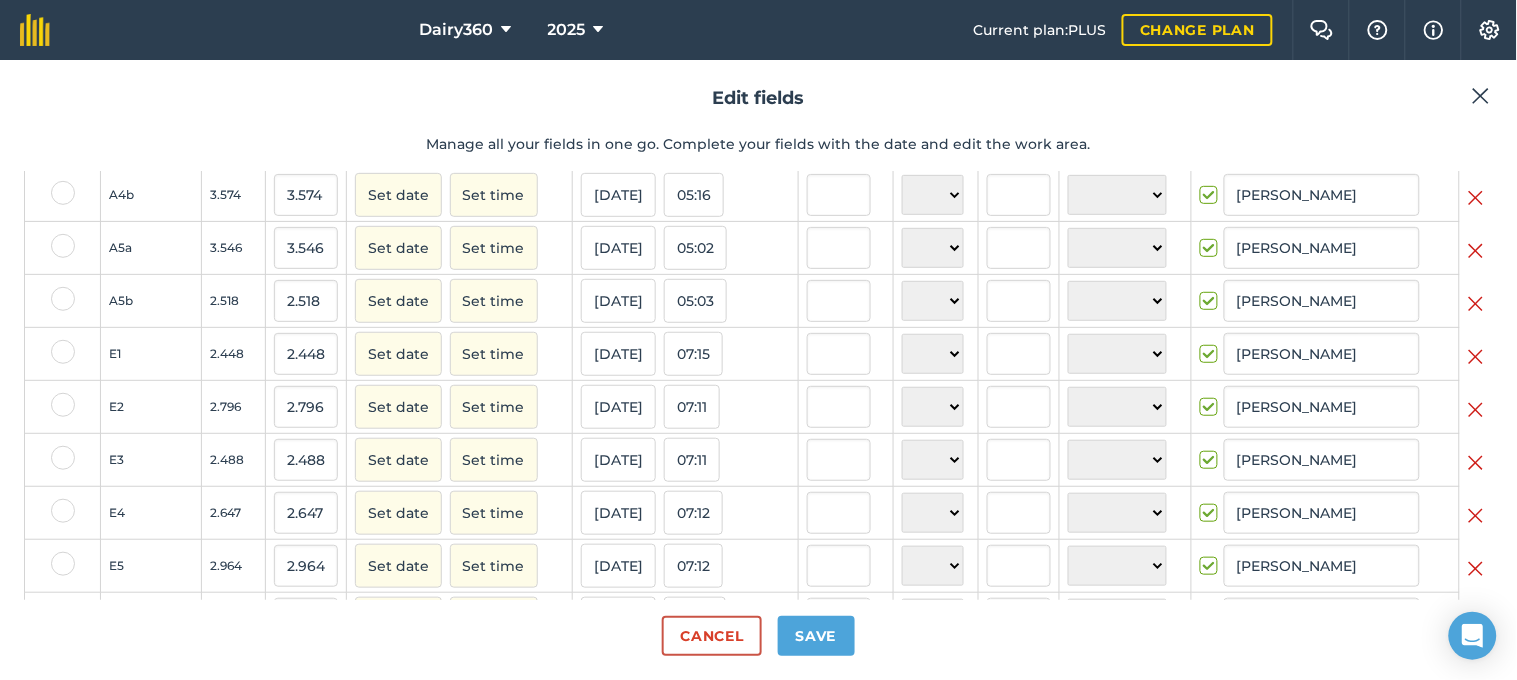 click at bounding box center [1476, 357] 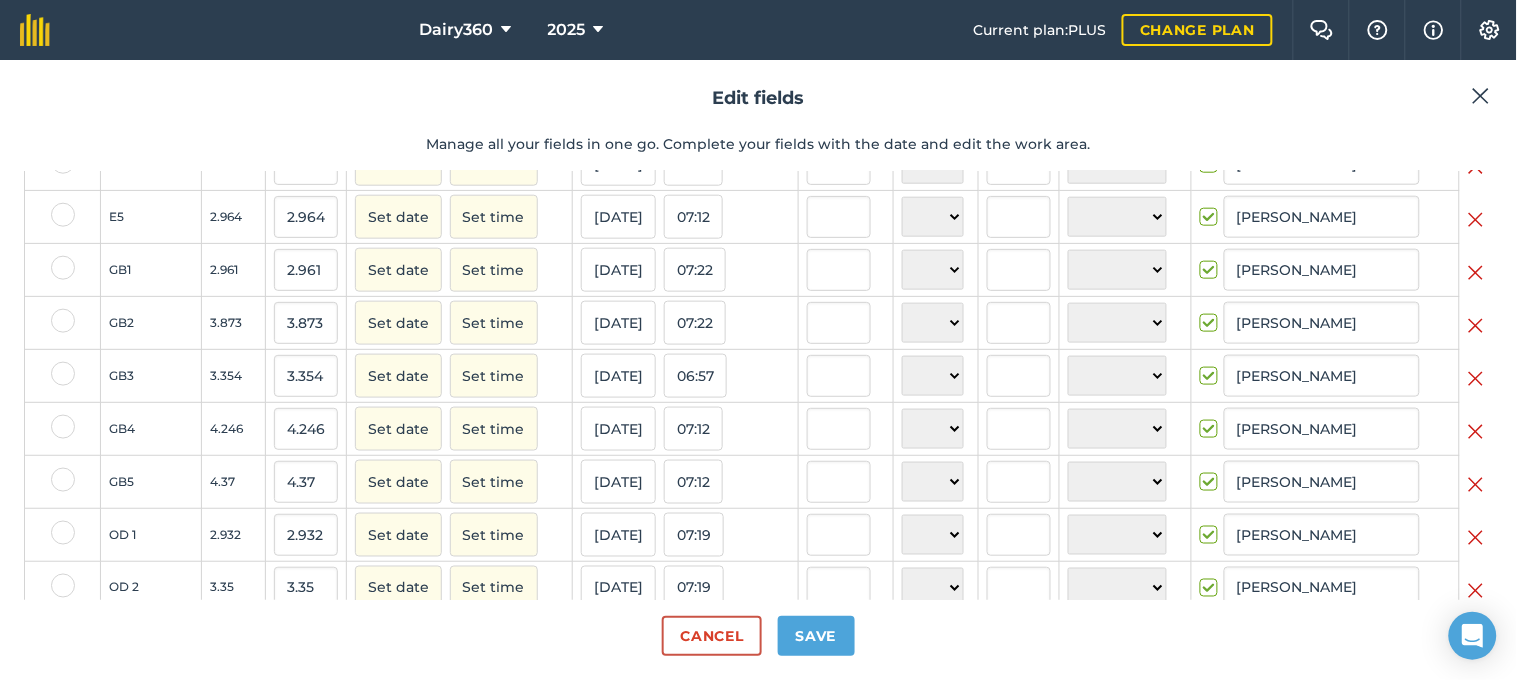 scroll, scrollTop: 701, scrollLeft: 0, axis: vertical 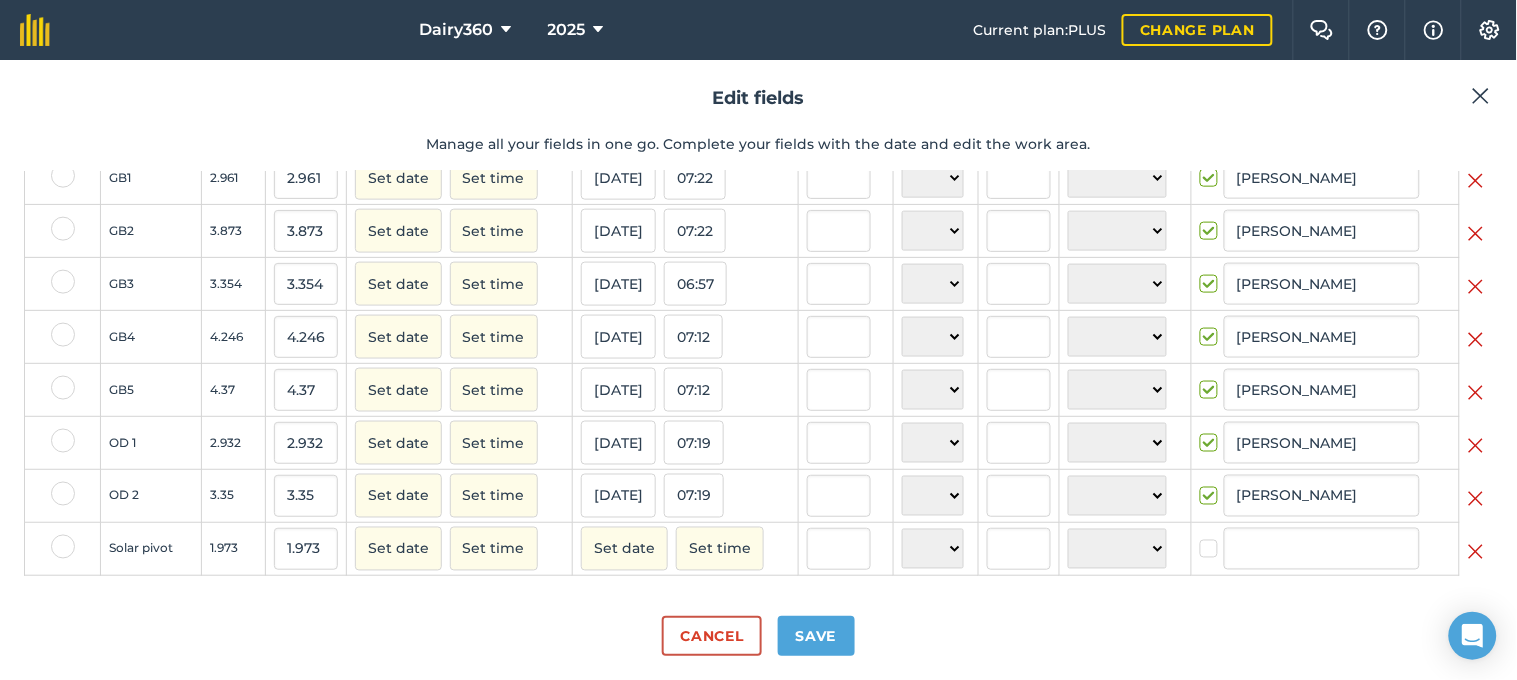 click at bounding box center (1476, 552) 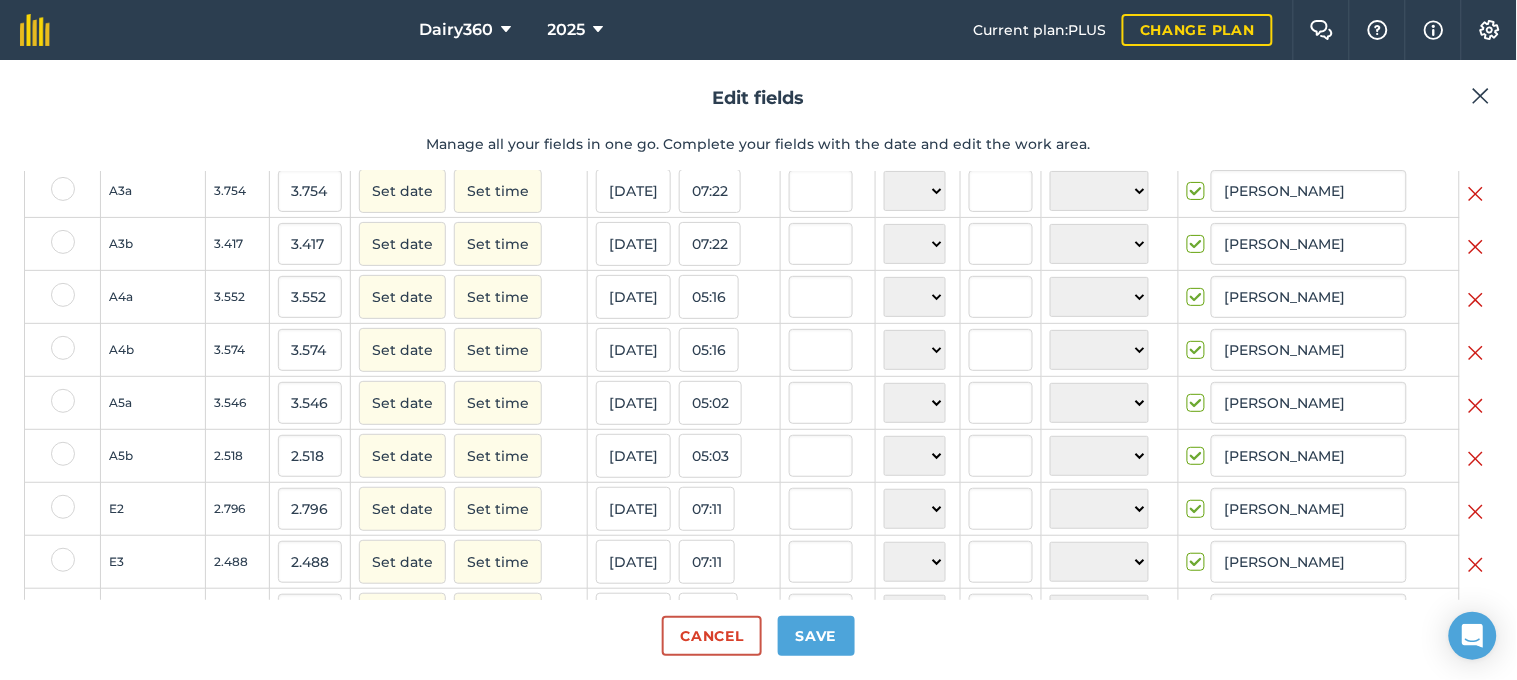 scroll, scrollTop: 648, scrollLeft: 0, axis: vertical 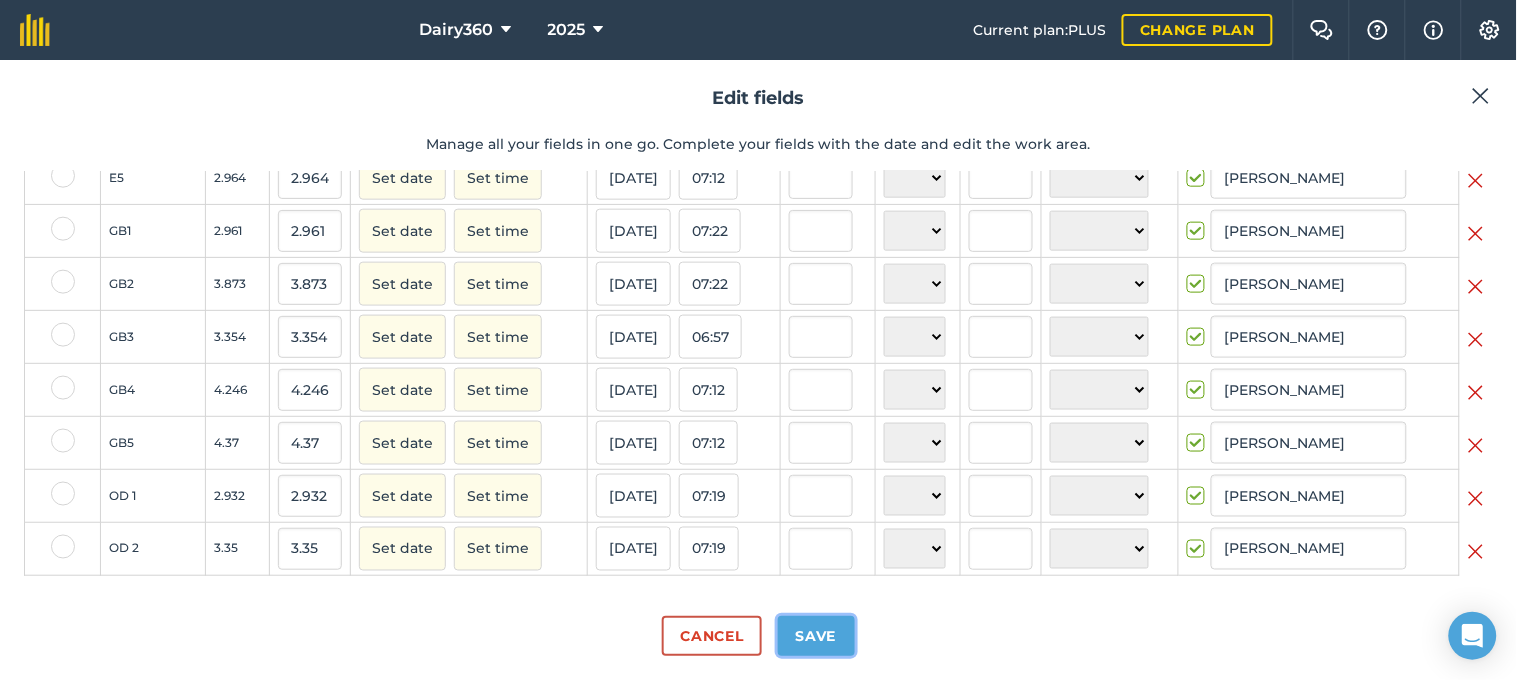 click on "Save" at bounding box center (816, 636) 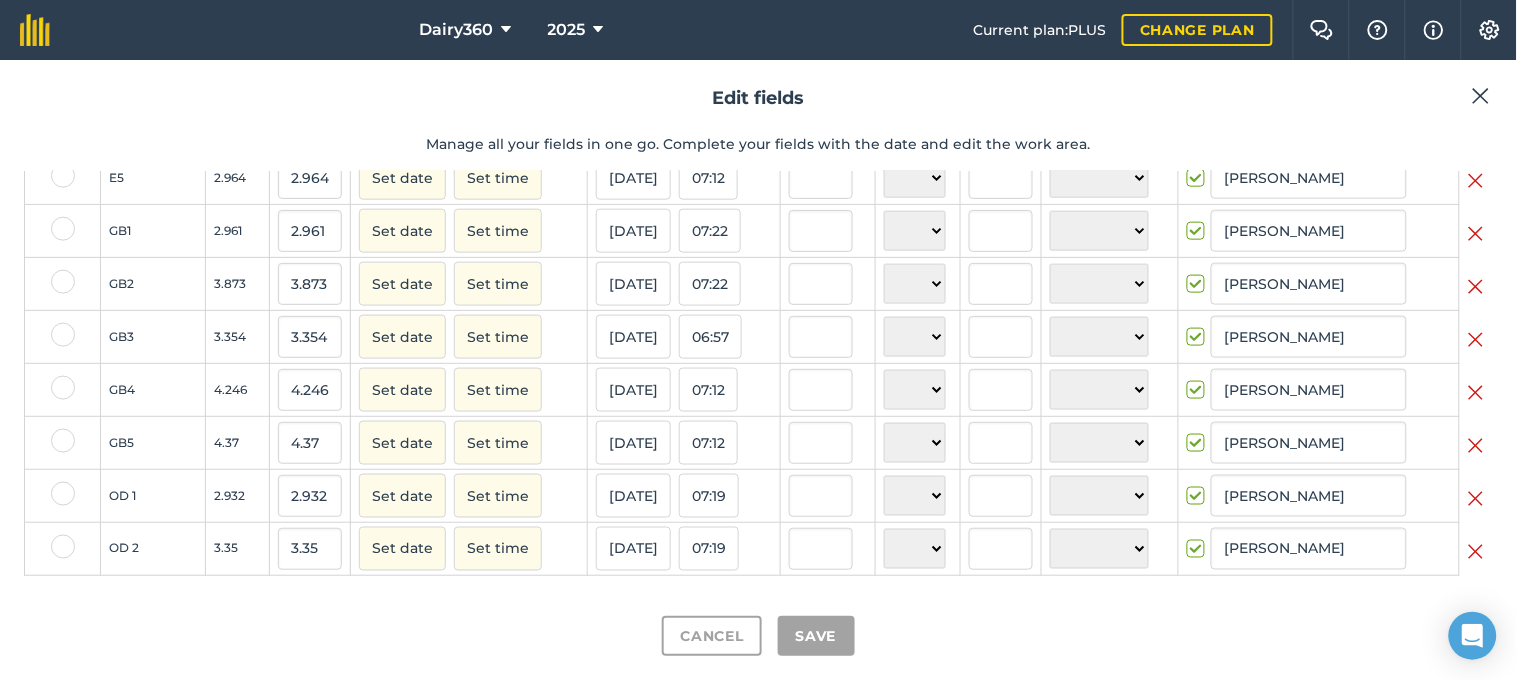 checkbox on "true" 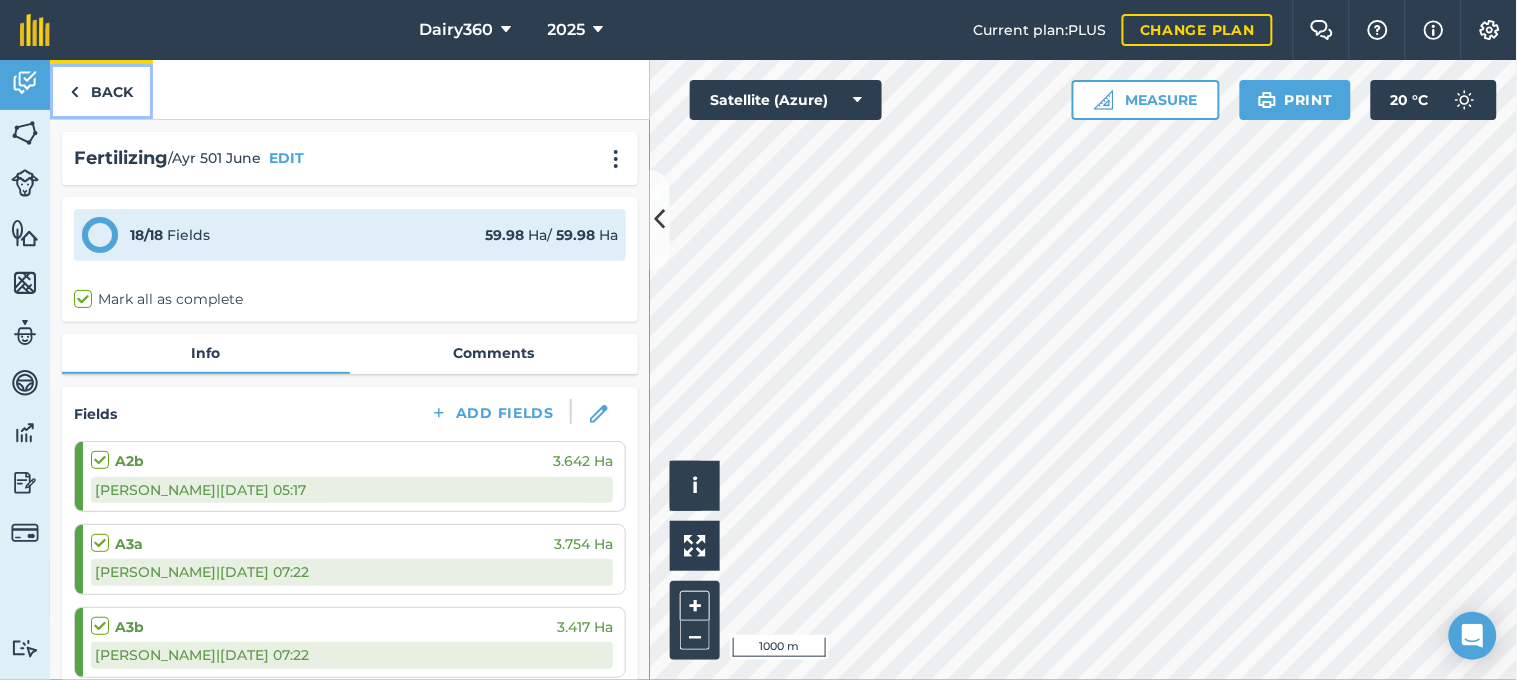 click on "Back" at bounding box center [101, 89] 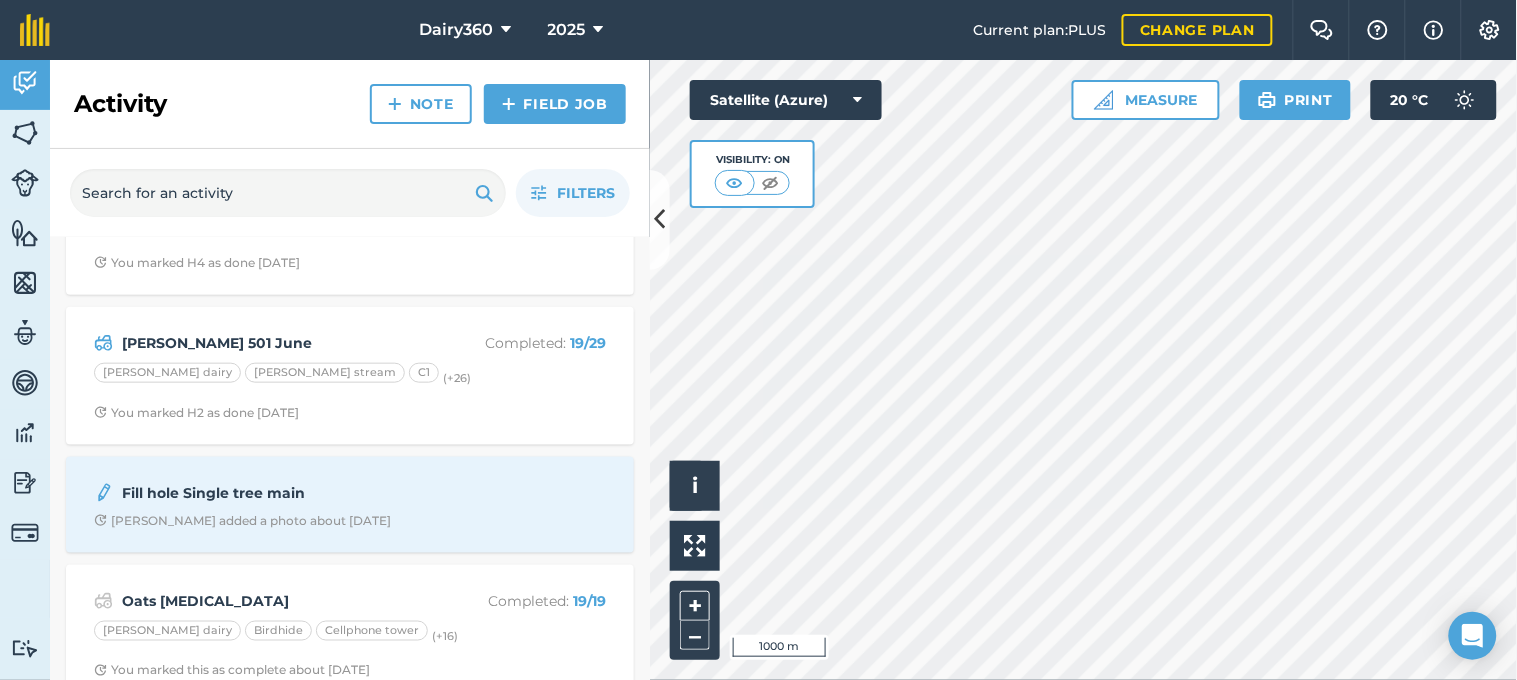 scroll, scrollTop: 592, scrollLeft: 0, axis: vertical 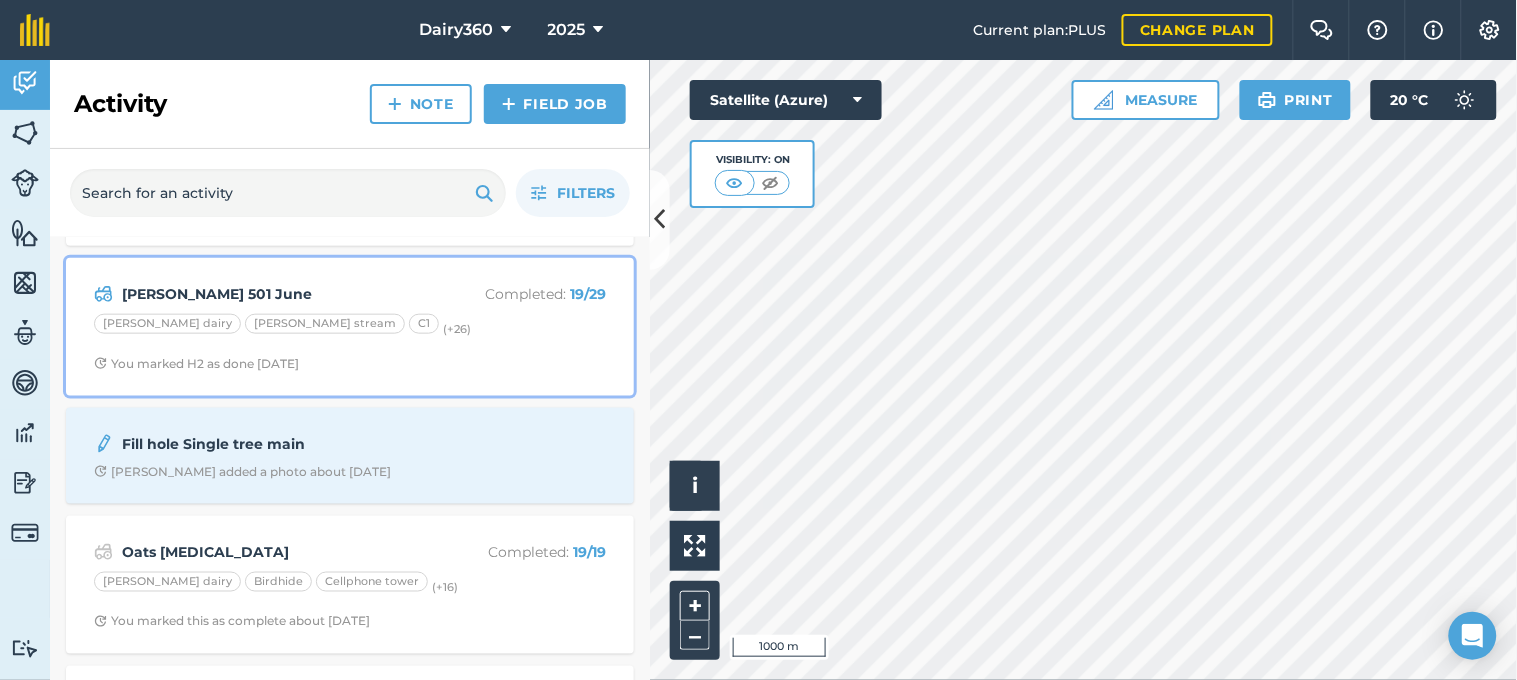 click on "[PERSON_NAME] dairy [PERSON_NAME] stream C1 (+ 26 )" at bounding box center [350, 327] 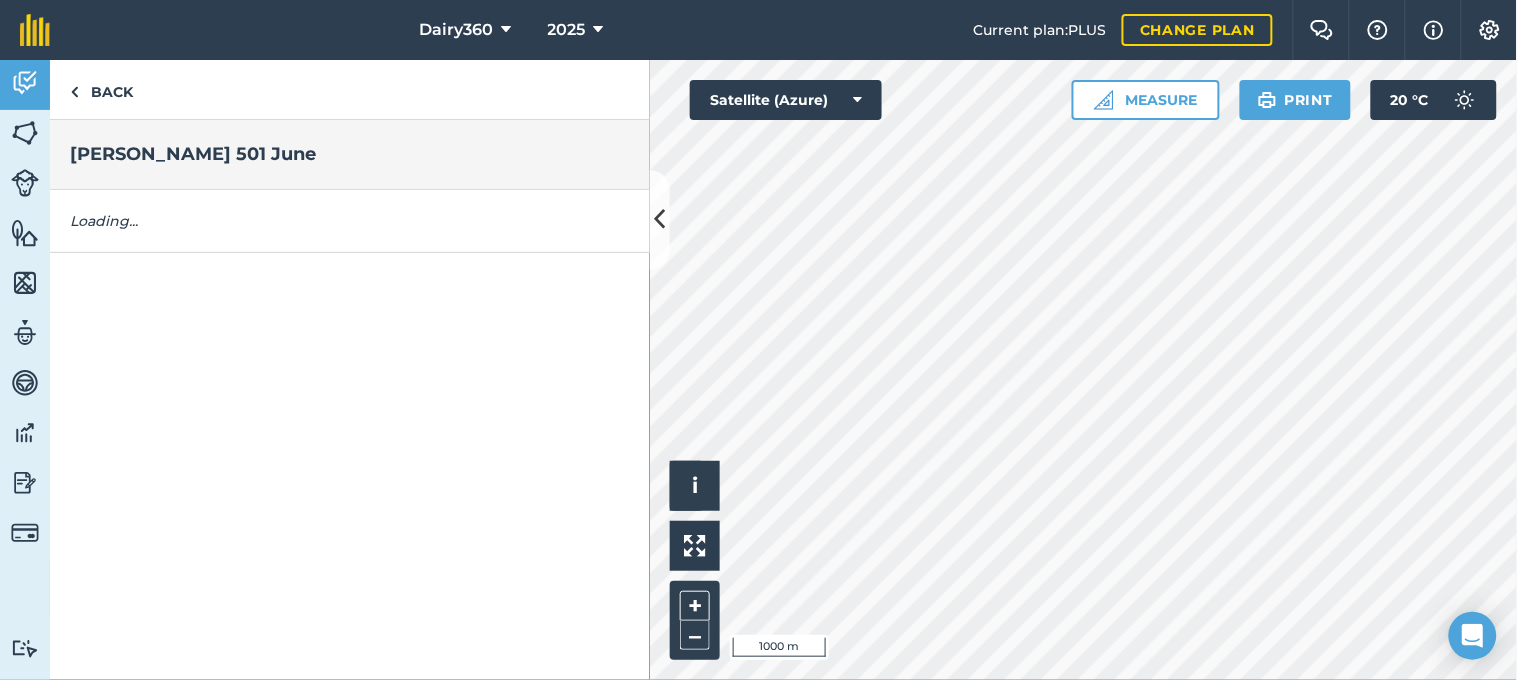 click on "Back [PERSON_NAME] 501 June Loading..." at bounding box center (350, 370) 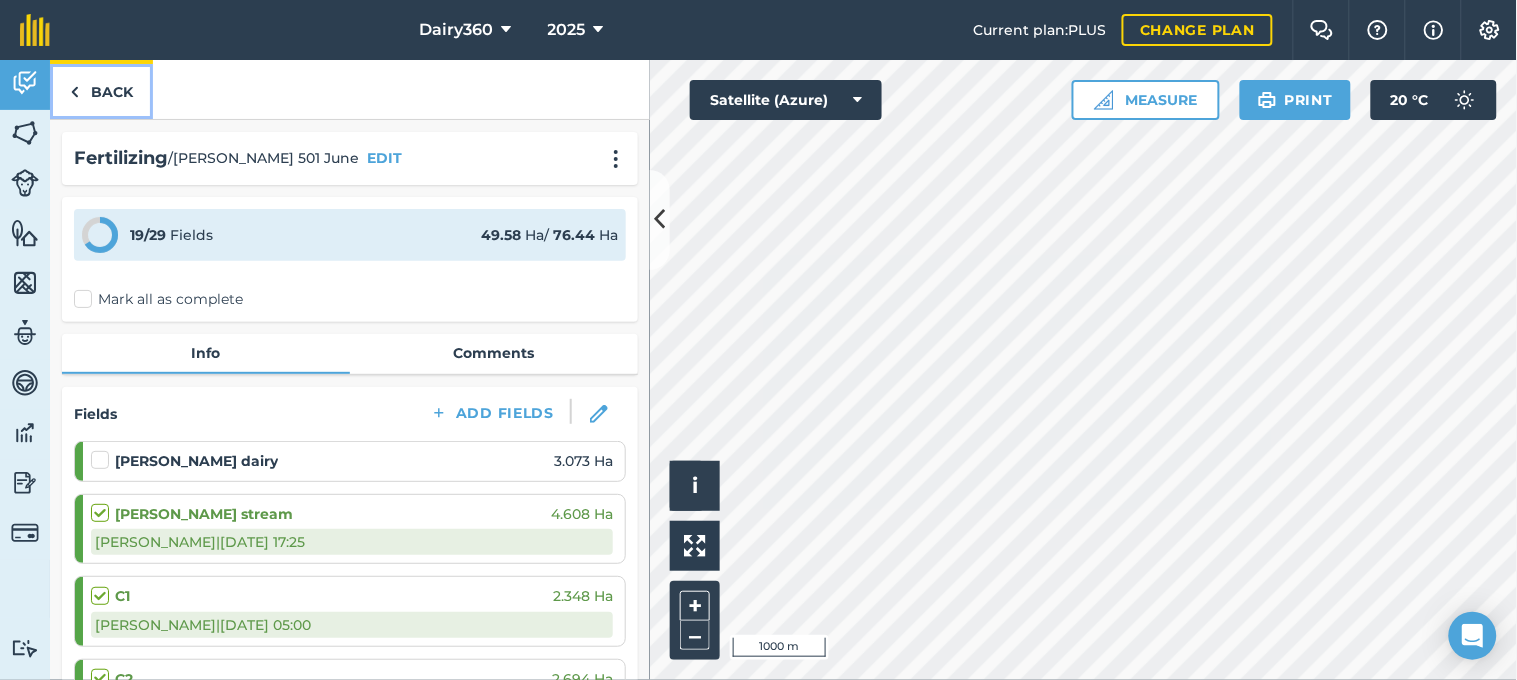 click on "Back" at bounding box center (101, 89) 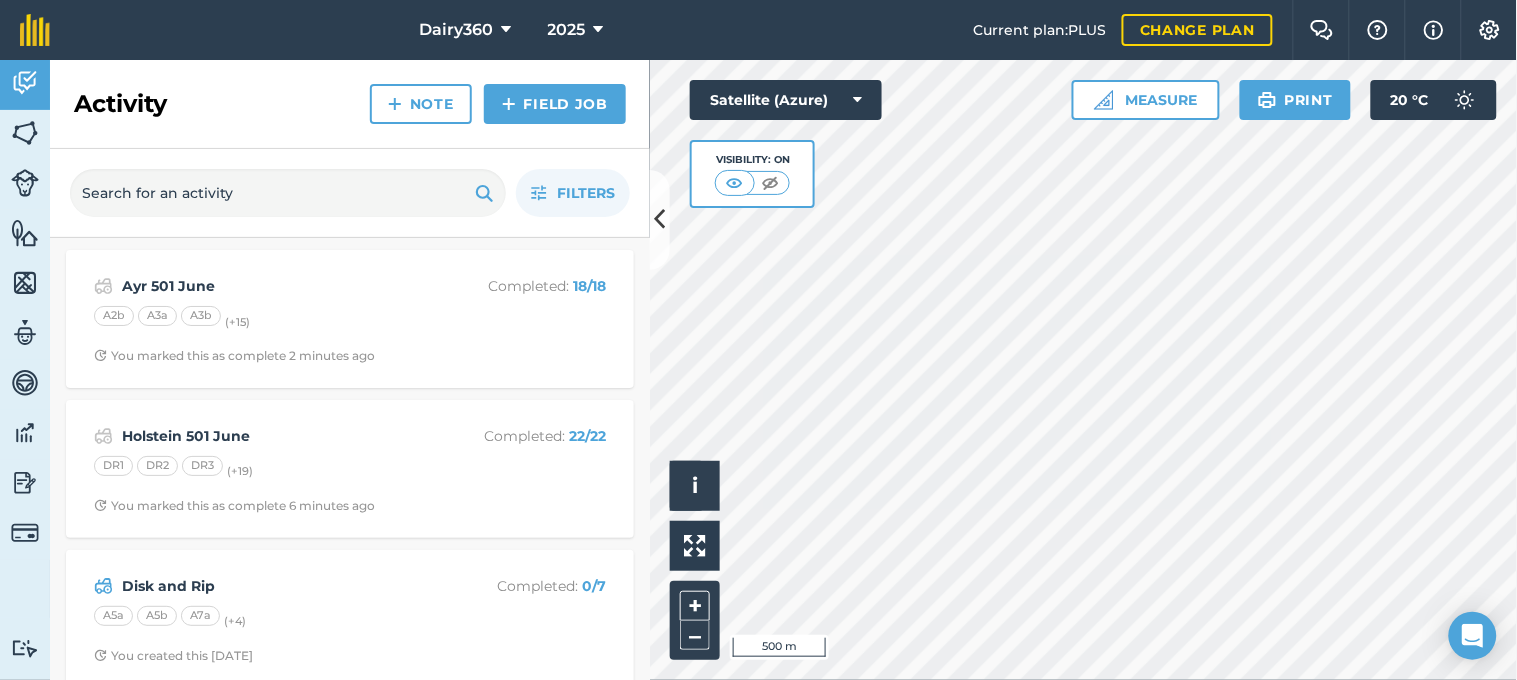 click on "Activity   Note   Field Job" at bounding box center [350, 104] 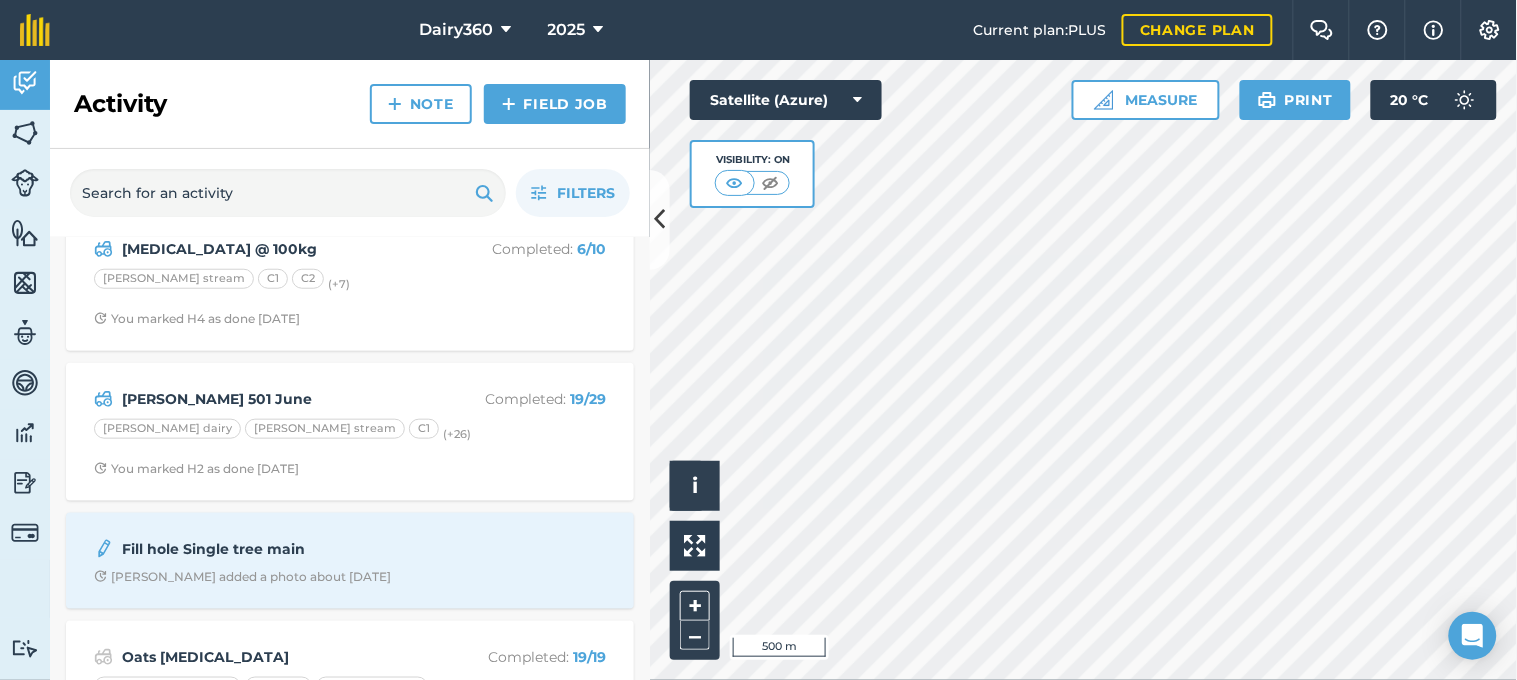 scroll, scrollTop: 444, scrollLeft: 0, axis: vertical 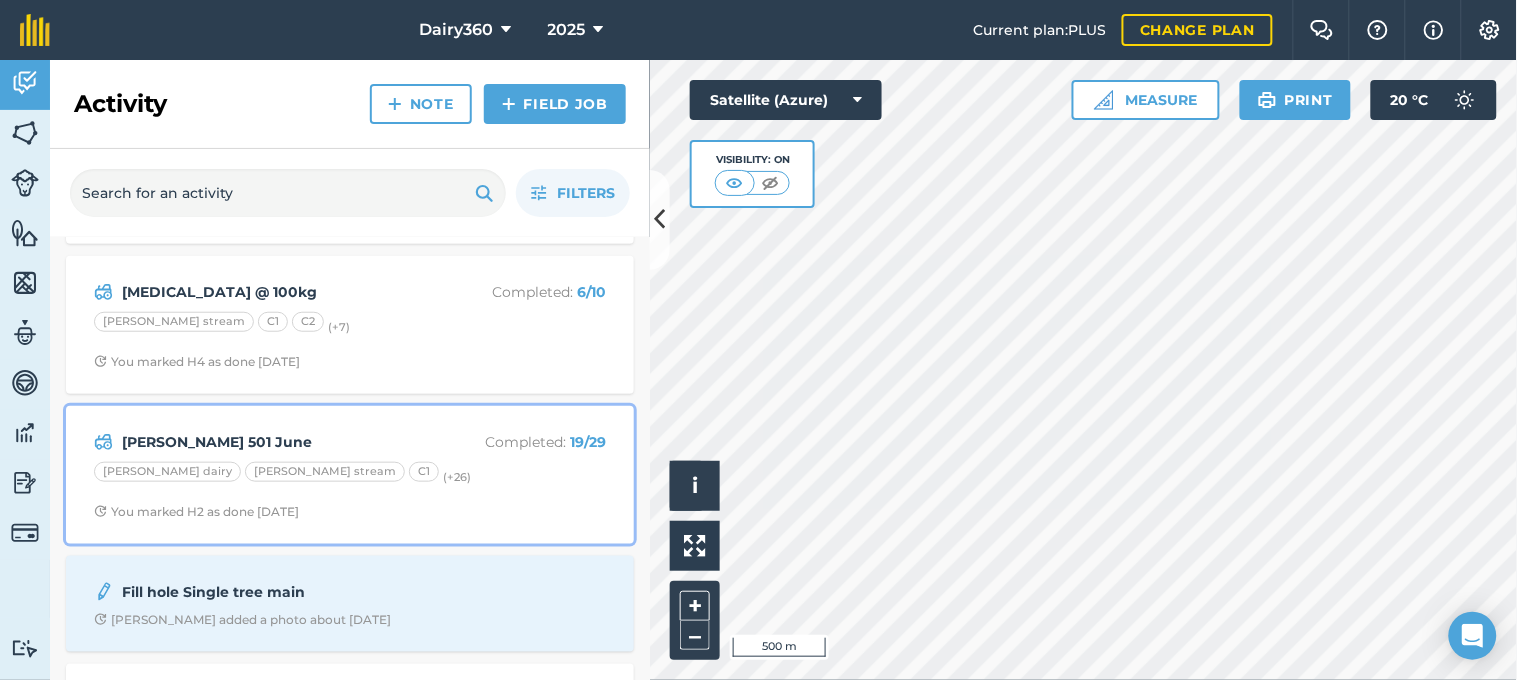 click on "[PERSON_NAME] dairy [PERSON_NAME] stream C1 (+ 26 )" at bounding box center (350, 475) 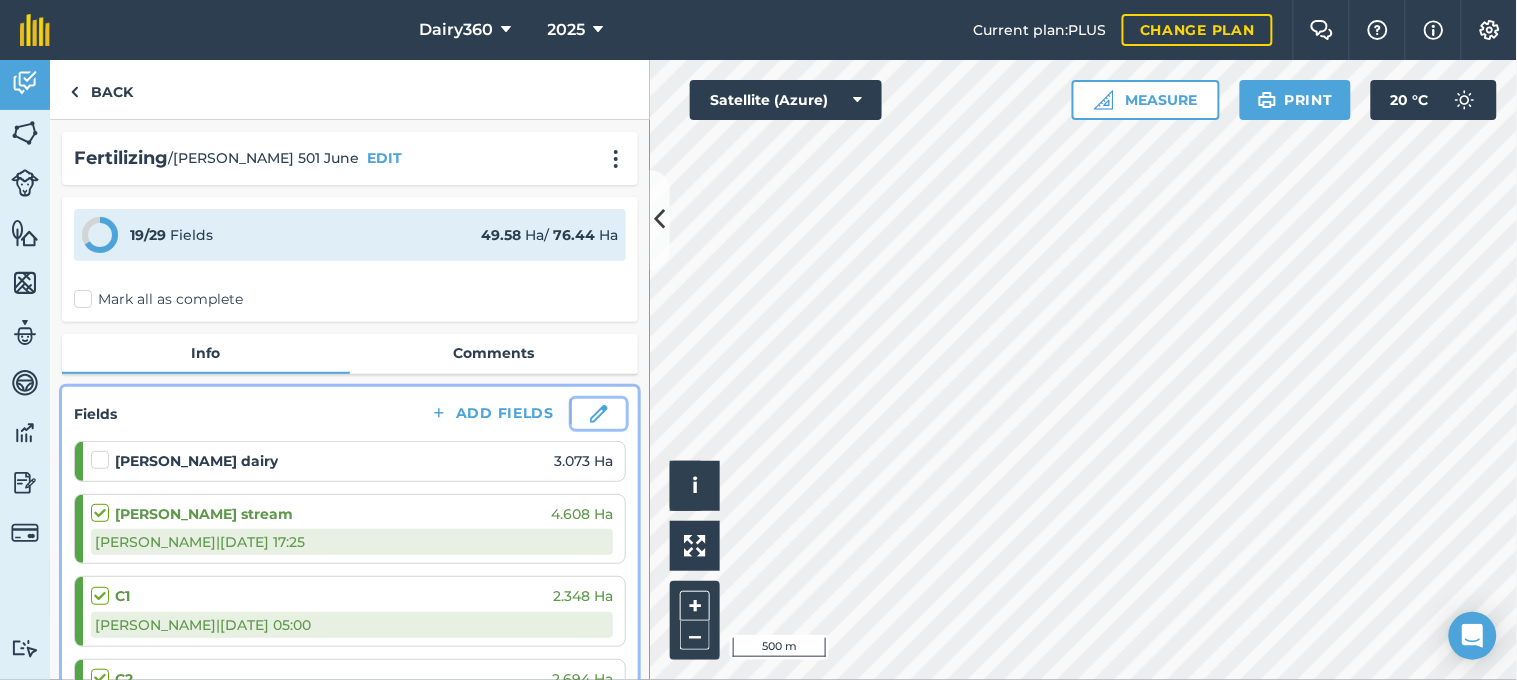 click at bounding box center (599, 414) 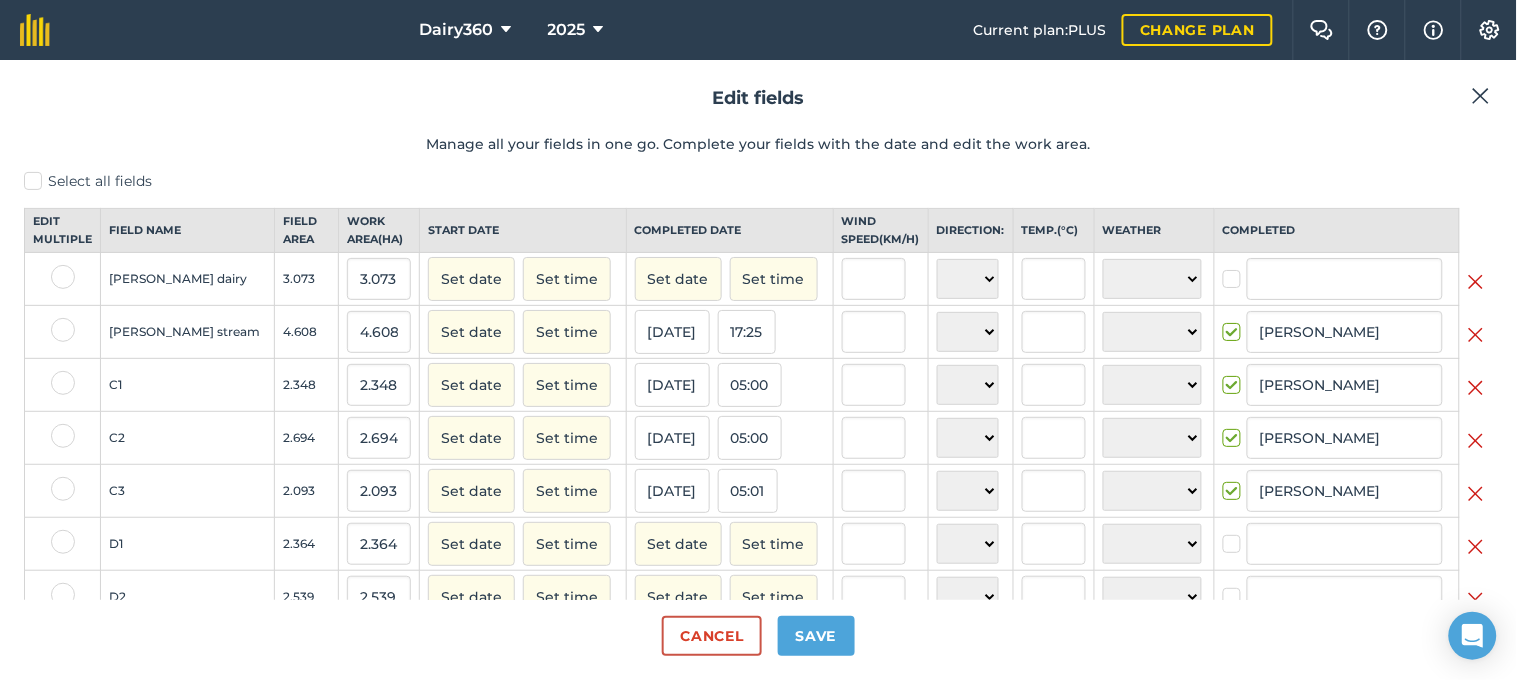 click at bounding box center (1476, 282) 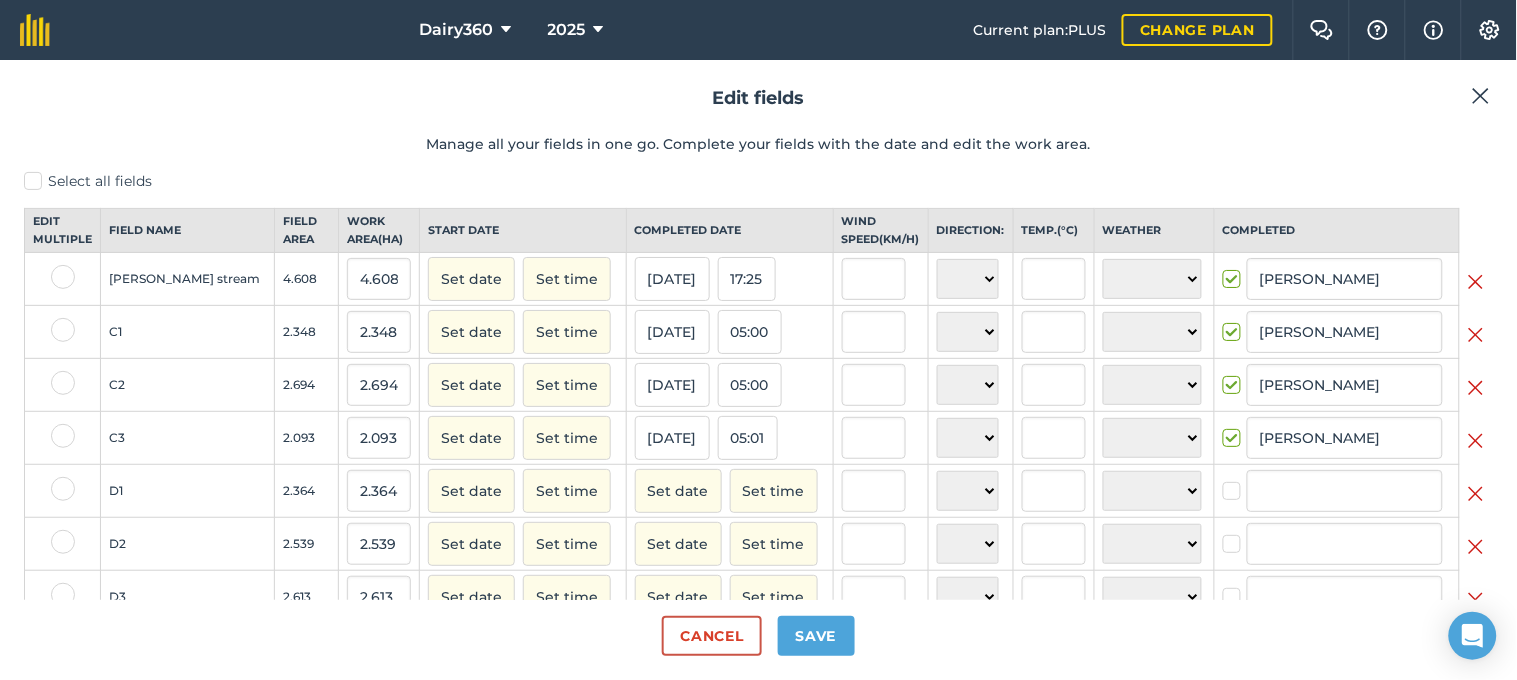 click at bounding box center [1476, 494] 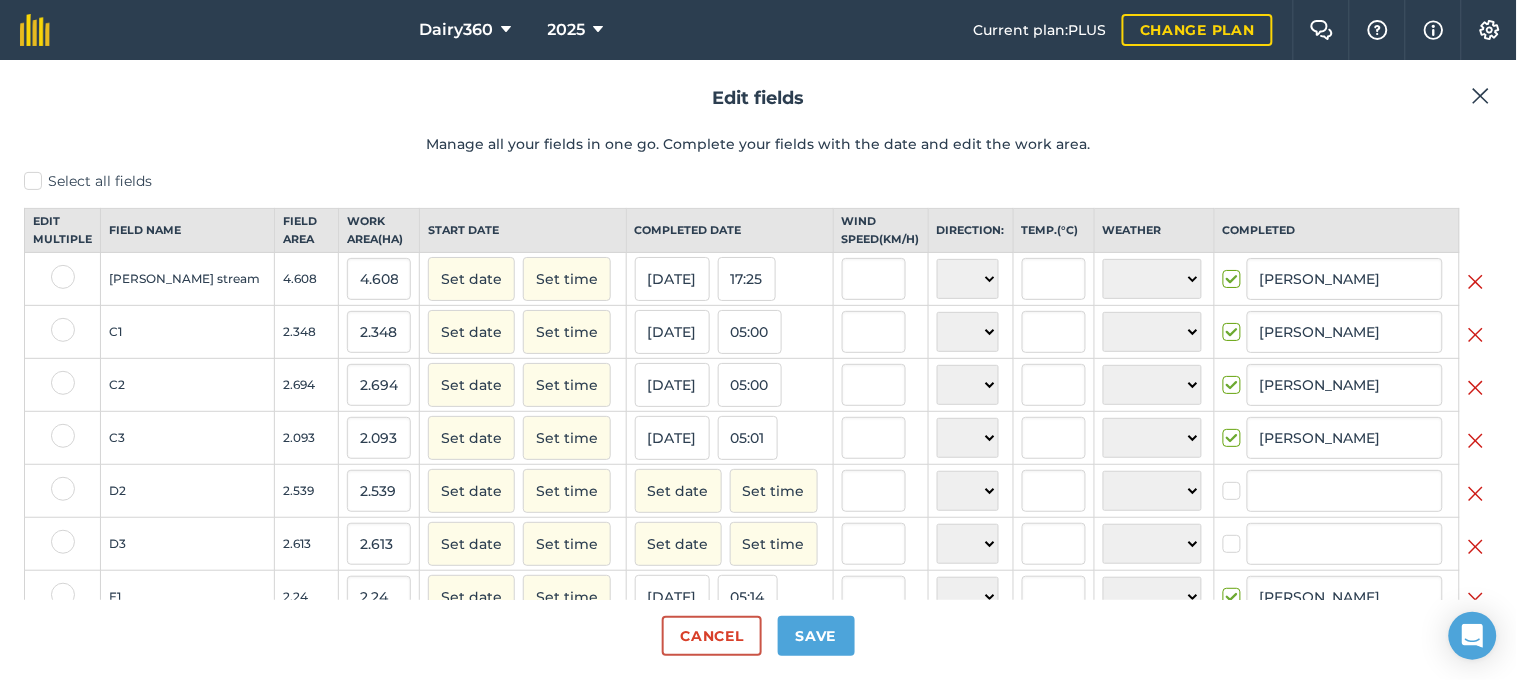 click at bounding box center [1476, 494] 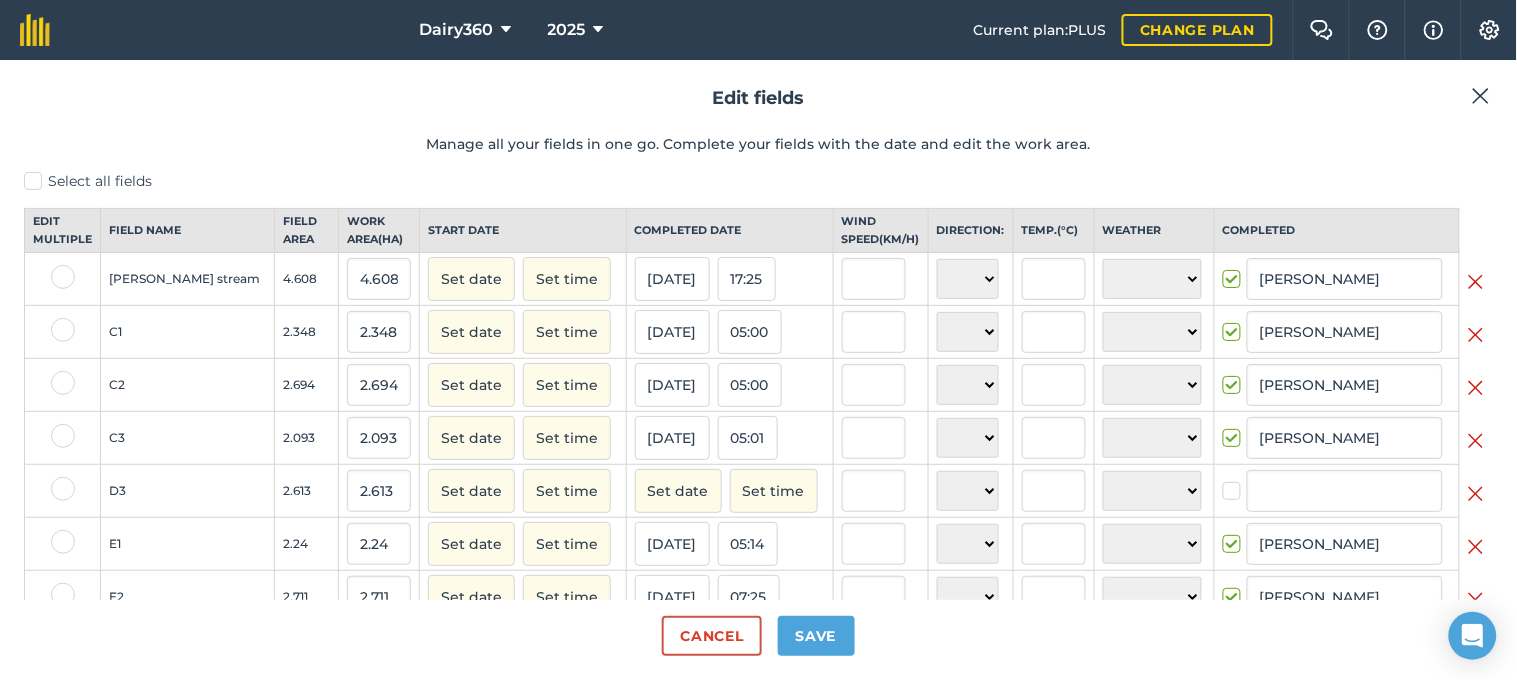 click at bounding box center (1476, 494) 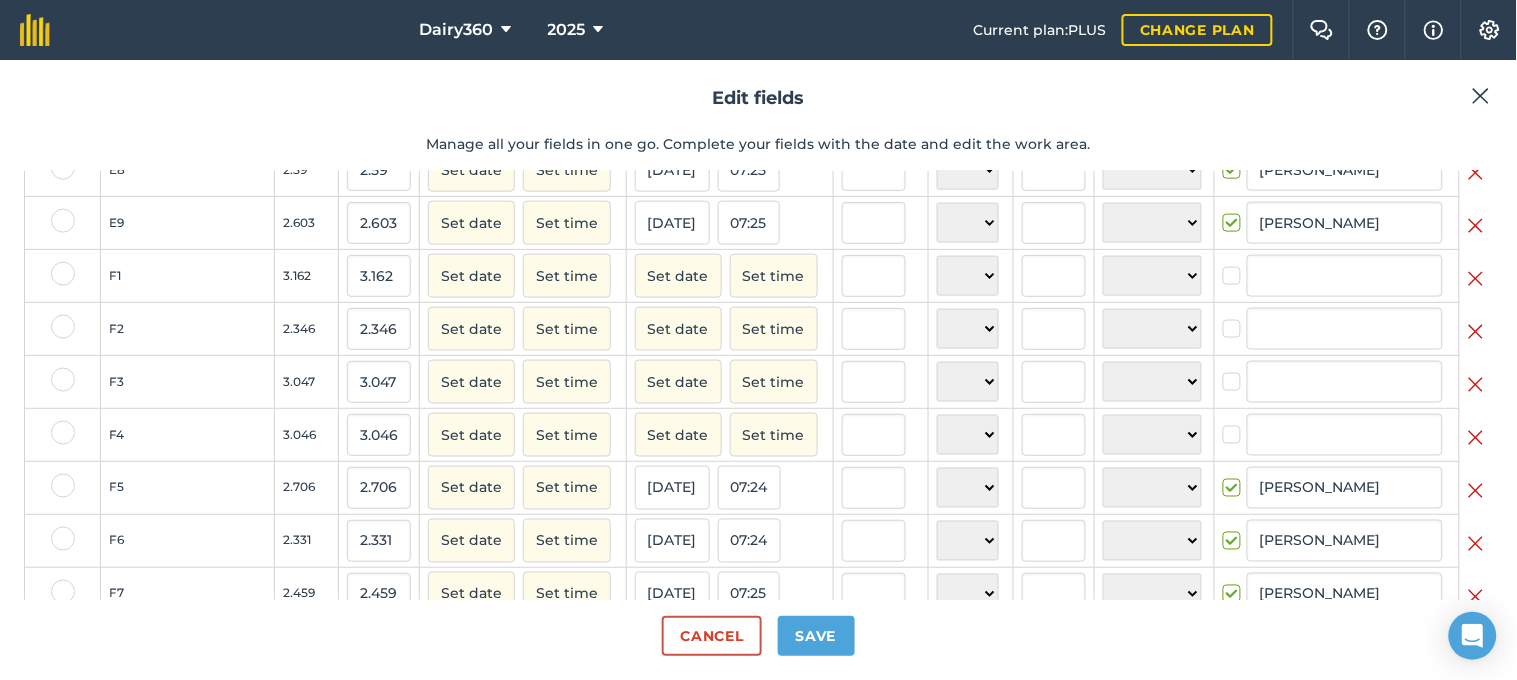 scroll, scrollTop: 741, scrollLeft: 0, axis: vertical 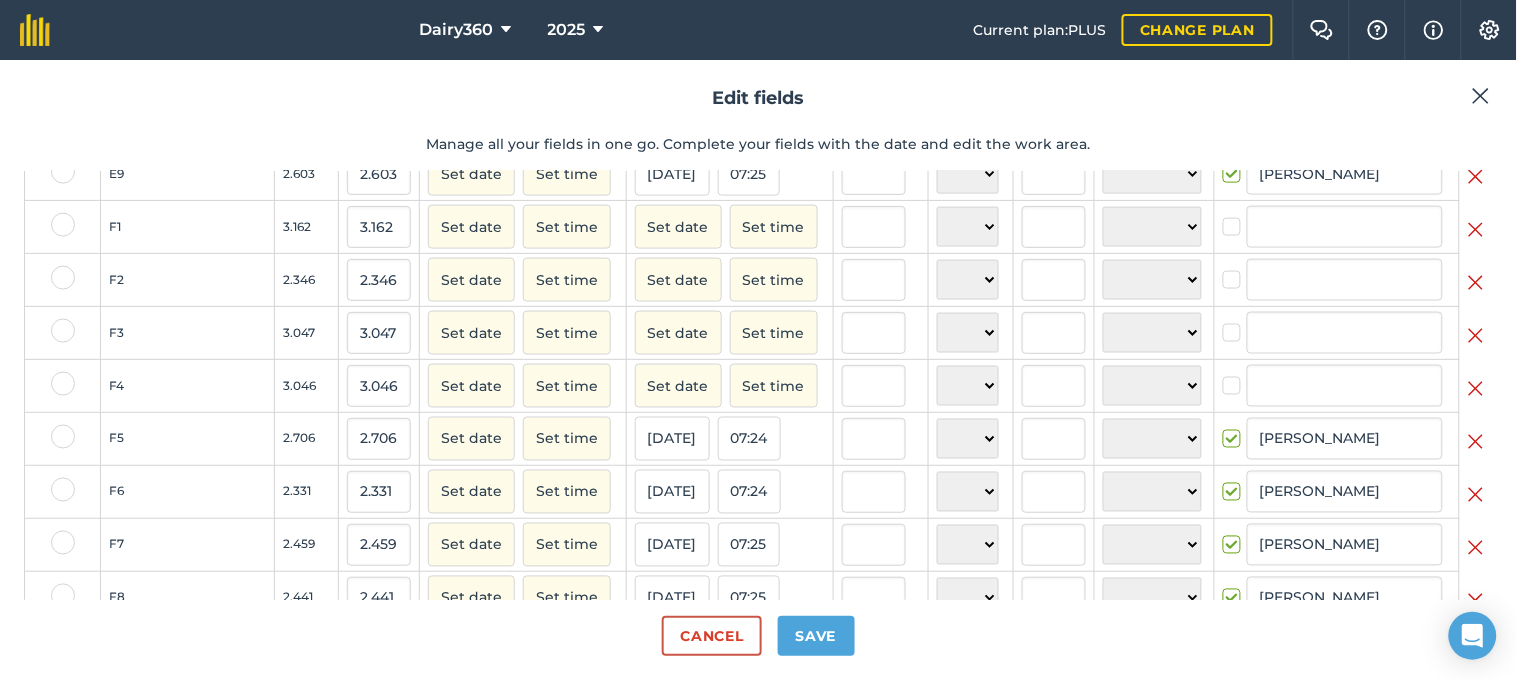 click at bounding box center [1476, 230] 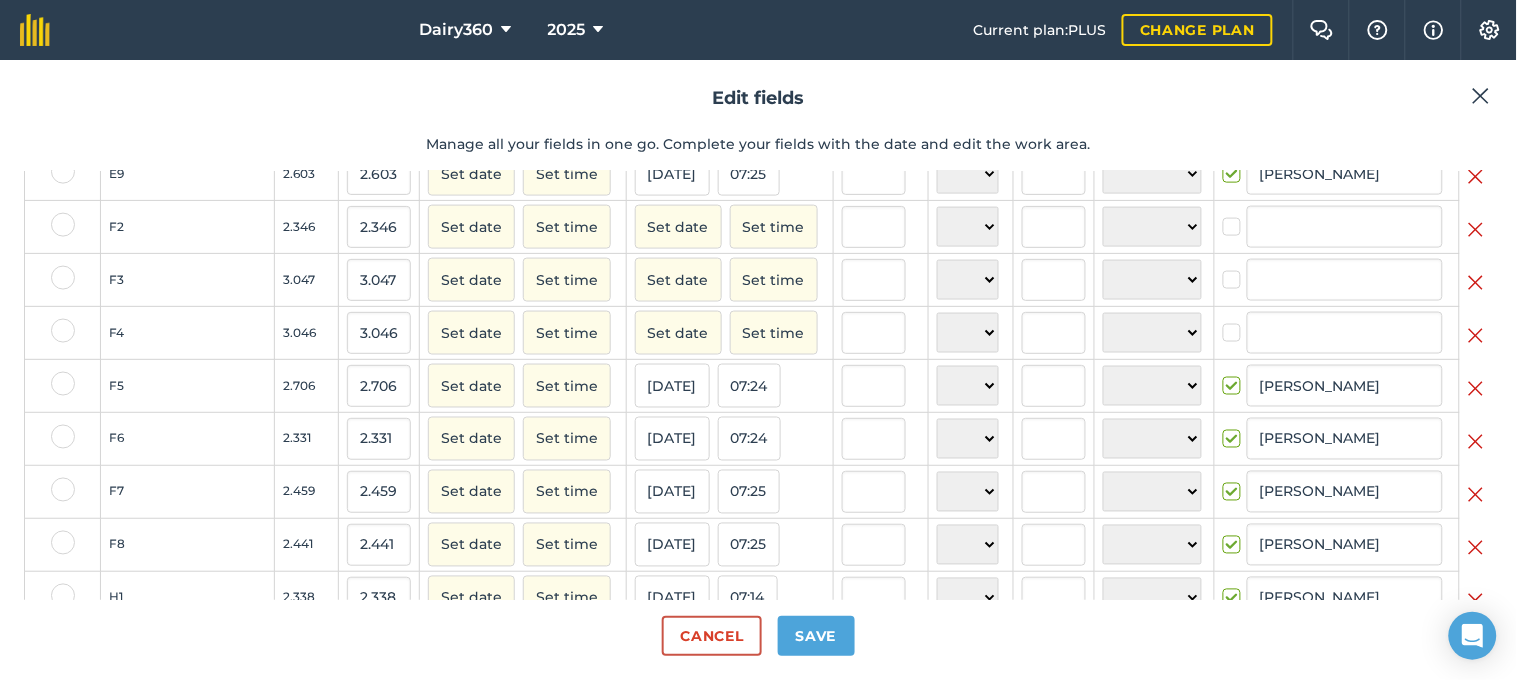 click at bounding box center [1476, 230] 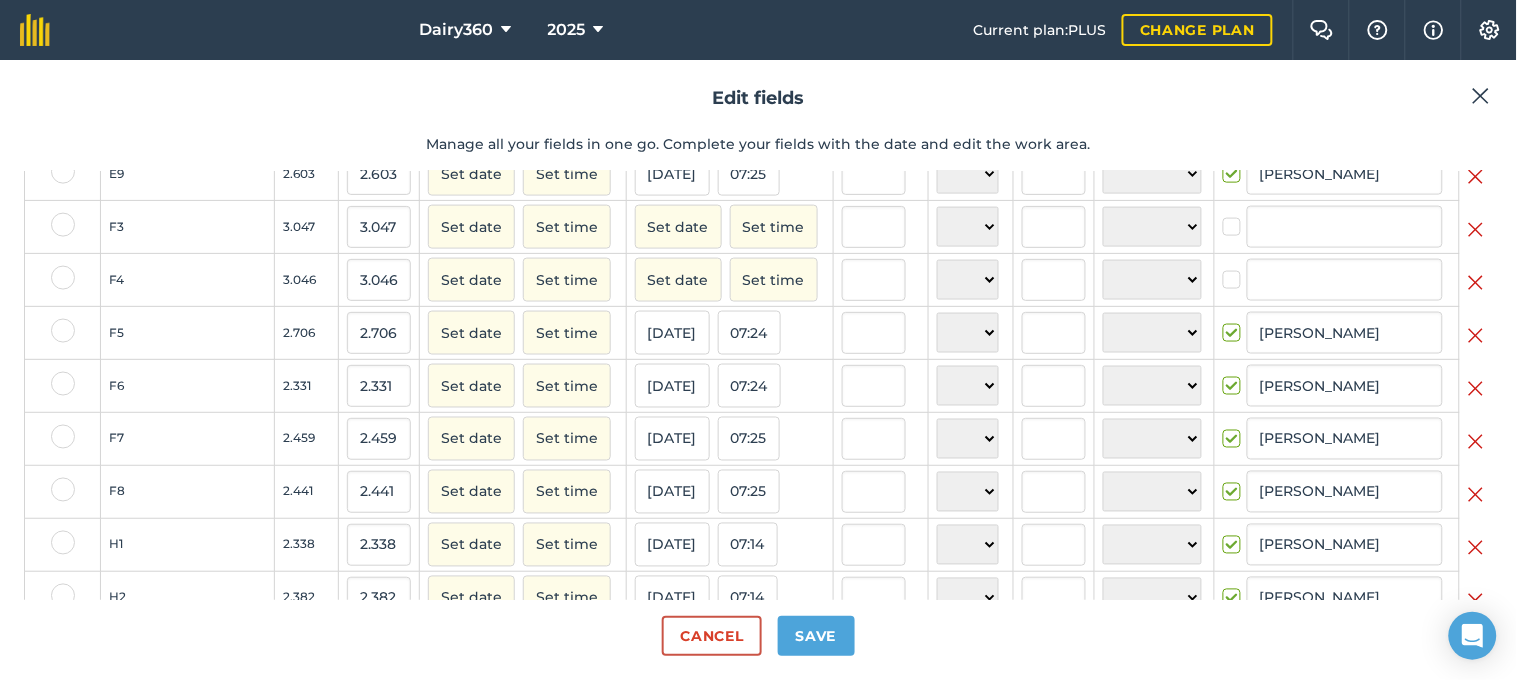 click at bounding box center (1476, 230) 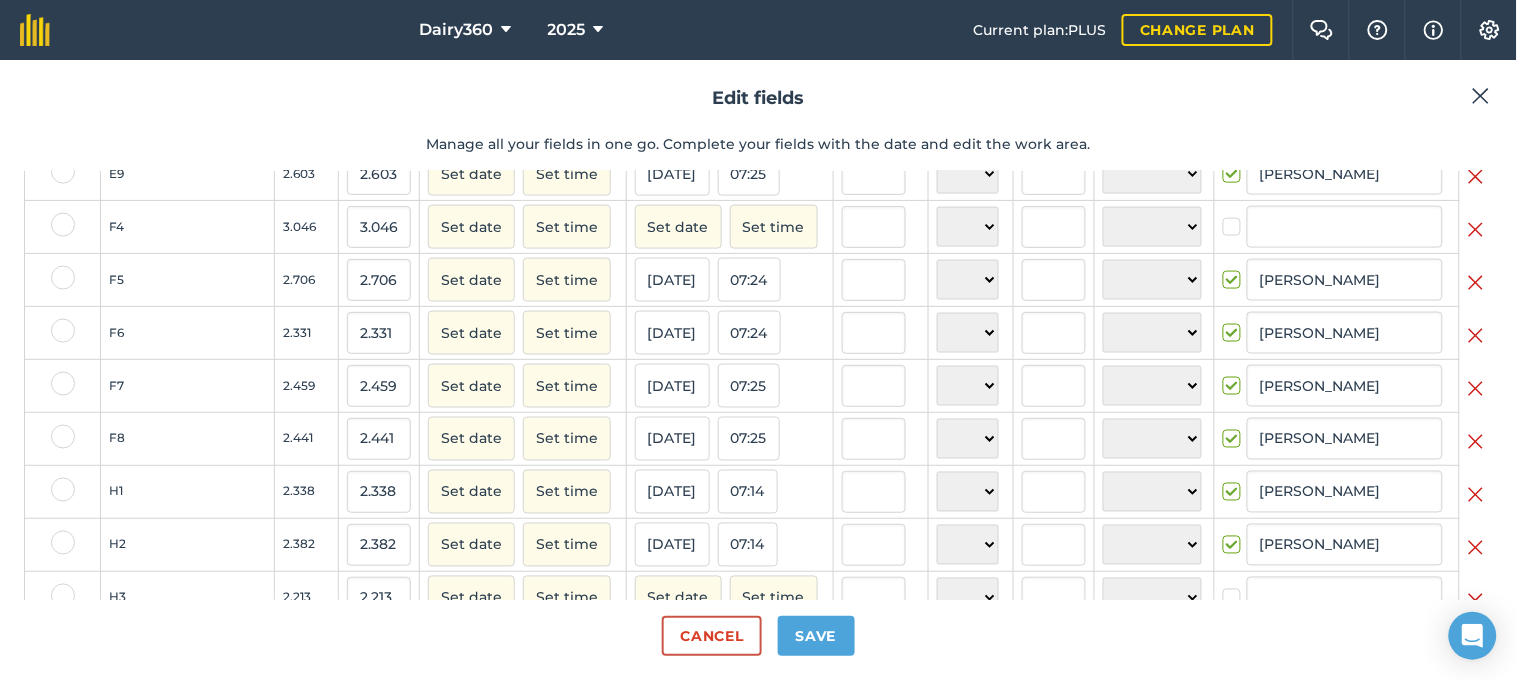 click at bounding box center (1476, 230) 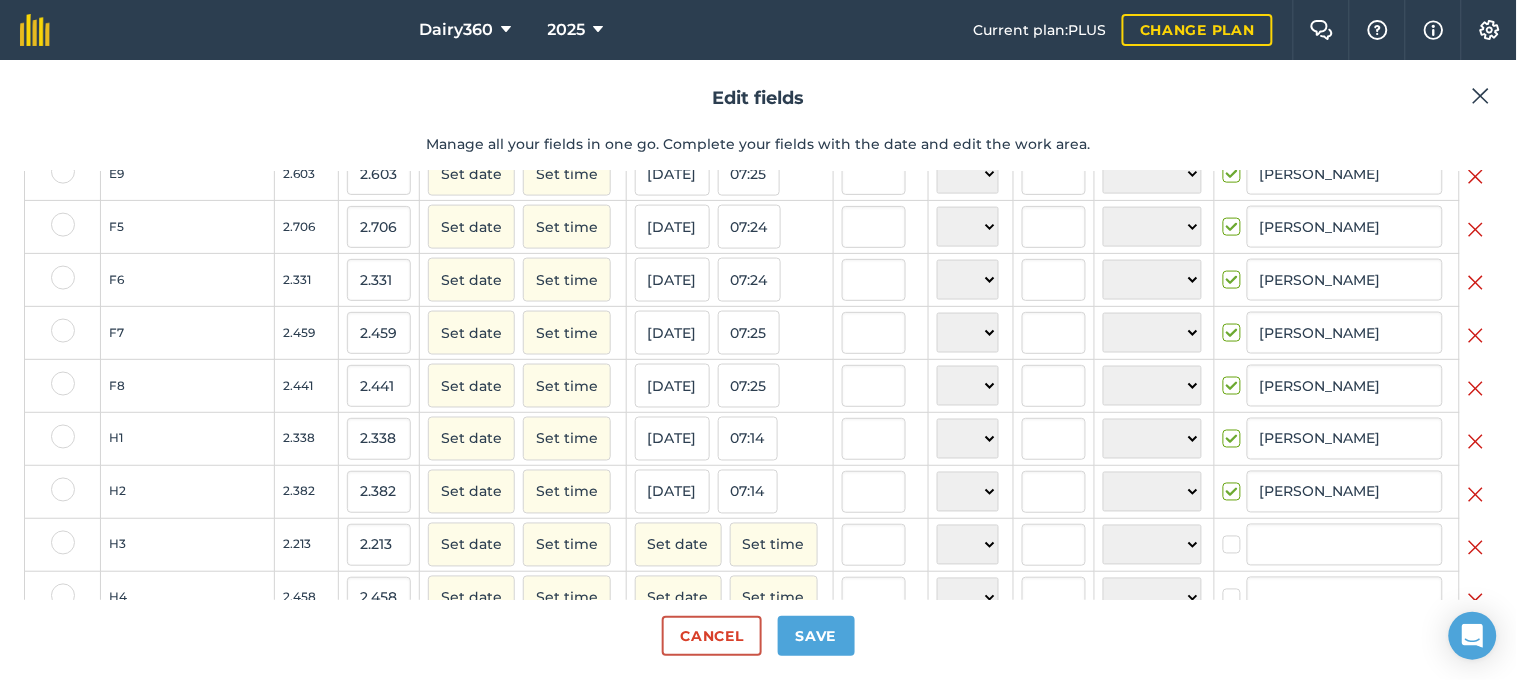 scroll, scrollTop: 807, scrollLeft: 0, axis: vertical 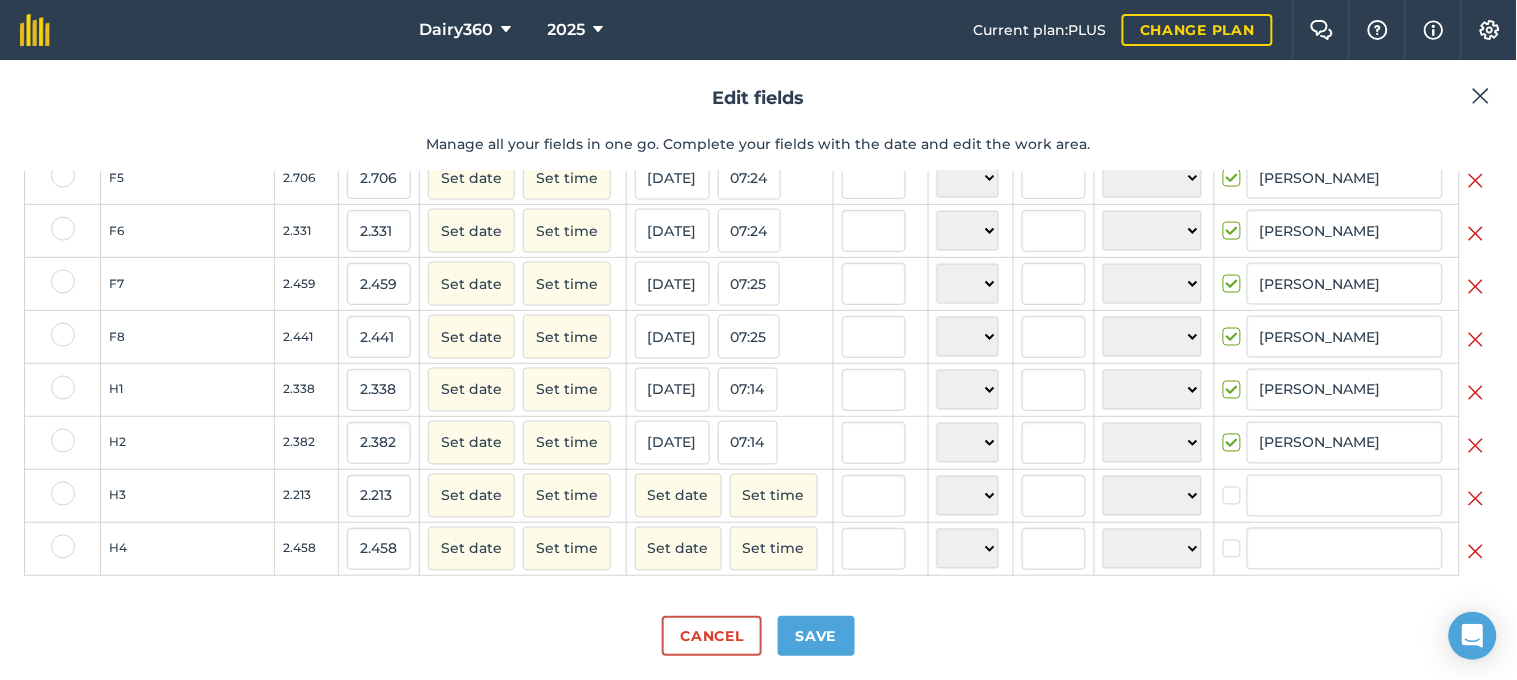 click at bounding box center (1476, 499) 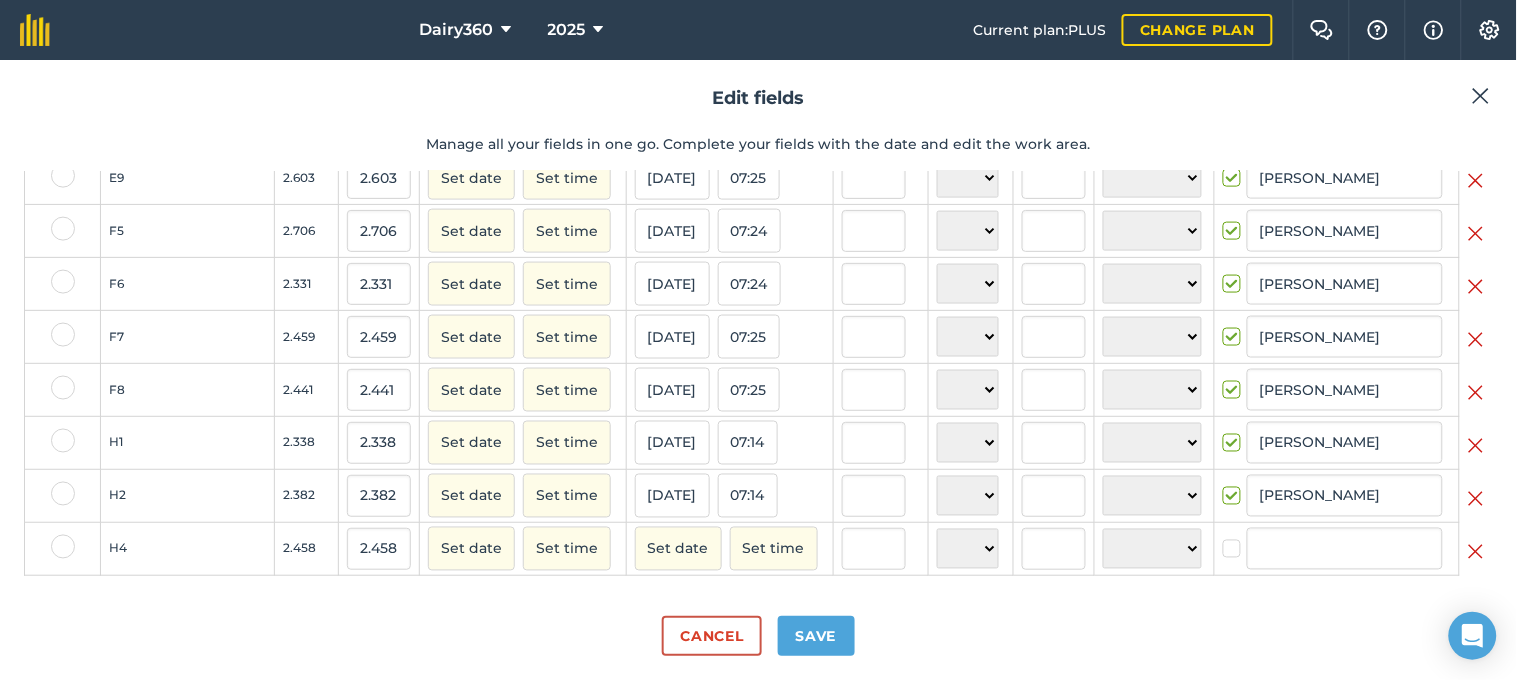 scroll, scrollTop: 755, scrollLeft: 0, axis: vertical 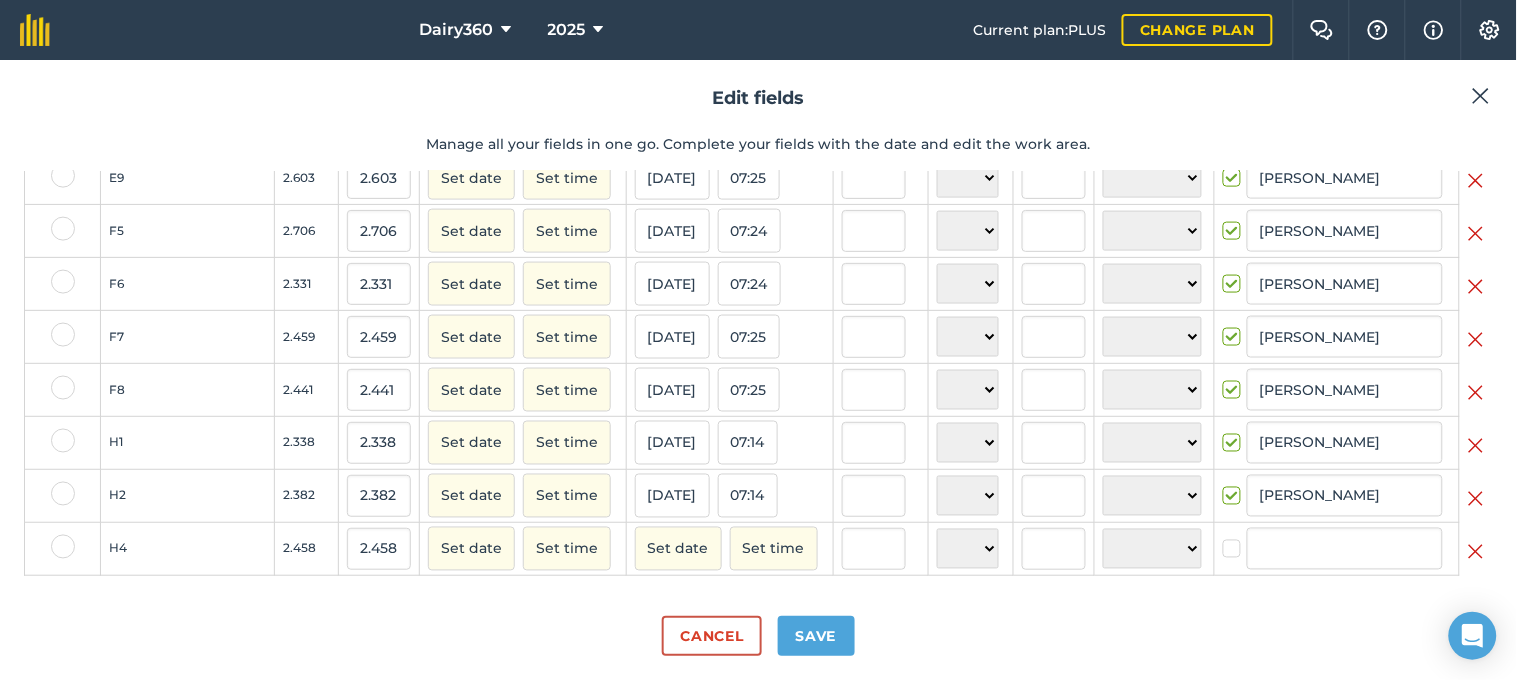 click at bounding box center (1476, 552) 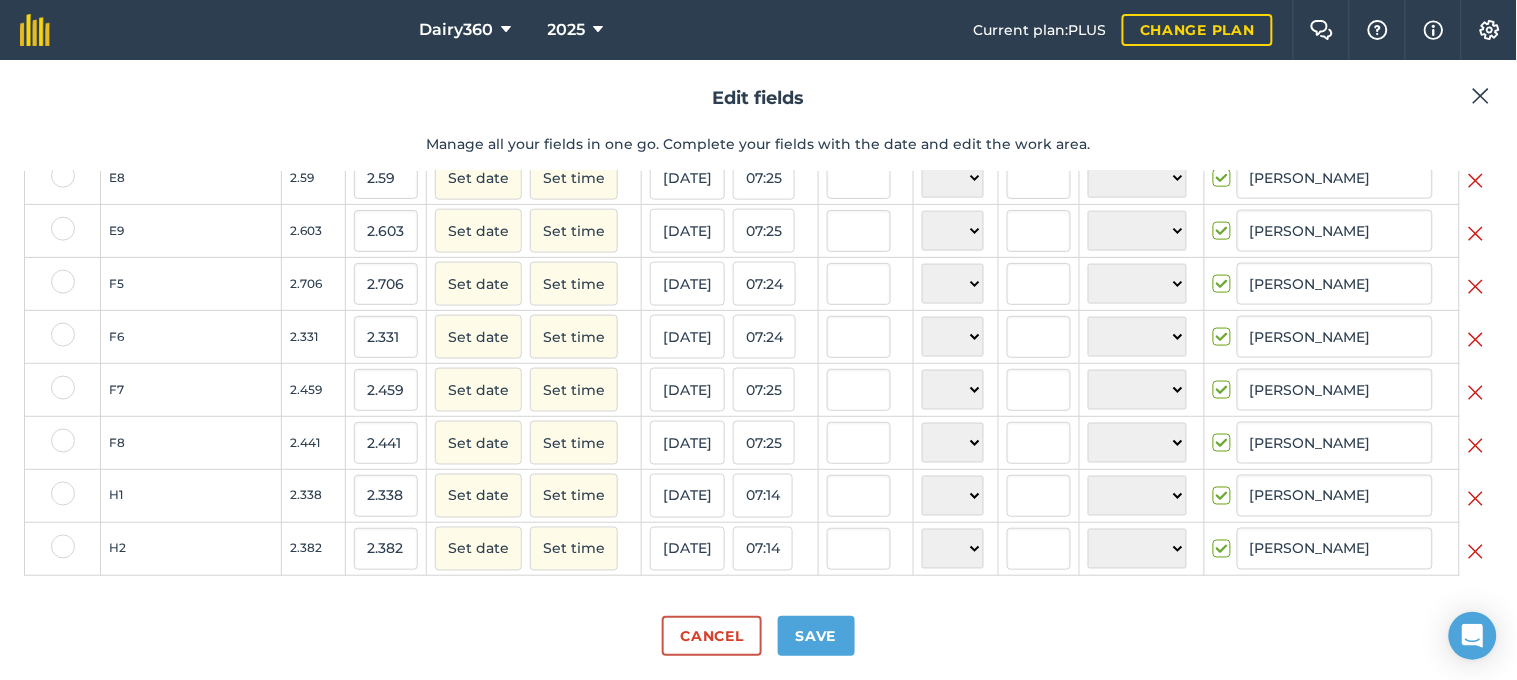 scroll, scrollTop: 701, scrollLeft: 0, axis: vertical 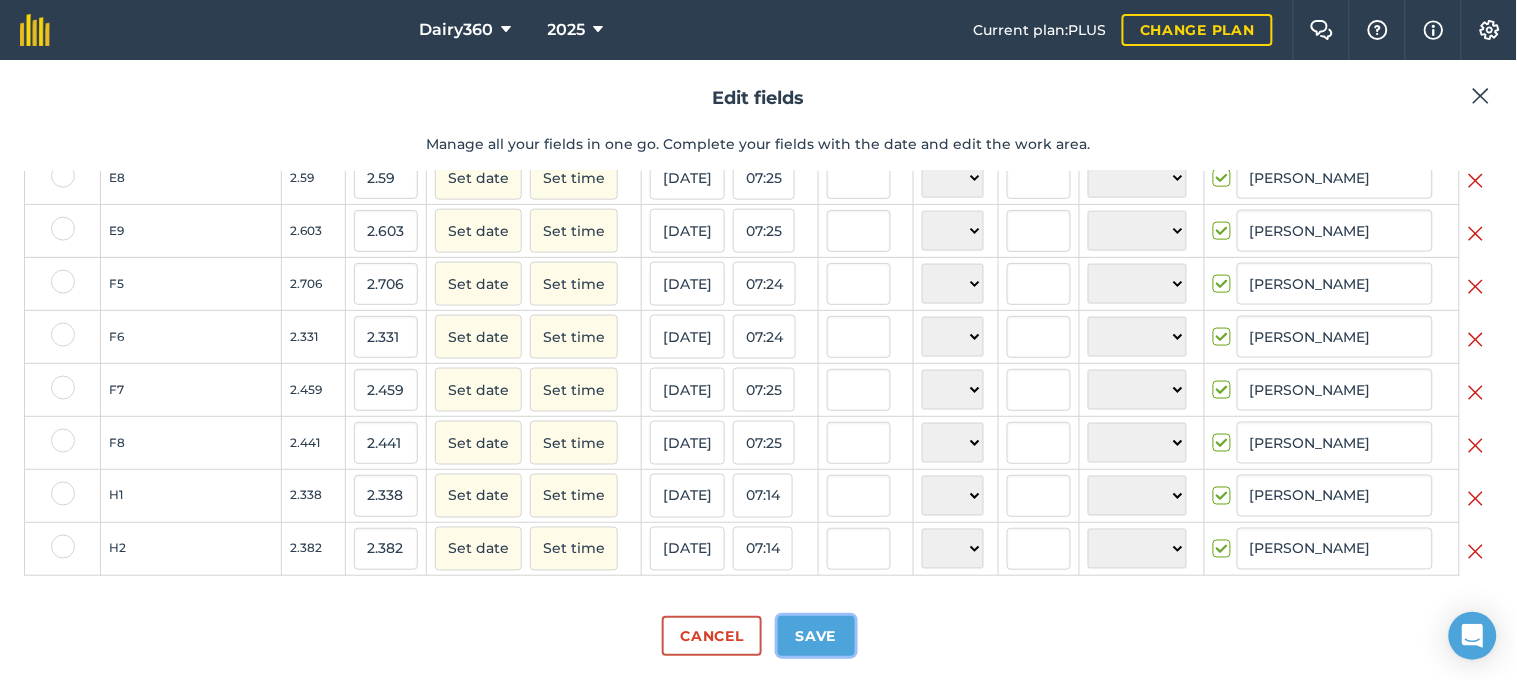 click on "Save" at bounding box center [816, 636] 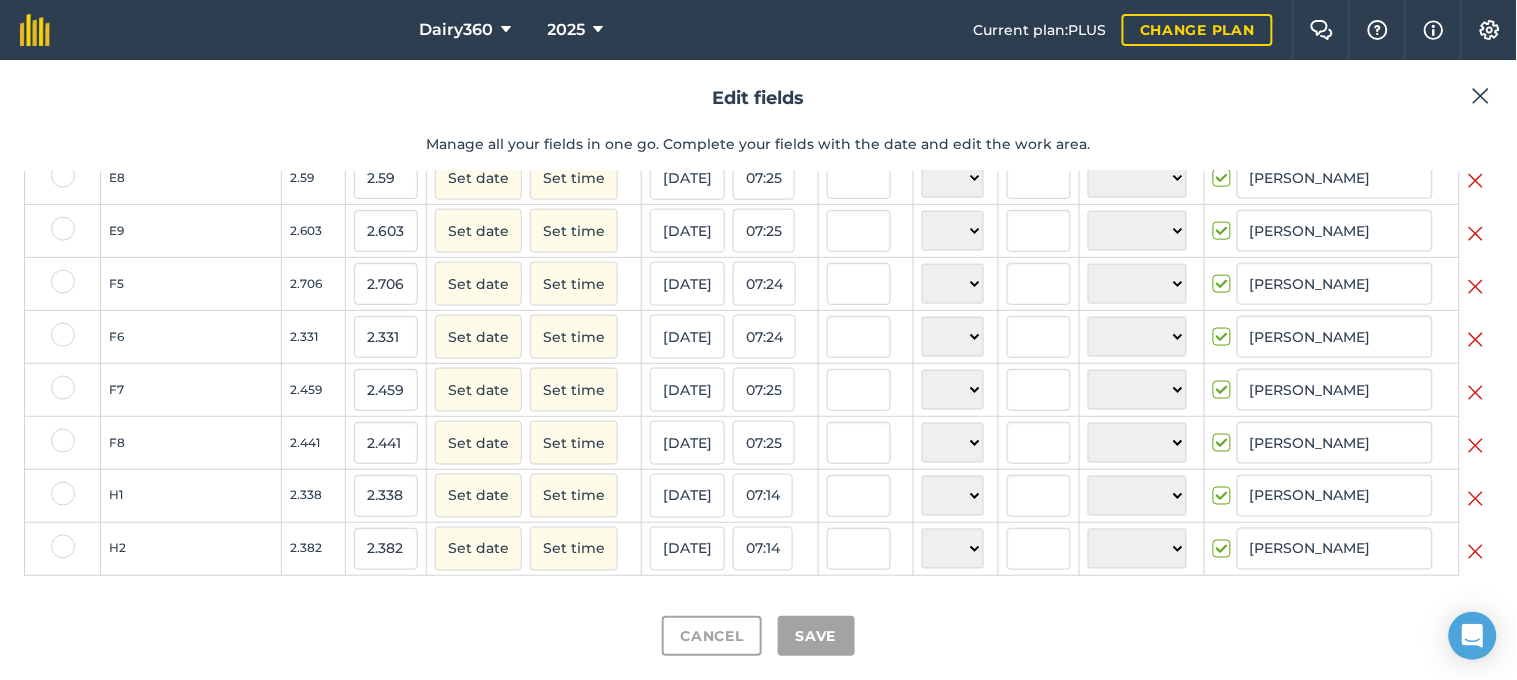 checkbox on "true" 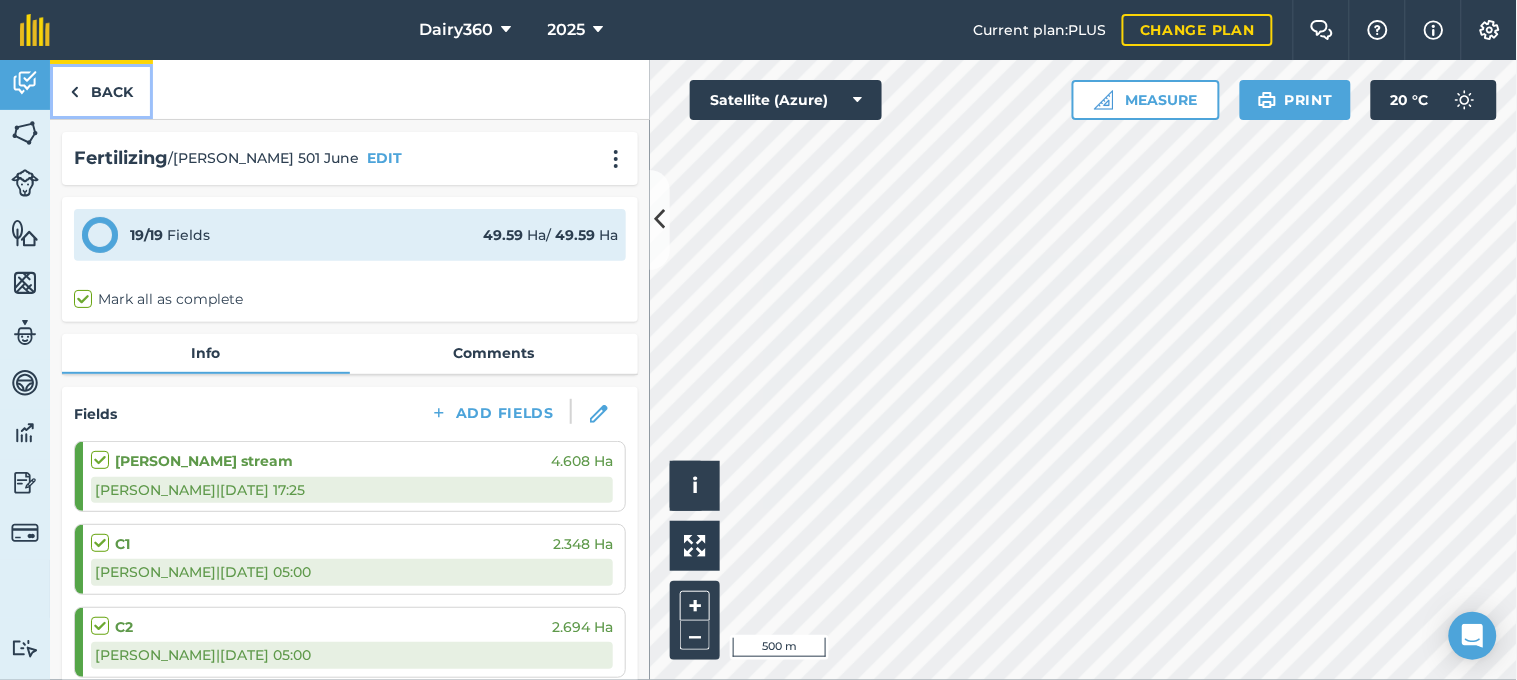 click on "Back" at bounding box center (101, 89) 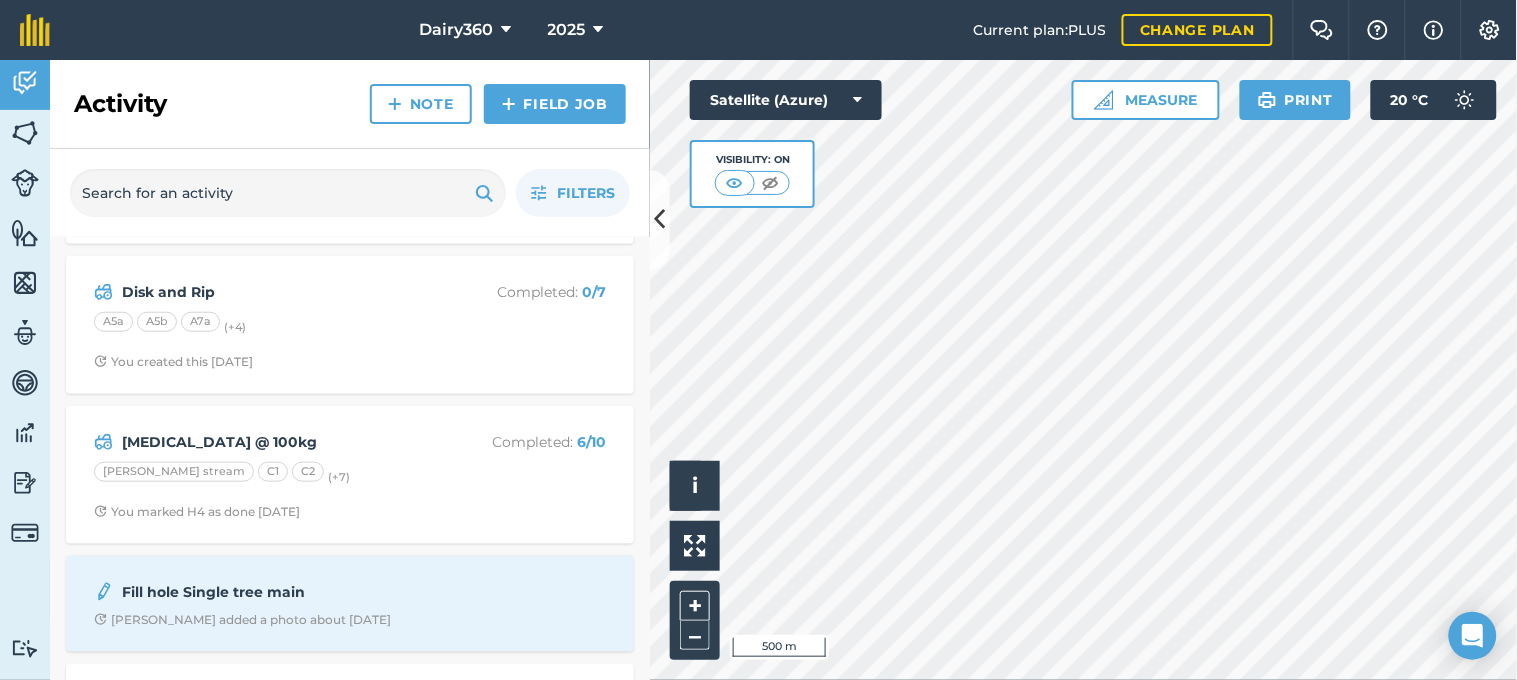 scroll, scrollTop: 592, scrollLeft: 0, axis: vertical 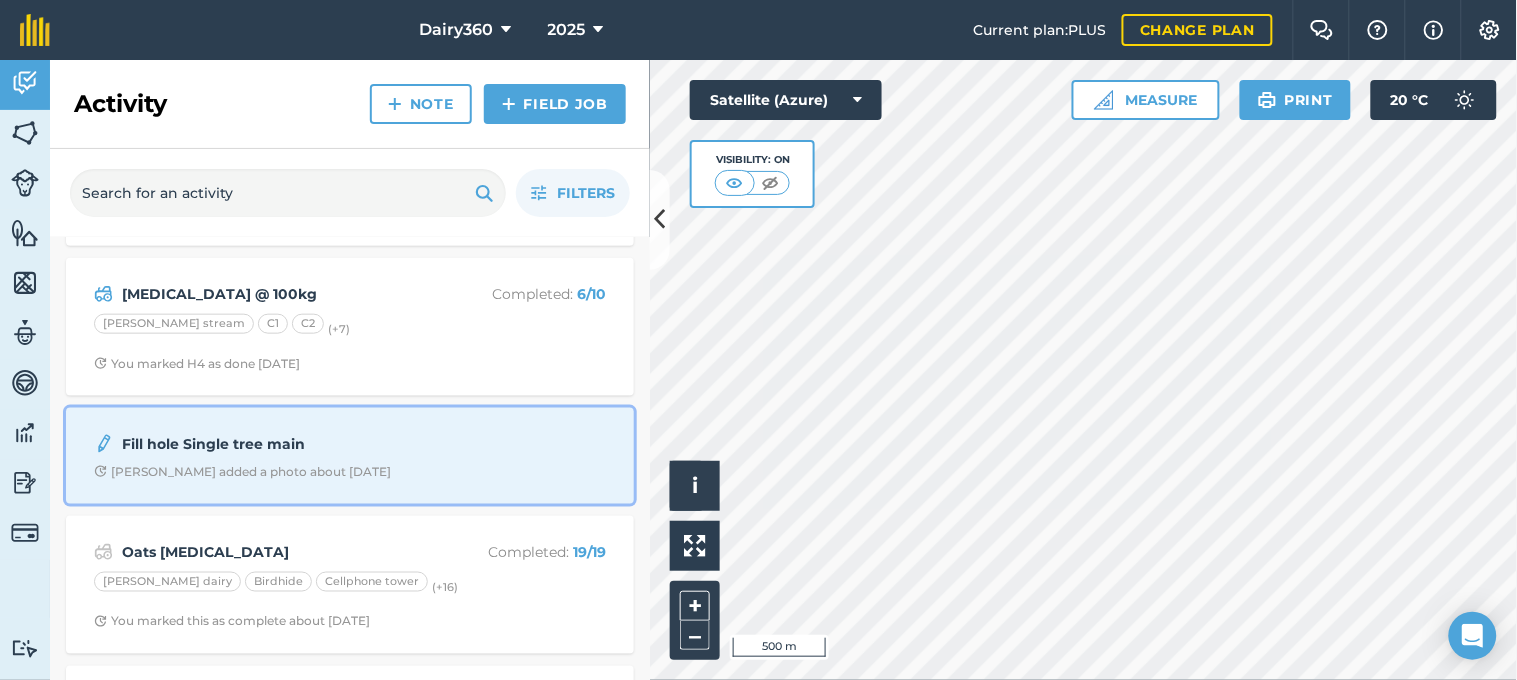 click on "[PERSON_NAME] added a photo about [DATE]" at bounding box center [350, 472] 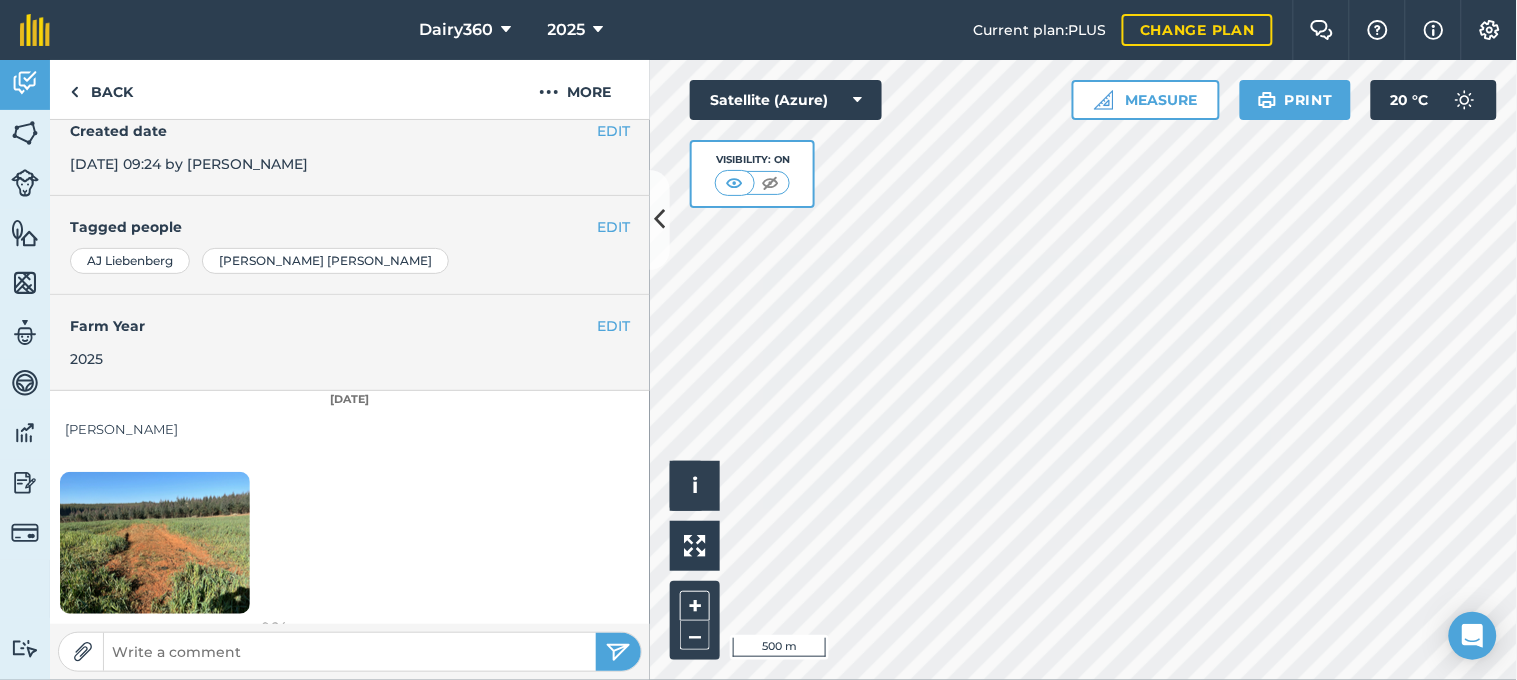 scroll, scrollTop: 317, scrollLeft: 0, axis: vertical 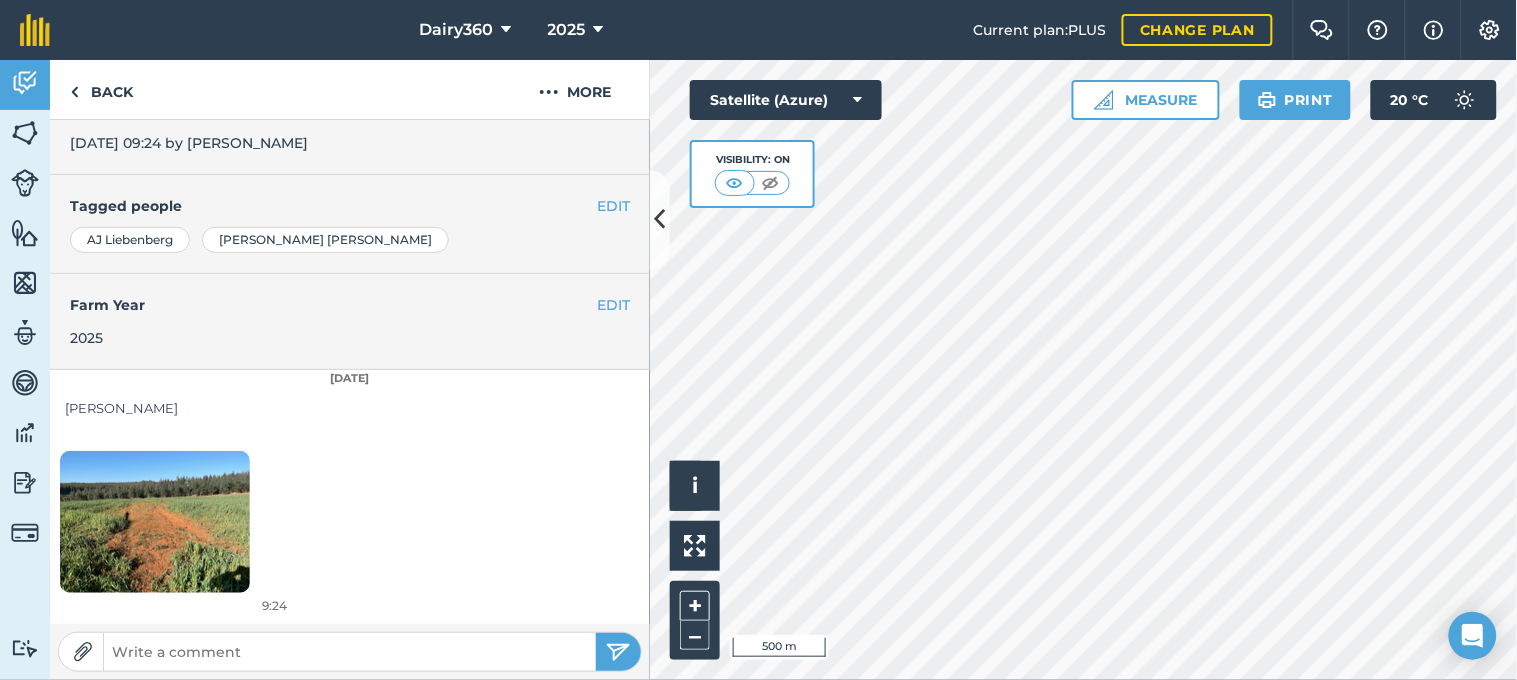 click at bounding box center (155, 522) 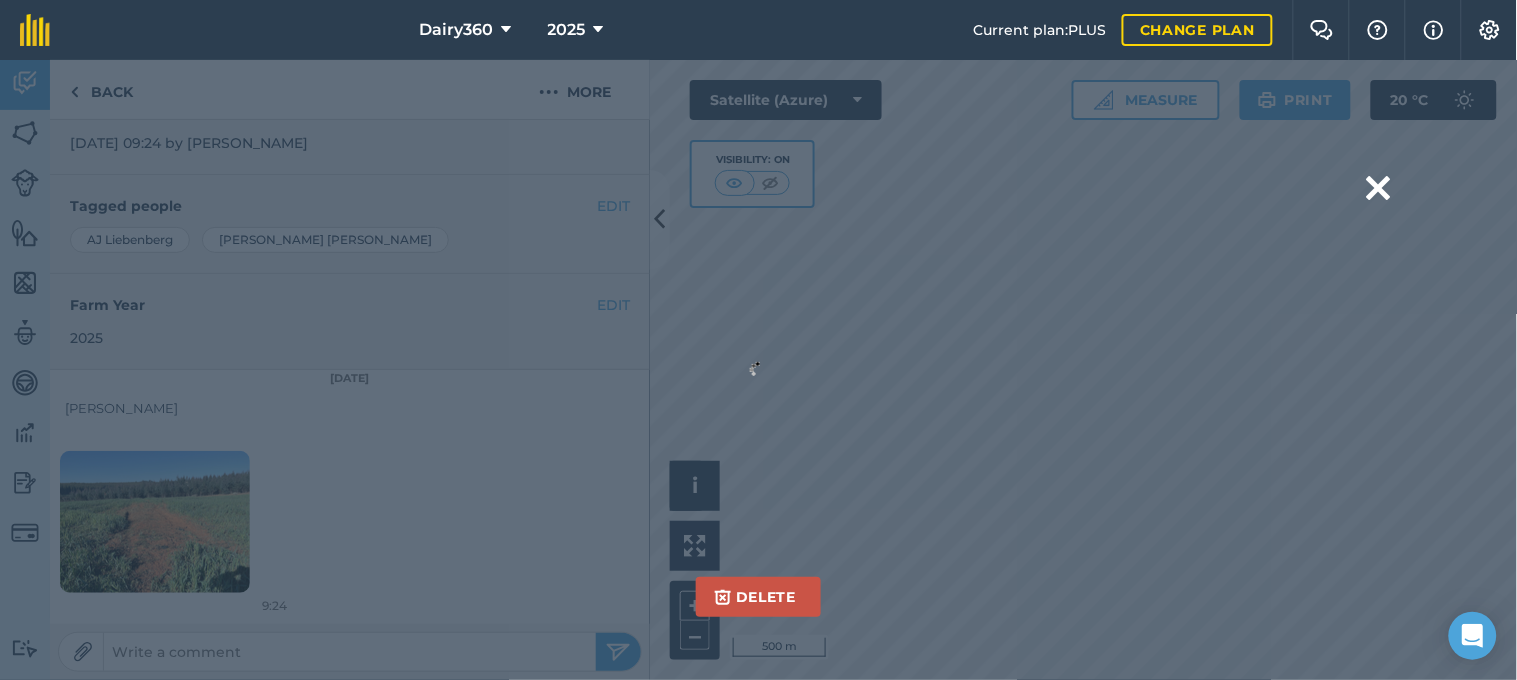 click on "Delete Are you sure you would like to delete this image? [GEOGRAPHIC_DATA]" at bounding box center [758, 369] 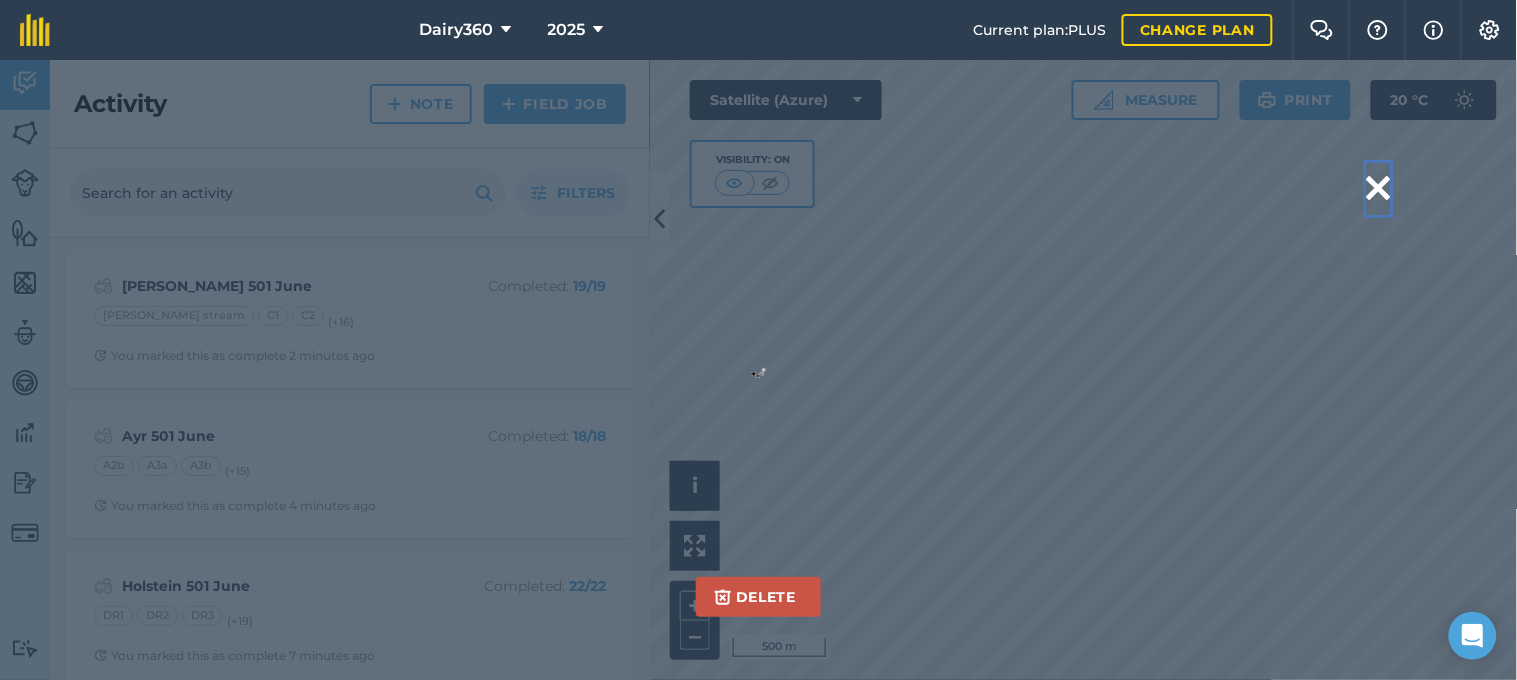 click at bounding box center [1379, 188] 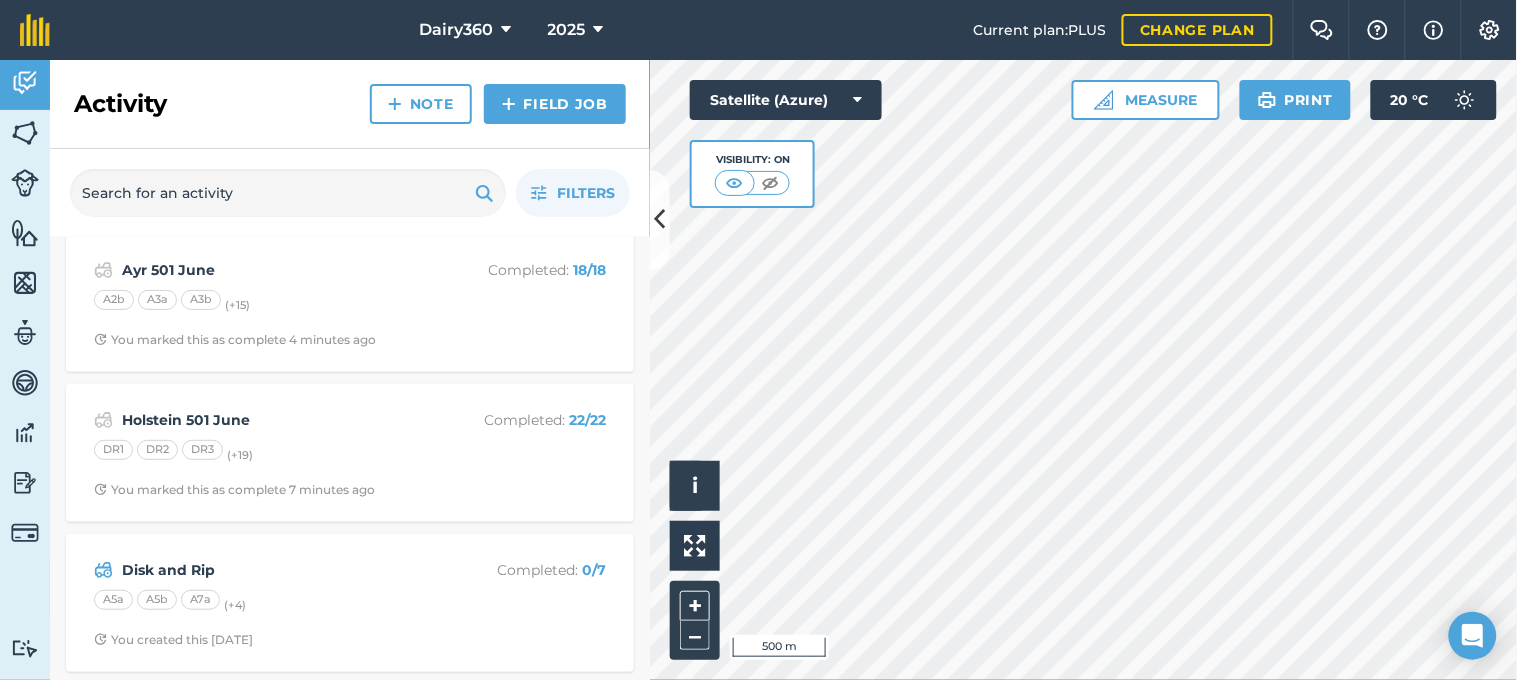 scroll, scrollTop: 0, scrollLeft: 0, axis: both 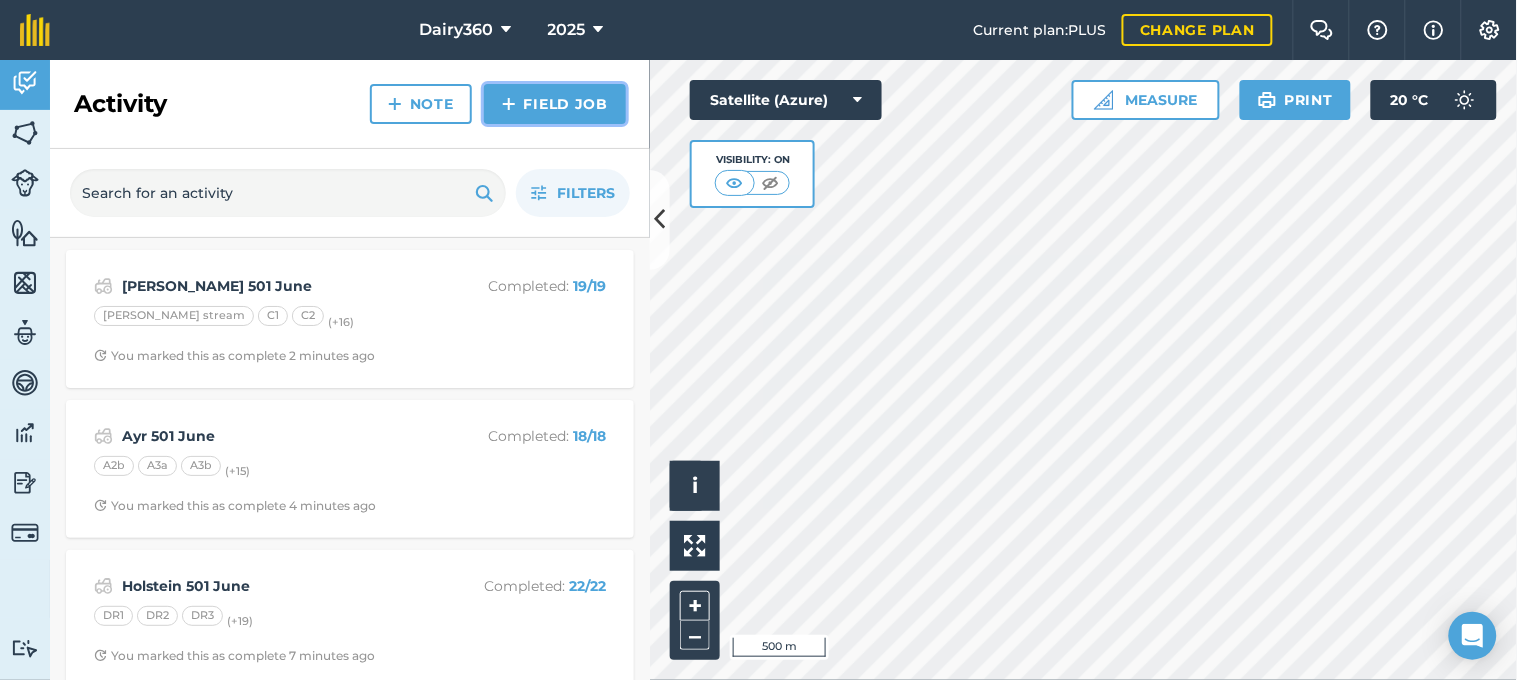 click on "Field Job" at bounding box center [555, 104] 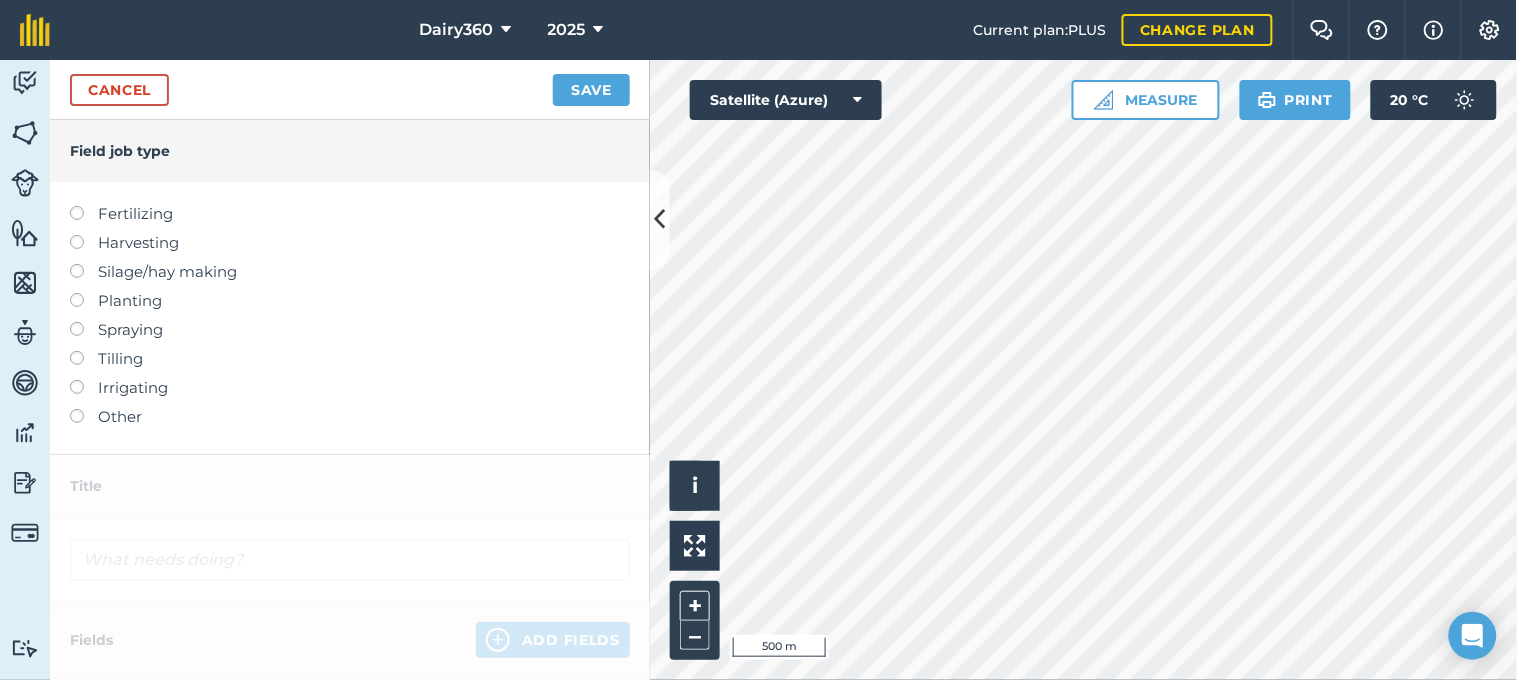 click at bounding box center (84, 206) 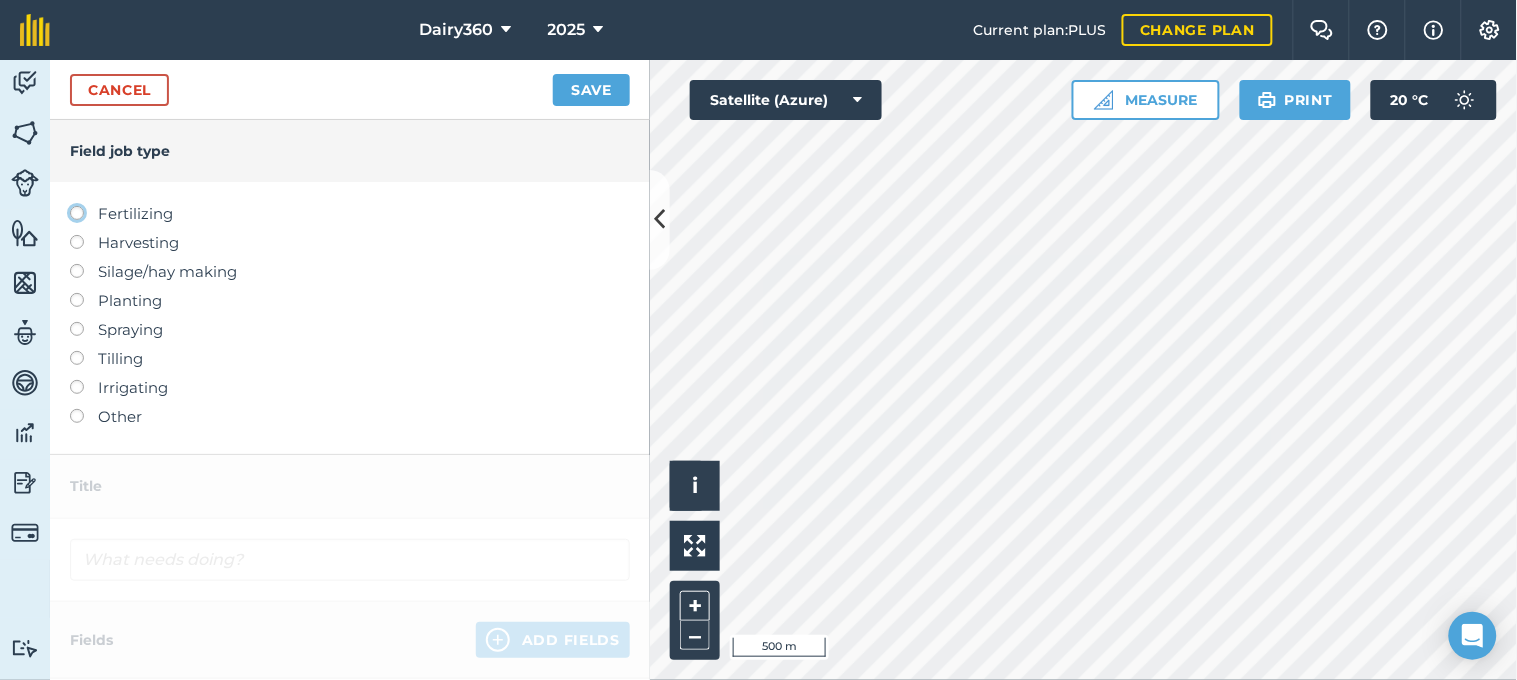 click on "Fertilizing" at bounding box center [-9943, 212] 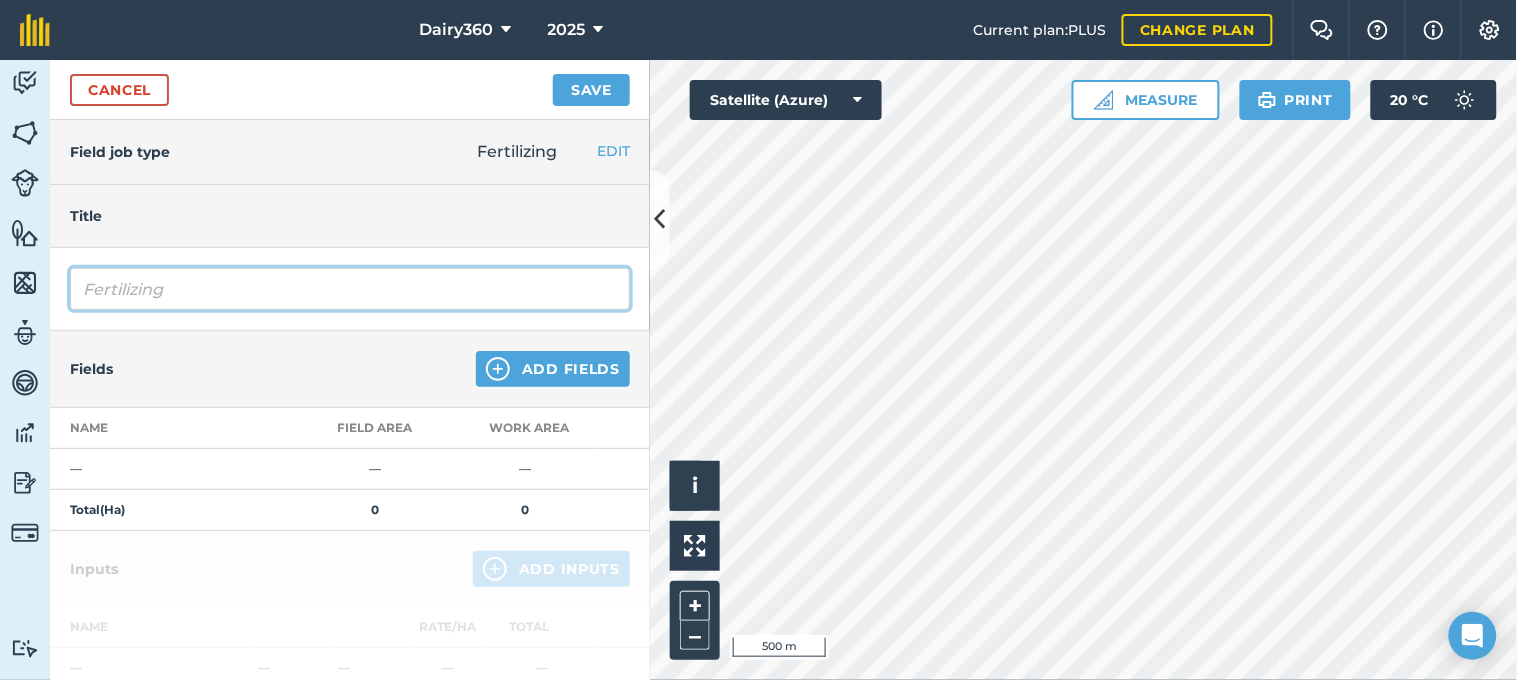 click on "Fertilizing" at bounding box center (350, 289) 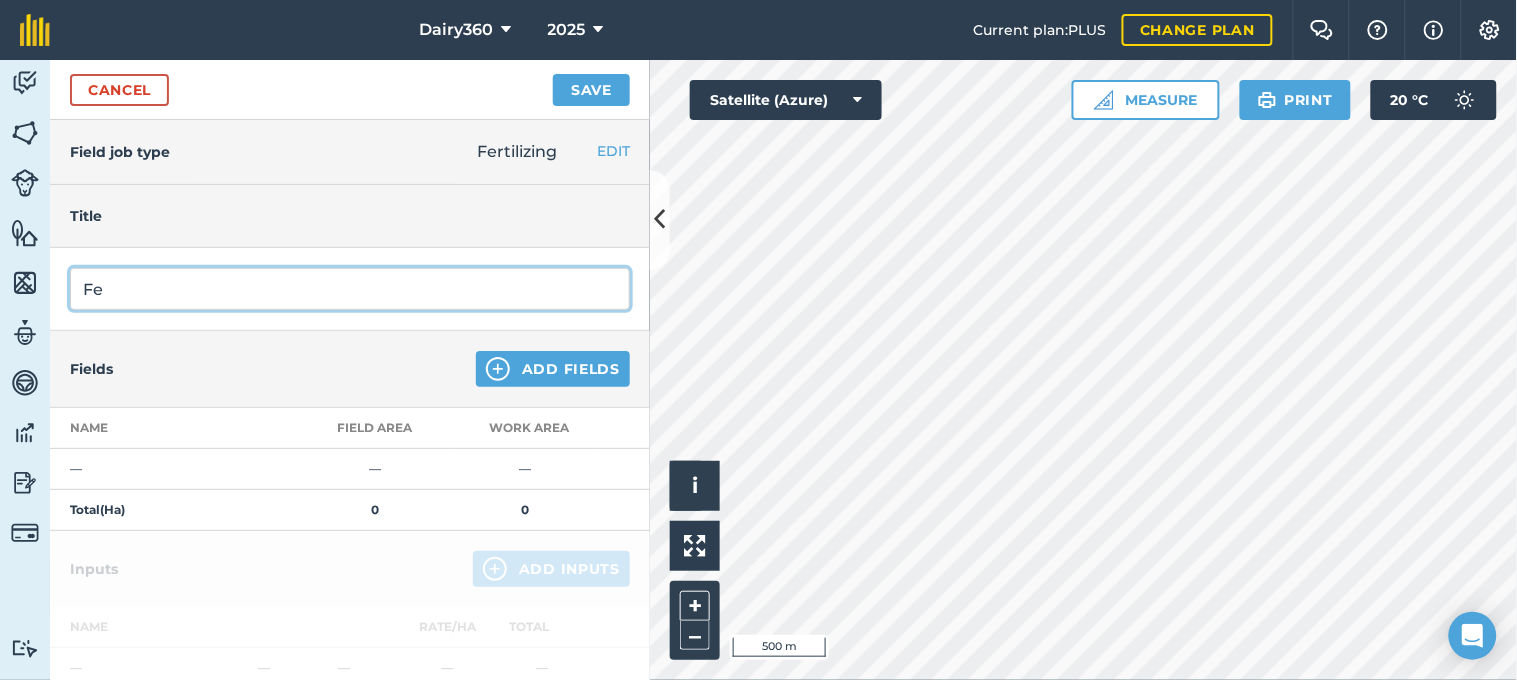 type on "F" 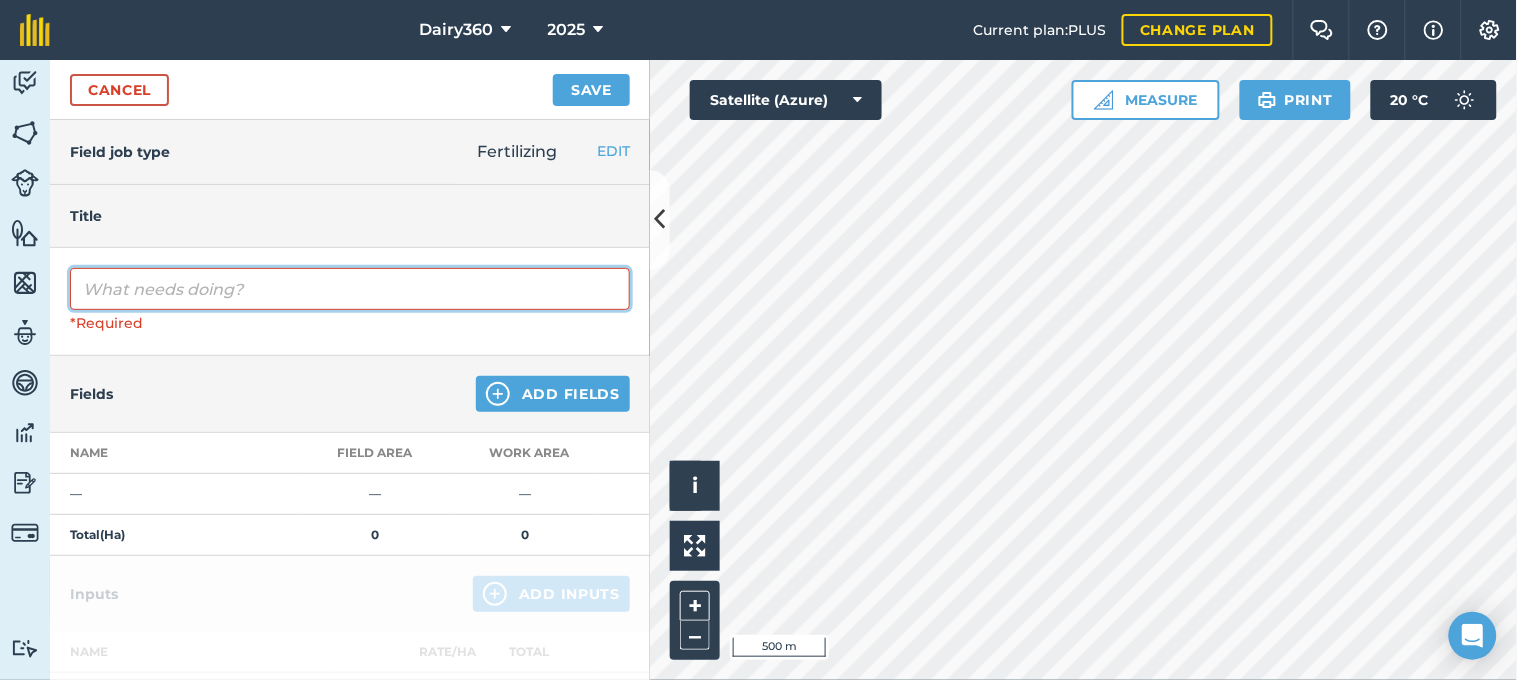 type 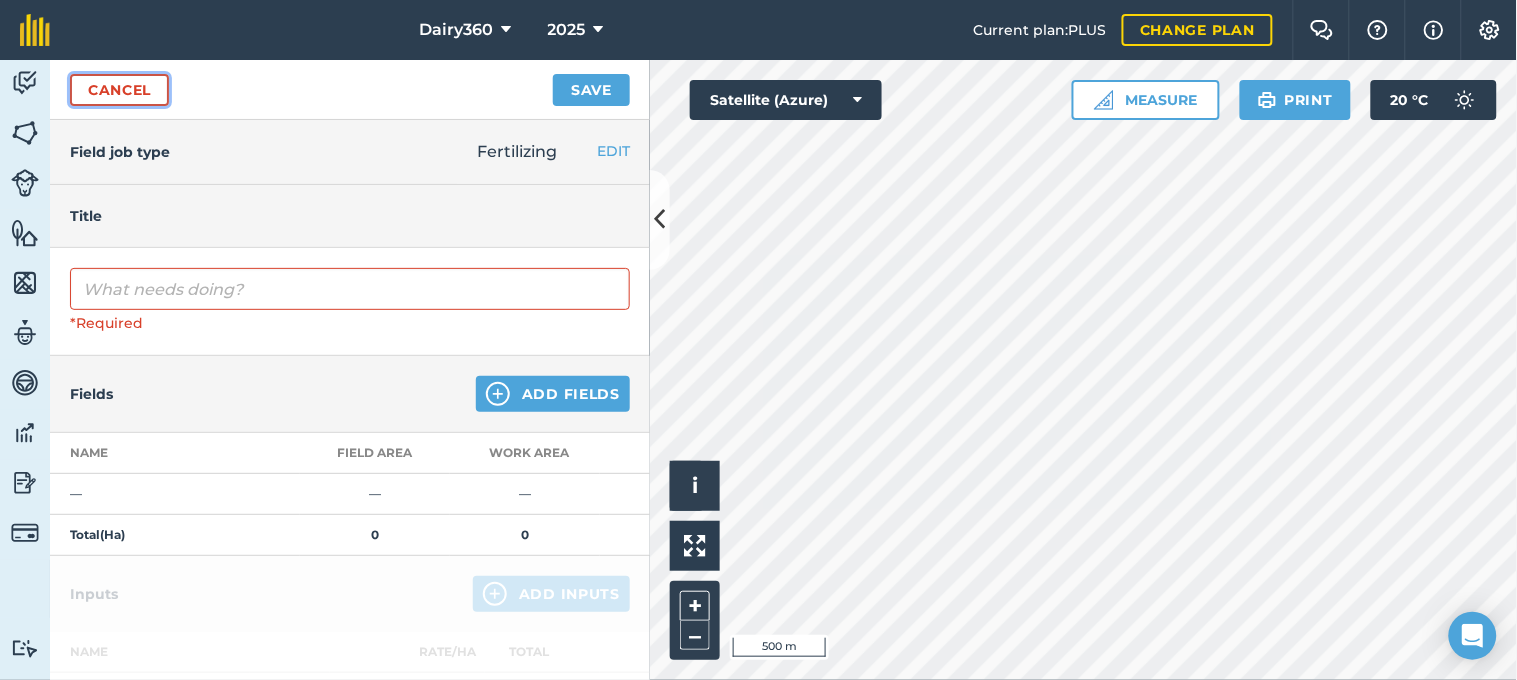 click on "Cancel" at bounding box center (119, 90) 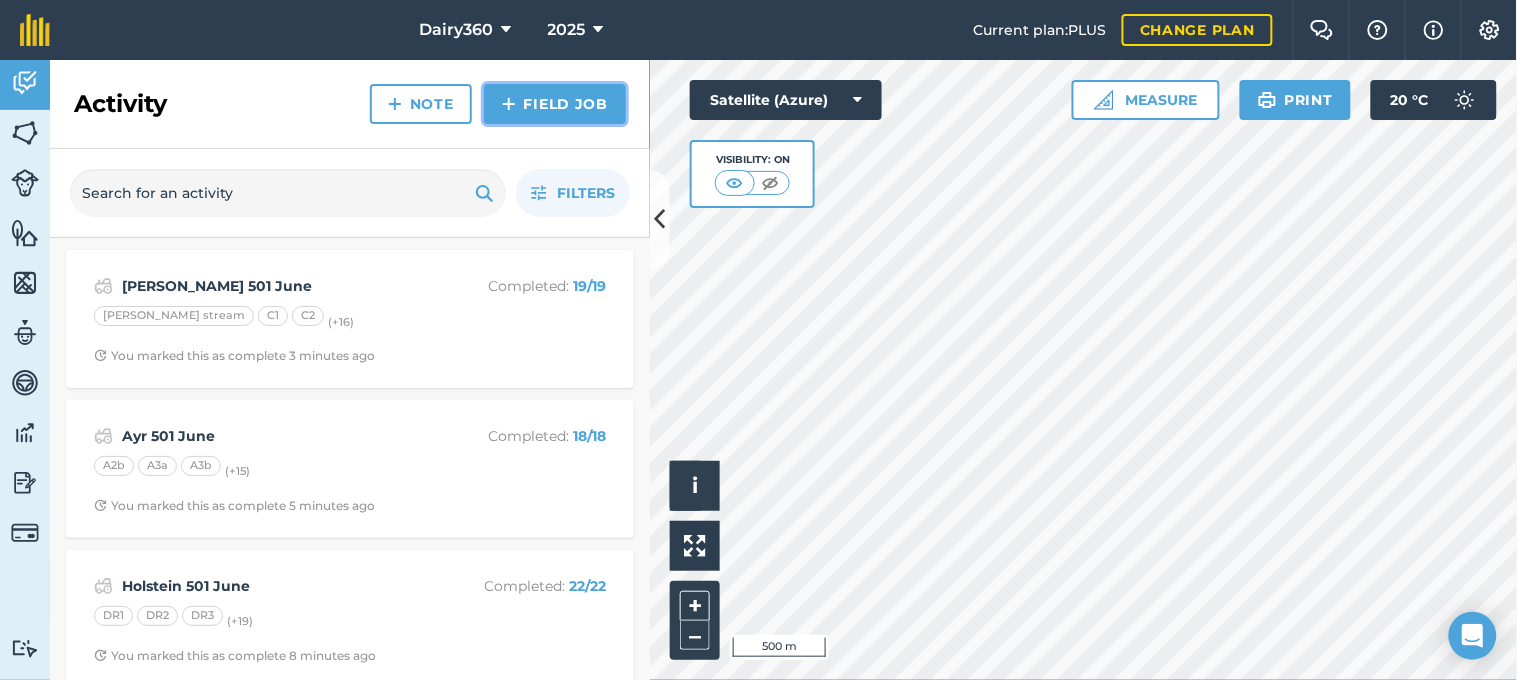 click on "Field Job" at bounding box center [555, 104] 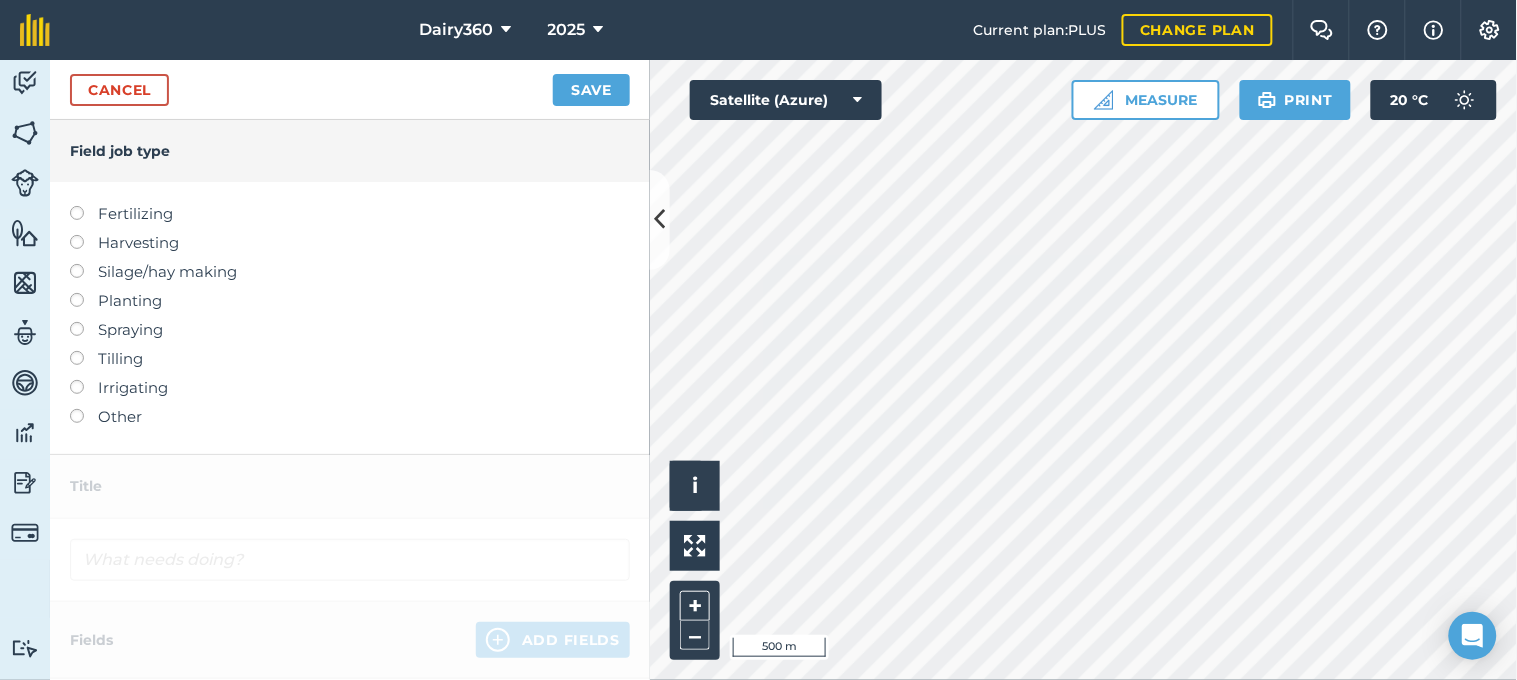 click at bounding box center [84, 206] 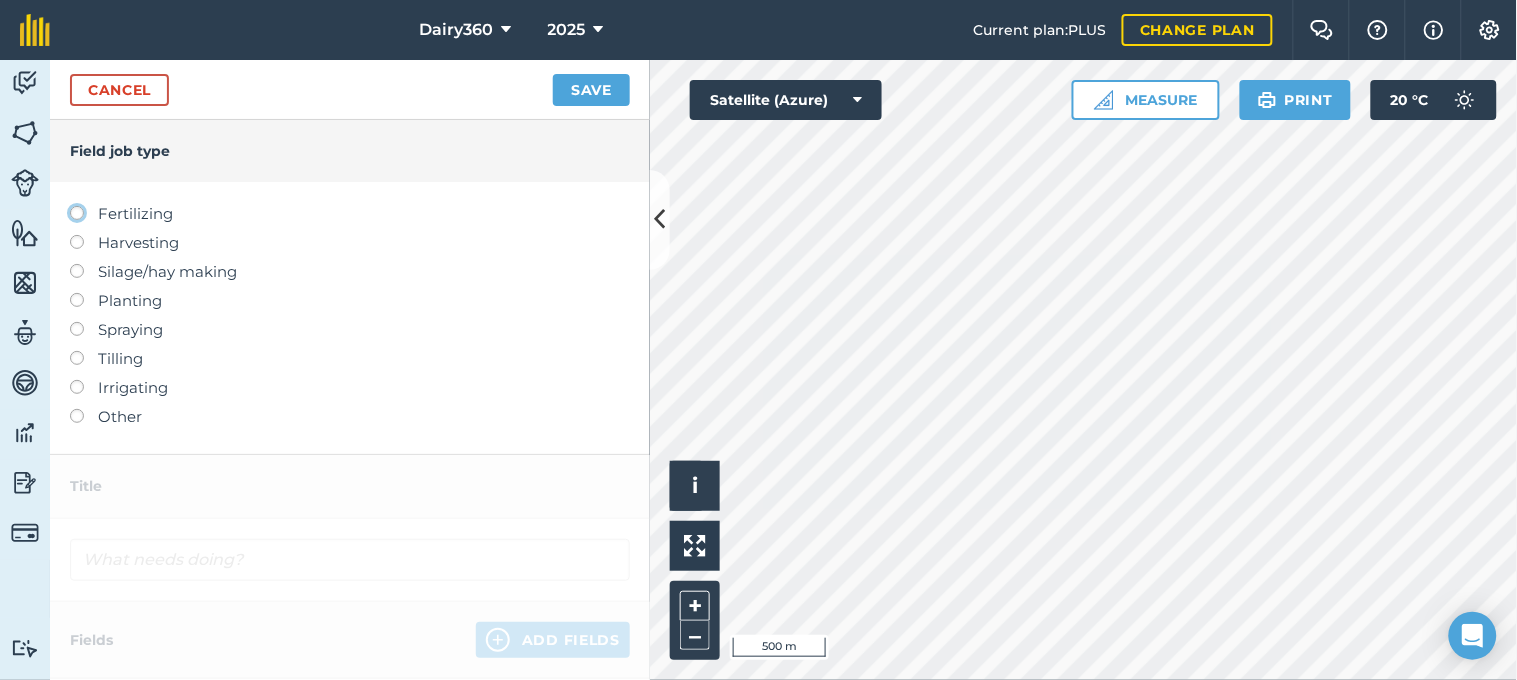 click on "Fertilizing" at bounding box center [-9943, 212] 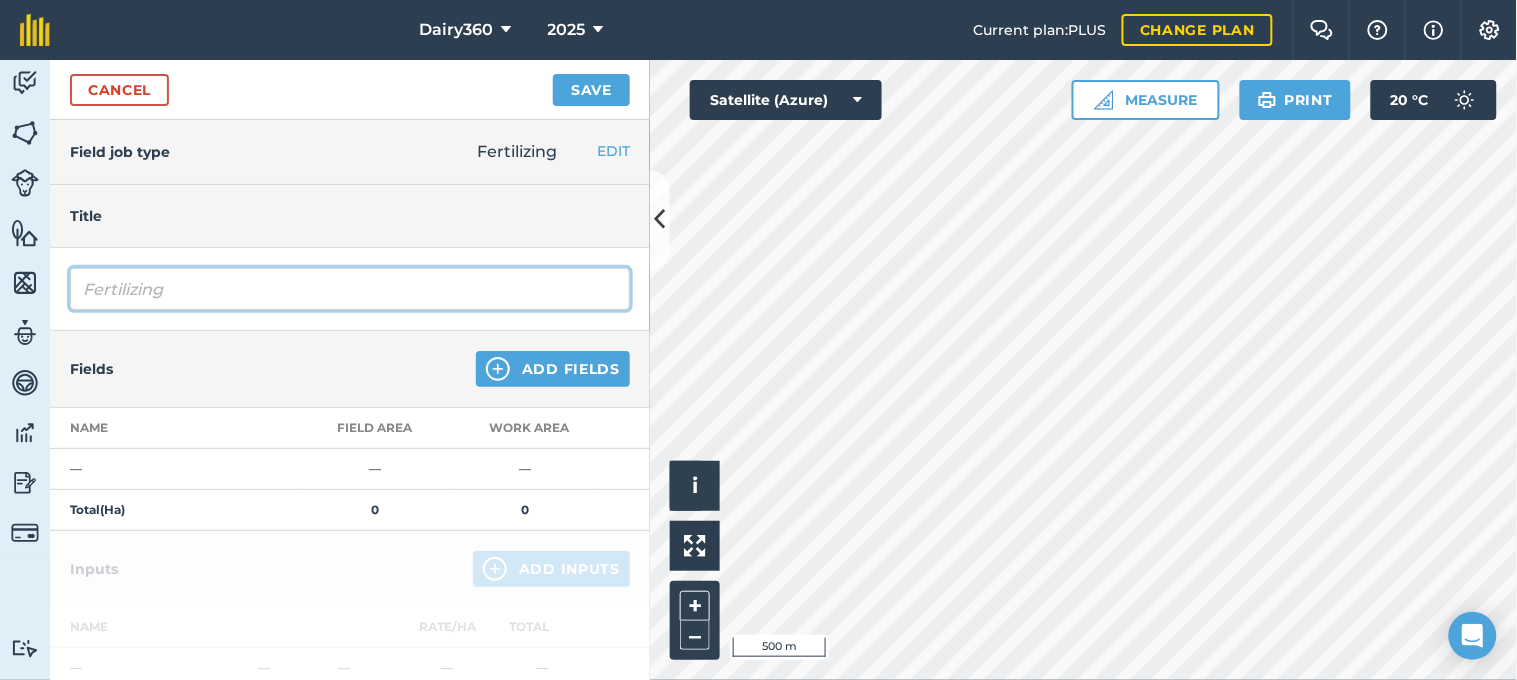 click on "Fertilizing" at bounding box center (350, 289) 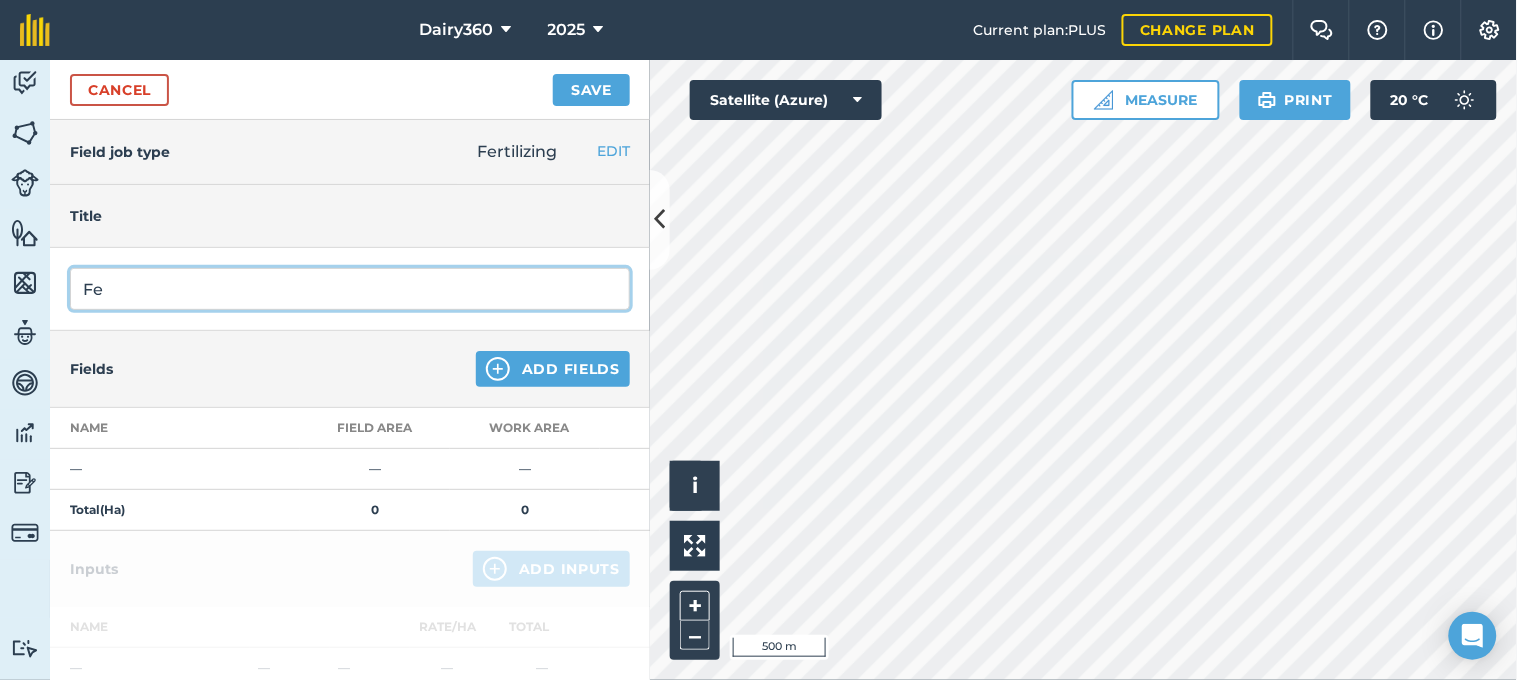 type on "F" 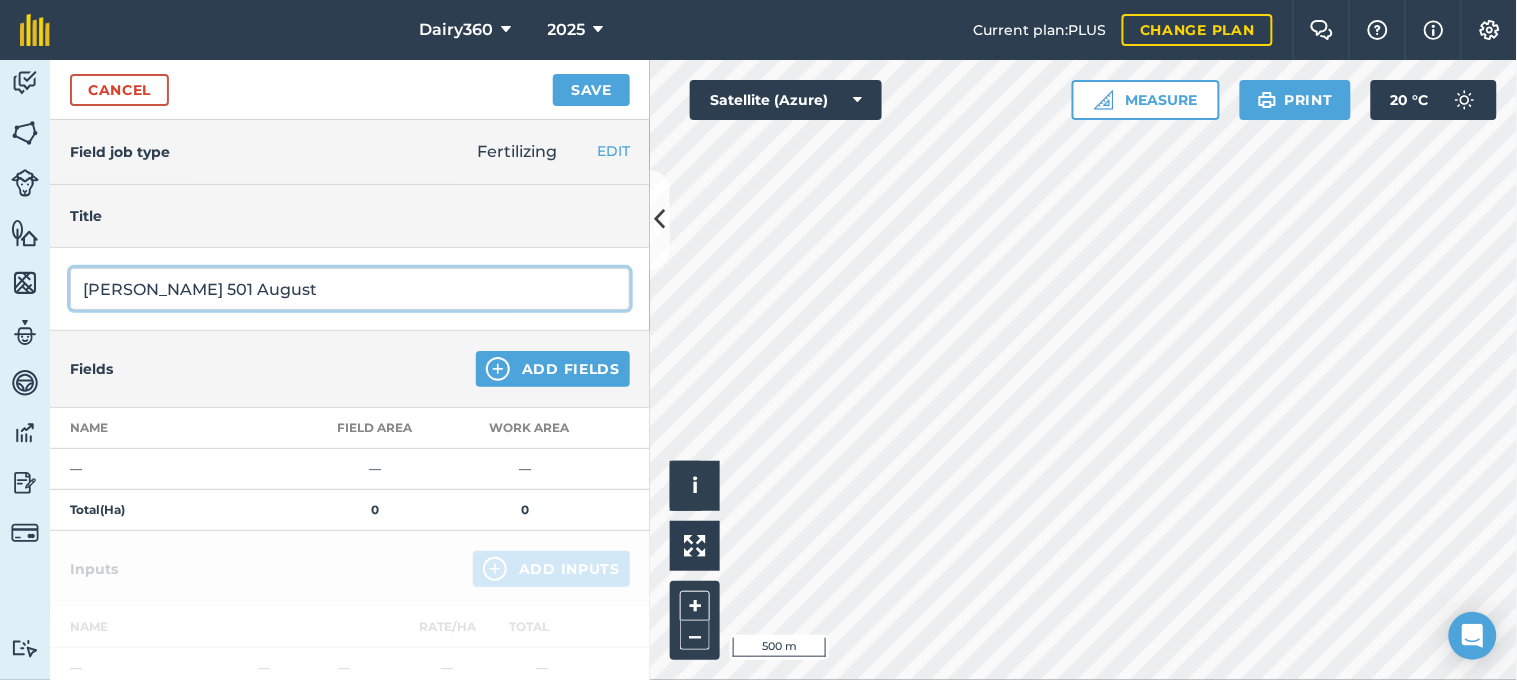 type on "[PERSON_NAME] 501 August" 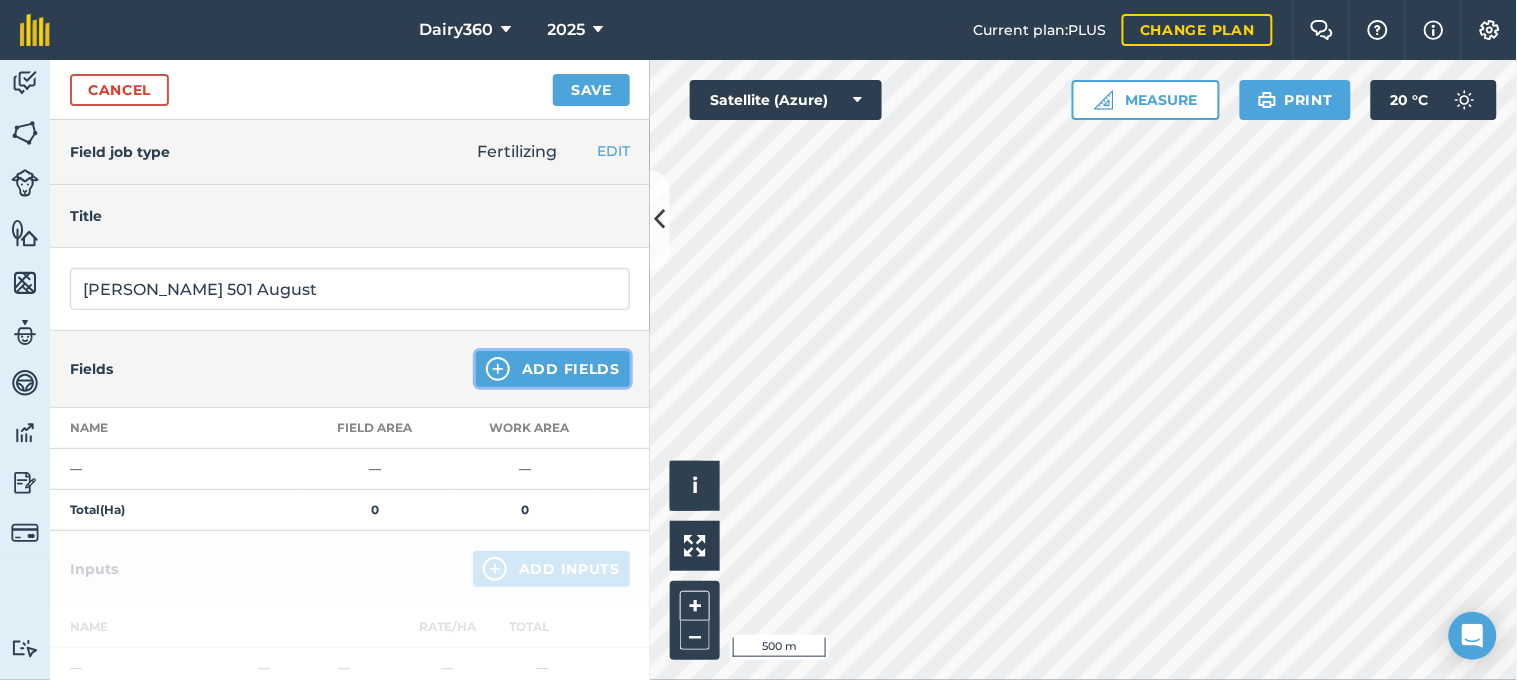 click on "Add Fields" at bounding box center (553, 369) 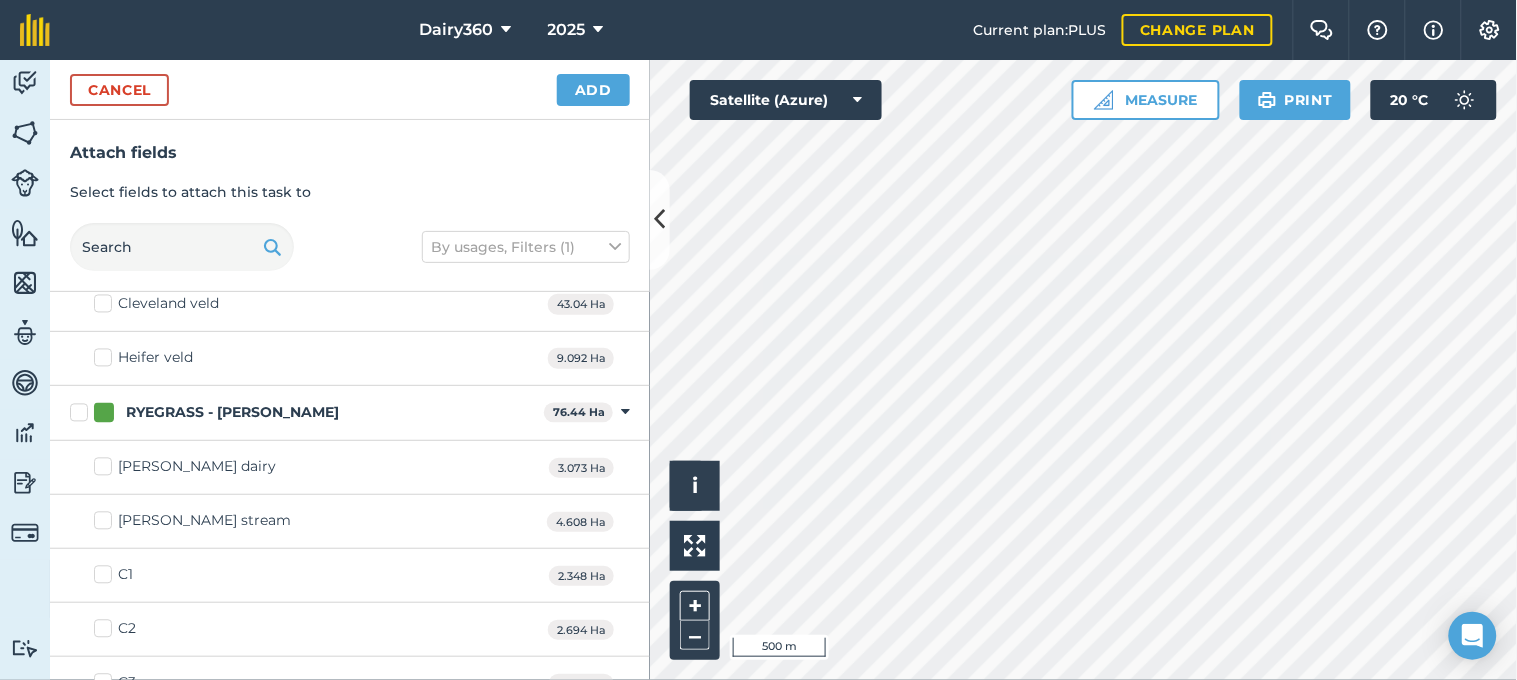 scroll, scrollTop: 3111, scrollLeft: 0, axis: vertical 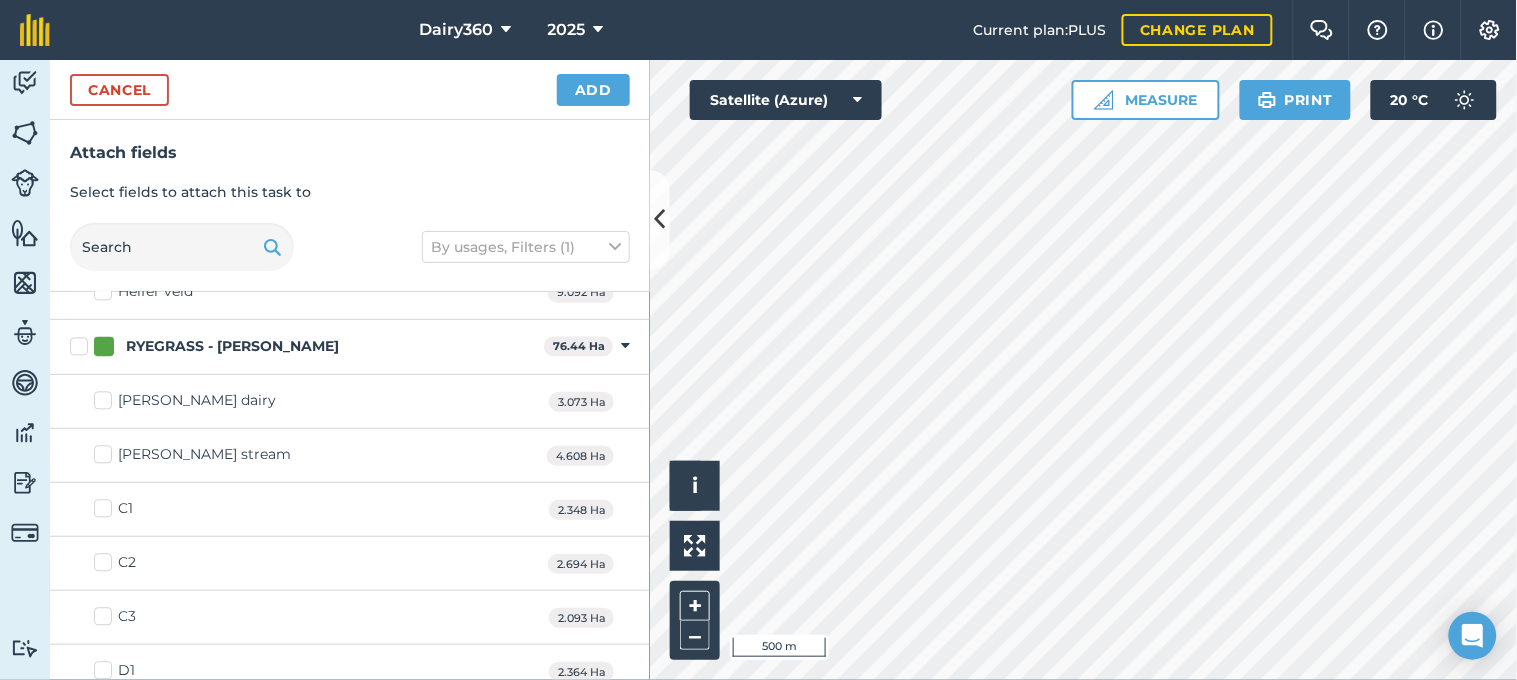 click on "RYEGRASS - [PERSON_NAME]" at bounding box center (303, 347) 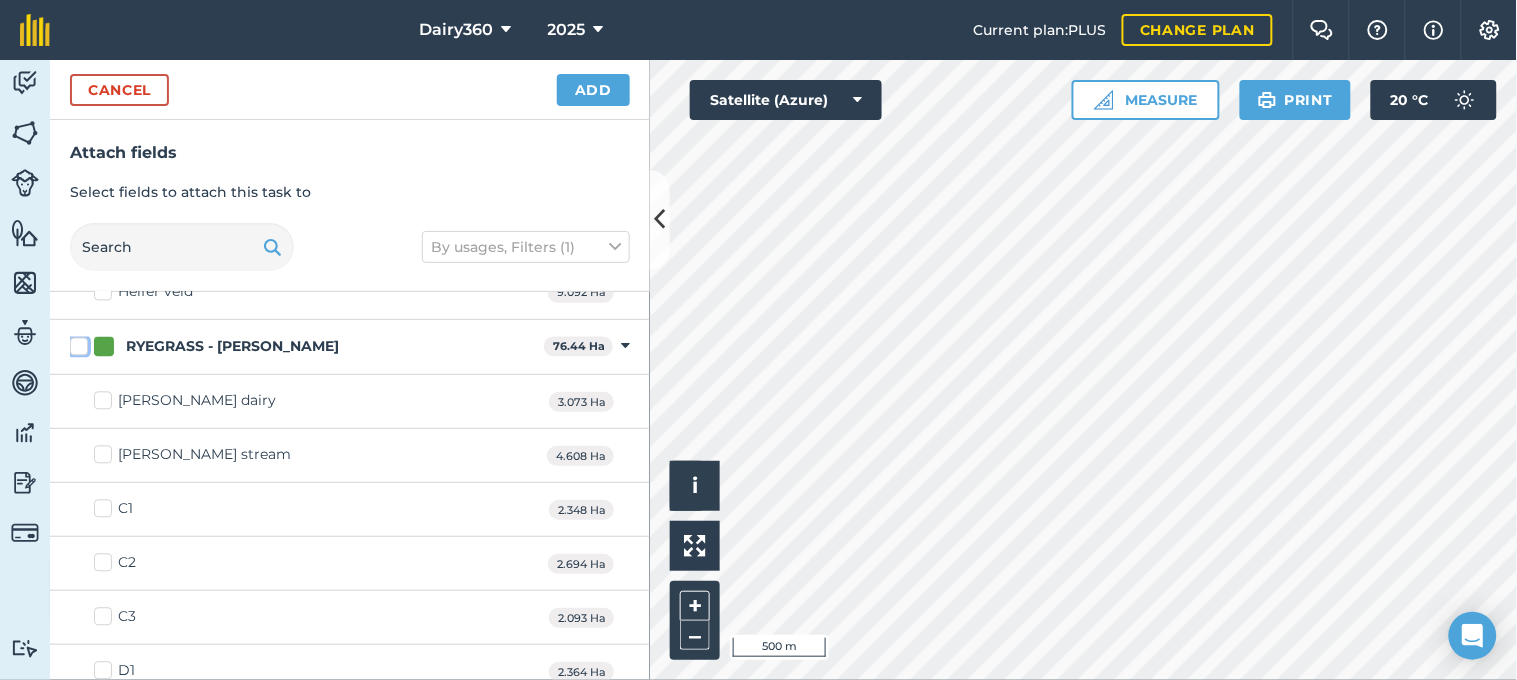 click on "RYEGRASS - [PERSON_NAME]" at bounding box center (76, 343) 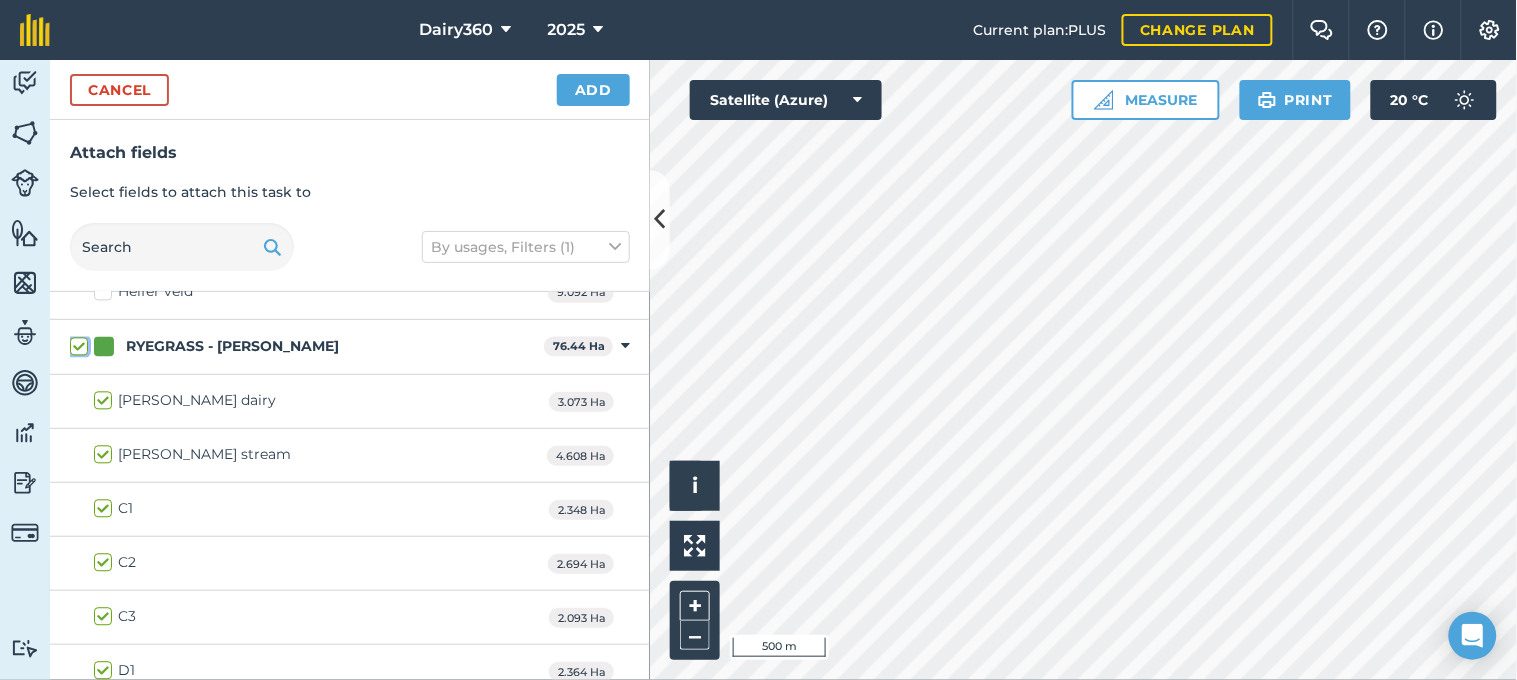 checkbox on "true" 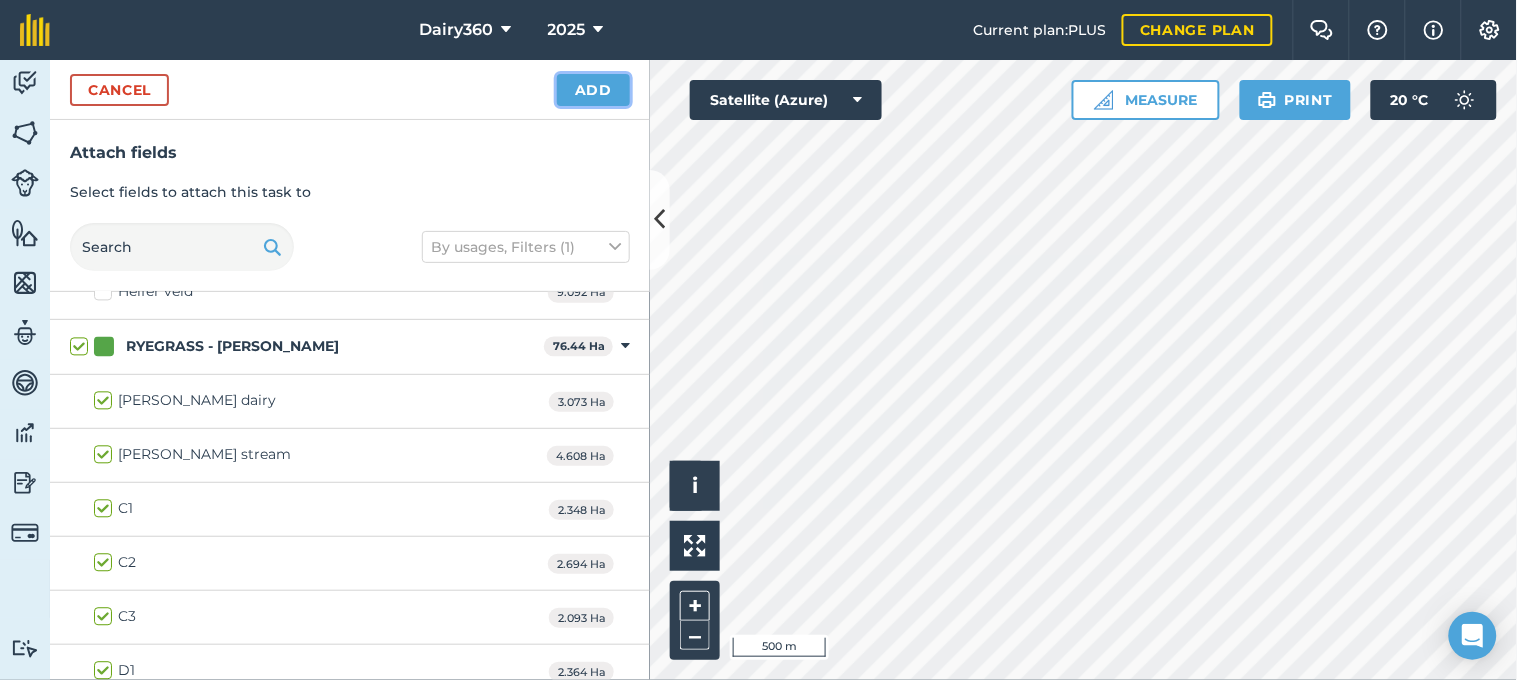click on "Add" at bounding box center (593, 90) 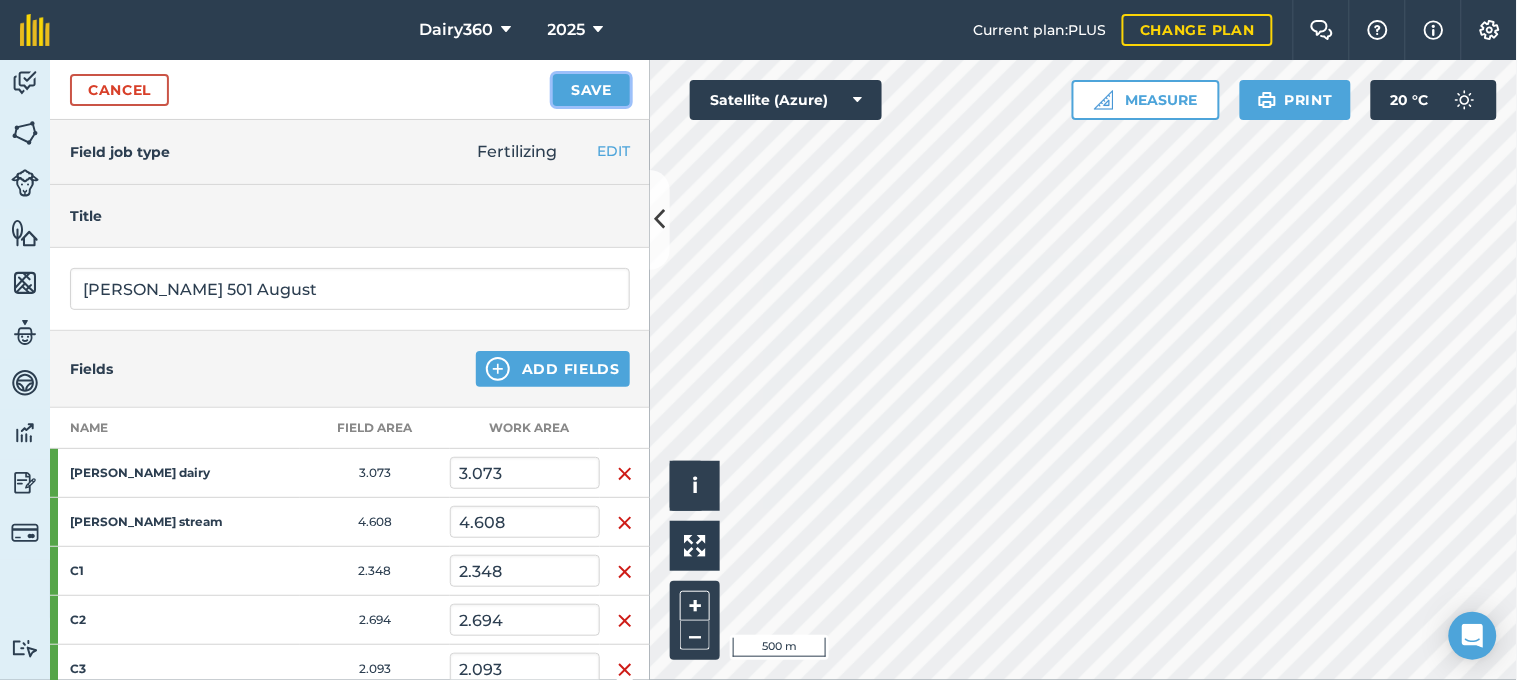 click on "Save" at bounding box center [591, 90] 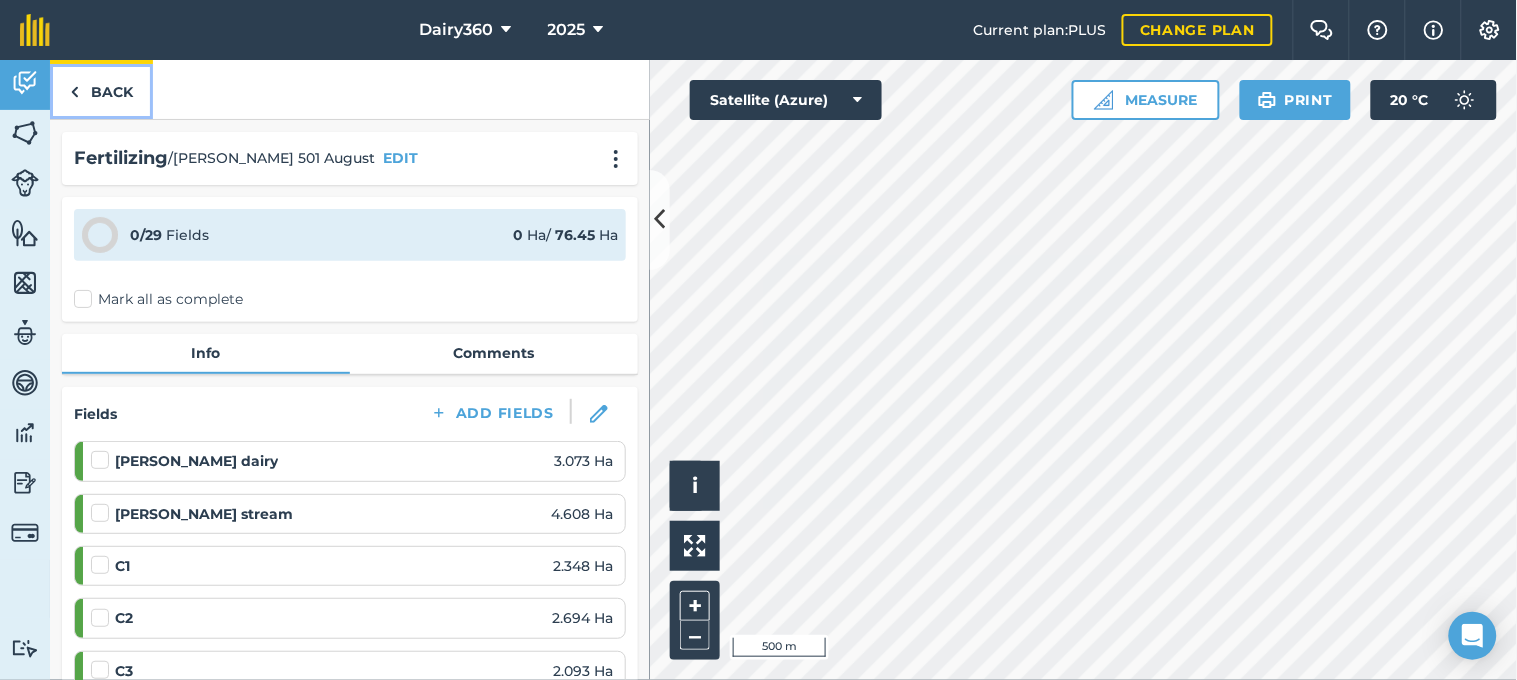 click on "Back" at bounding box center [101, 89] 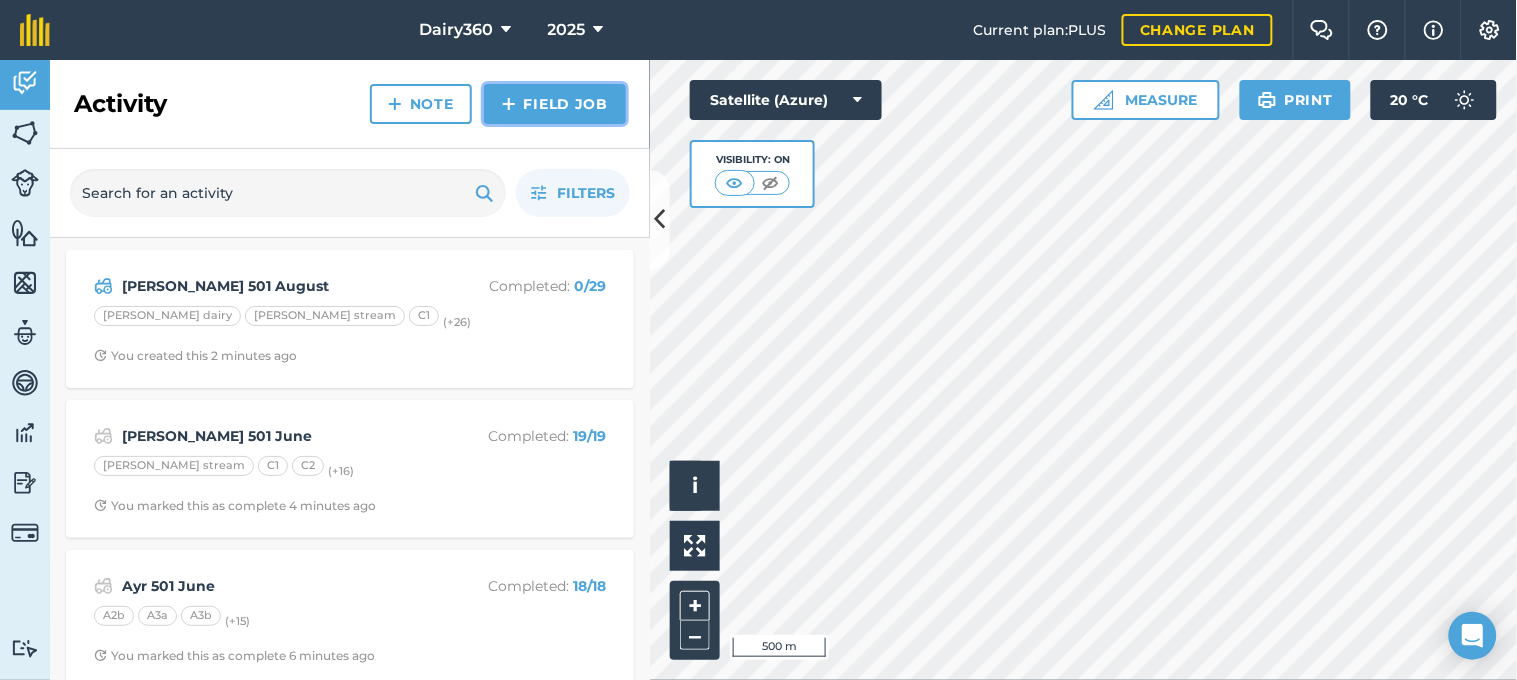 click on "Field Job" at bounding box center (555, 104) 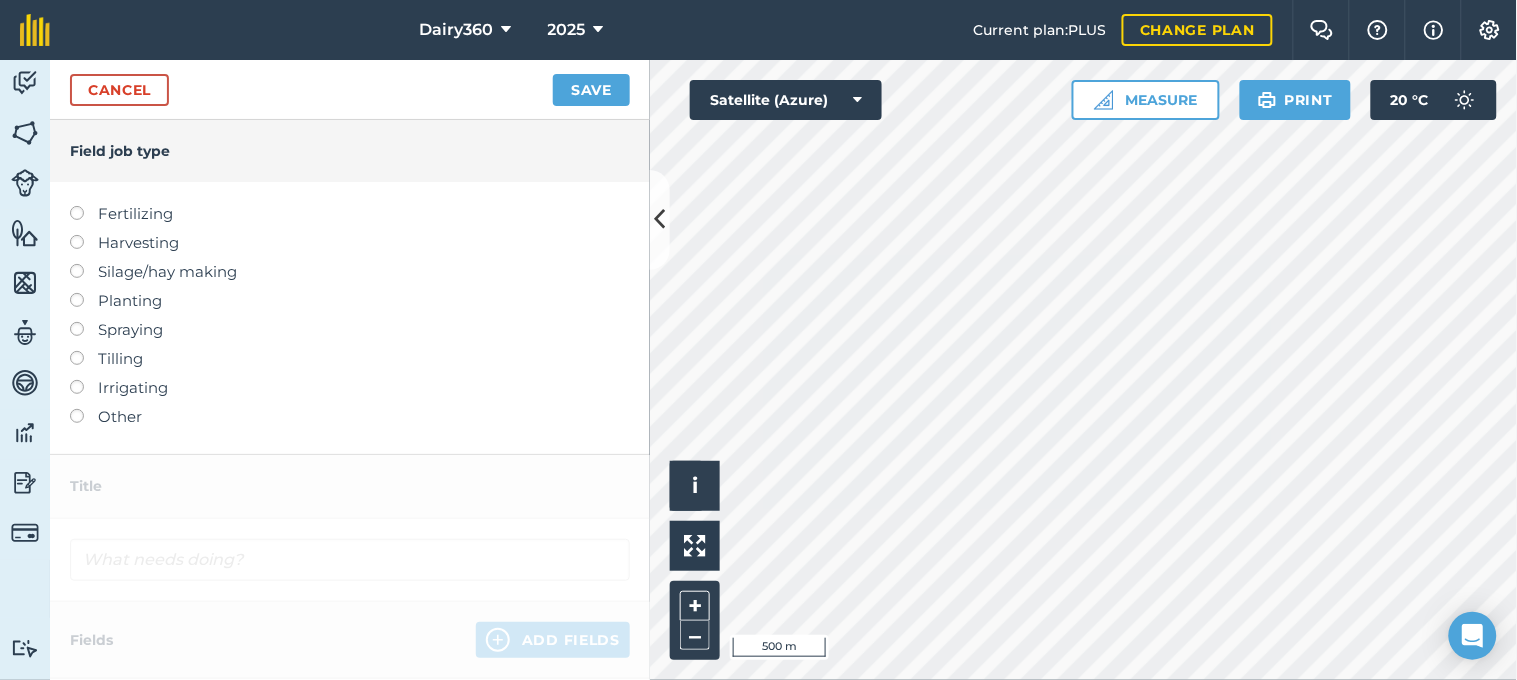 click at bounding box center (84, 206) 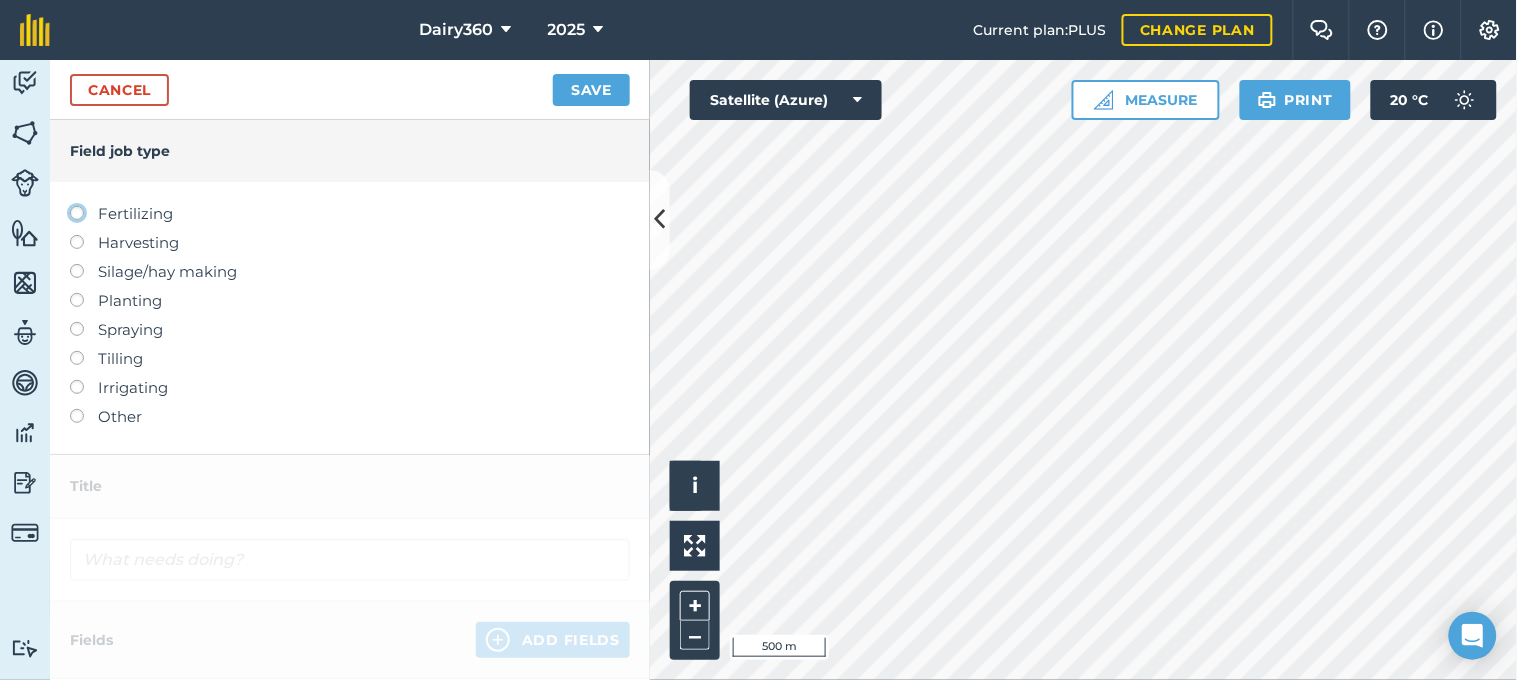 click on "Fertilizing" at bounding box center (-9943, 212) 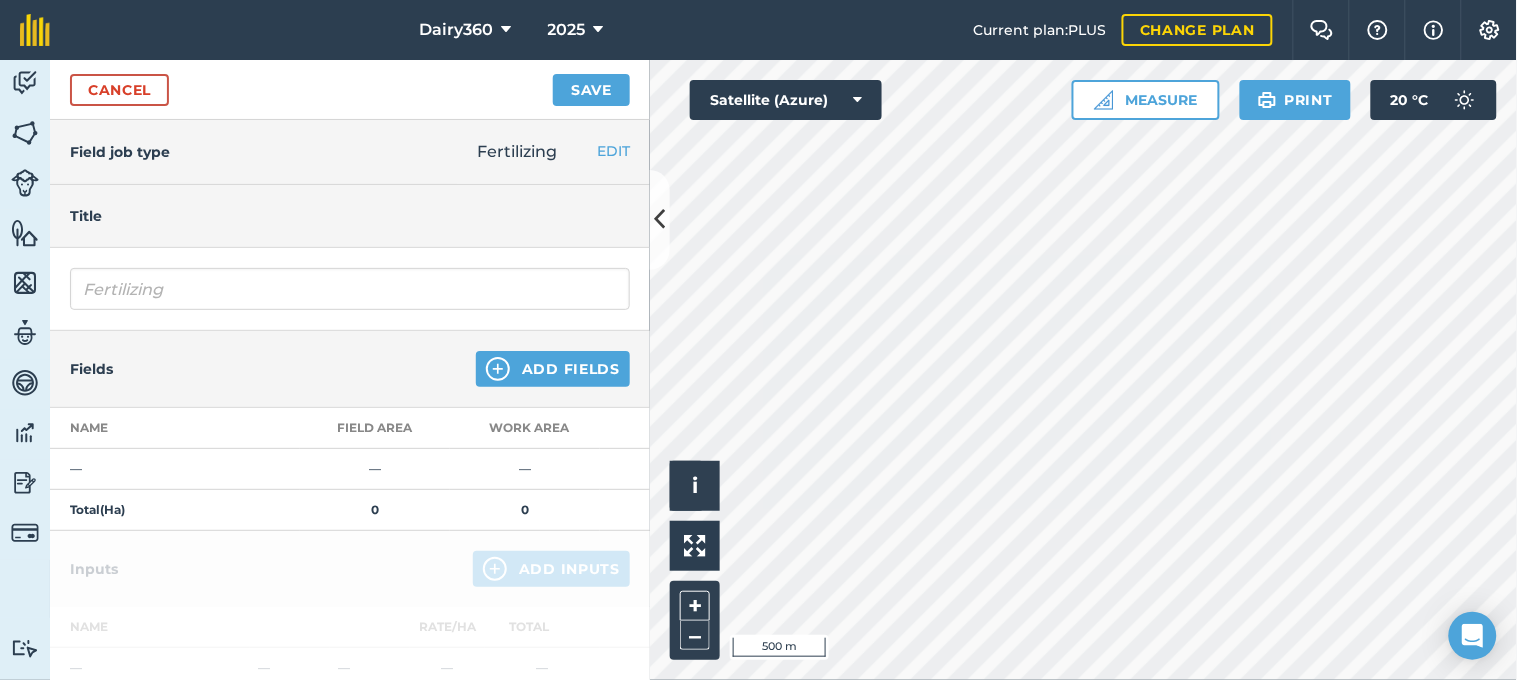 type on "Fertilizing" 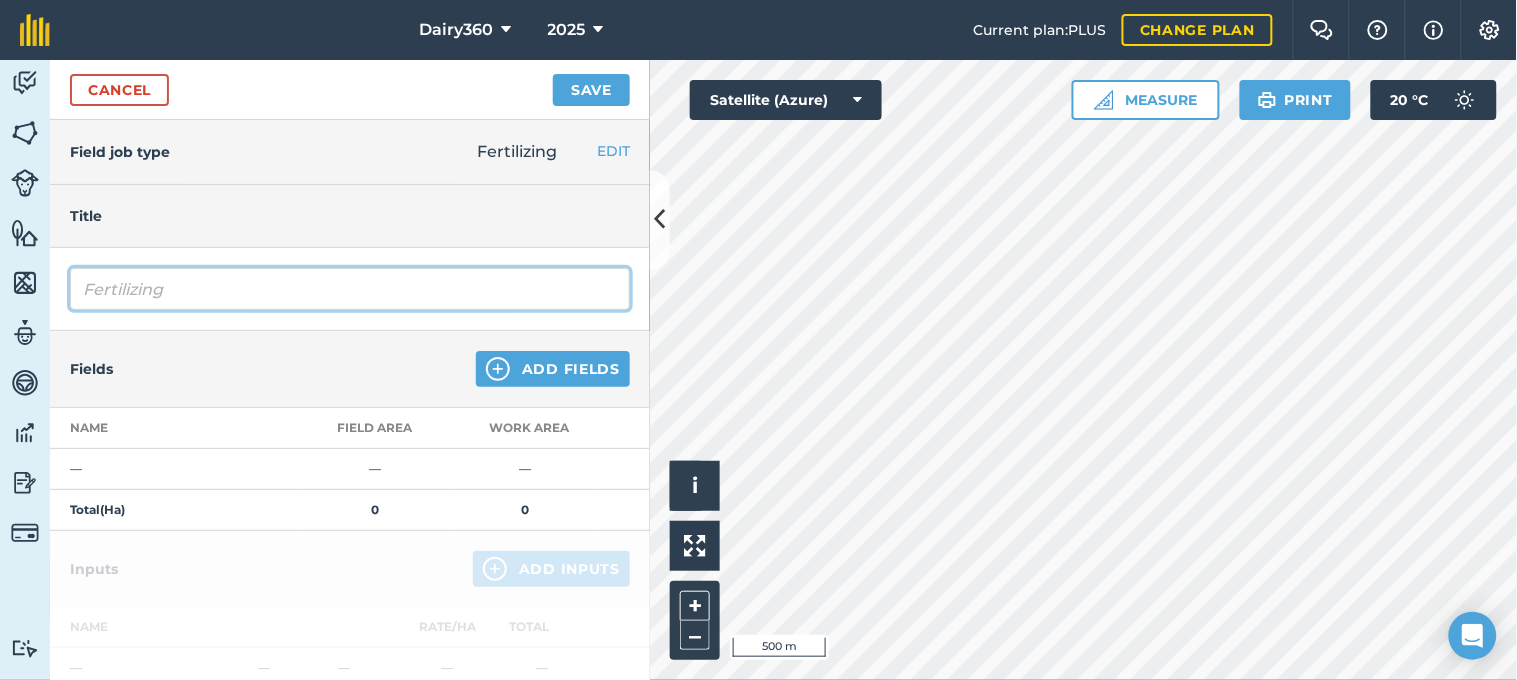 drag, startPoint x: 208, startPoint y: 285, endPoint x: 65, endPoint y: 305, distance: 144.39183 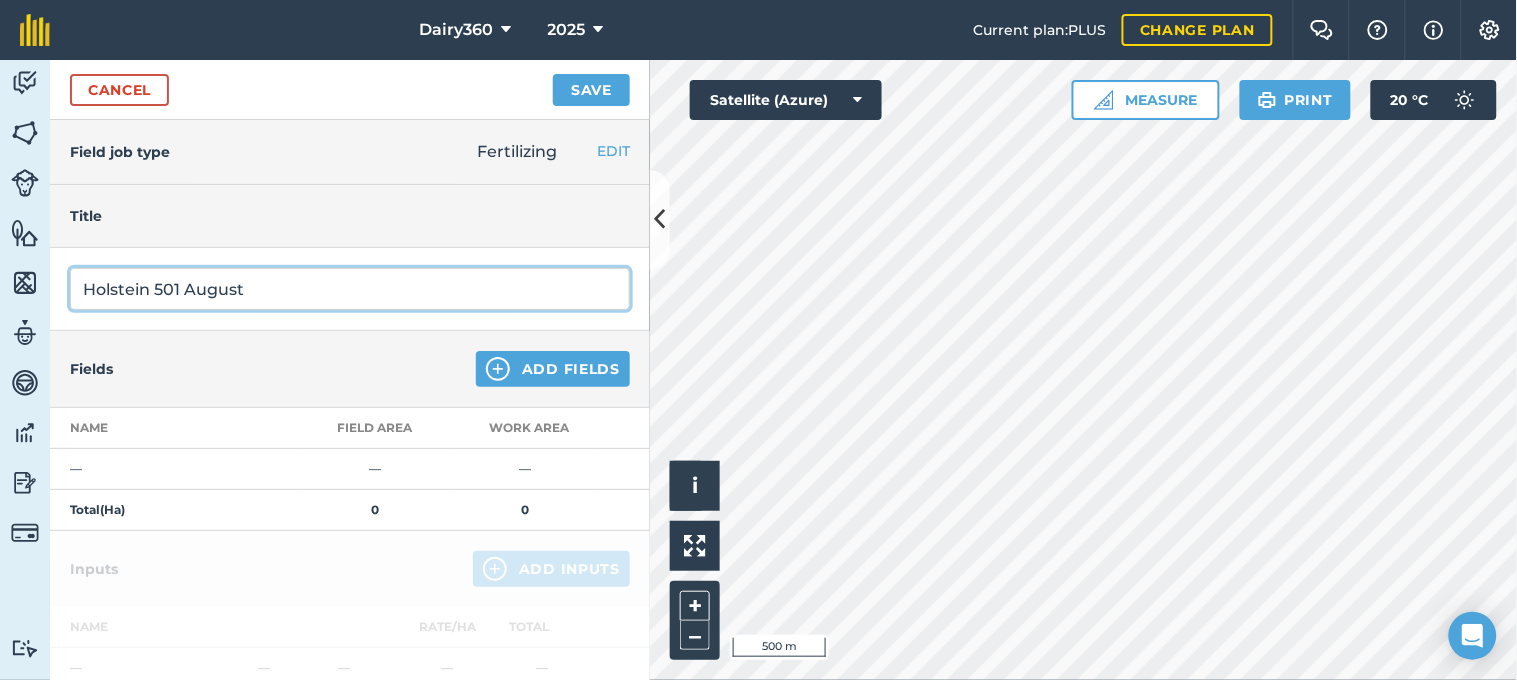 type on "Holstein 501 August" 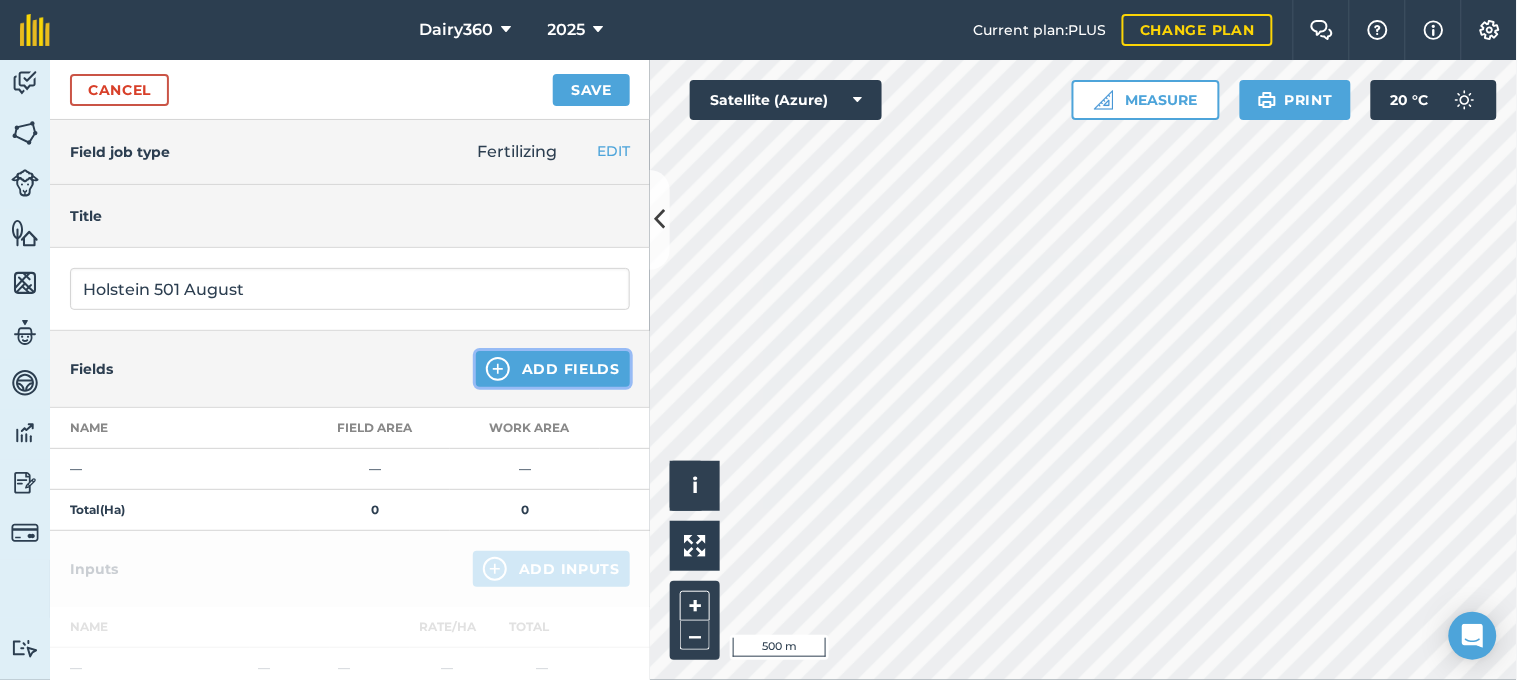 click on "Add Fields" at bounding box center [553, 369] 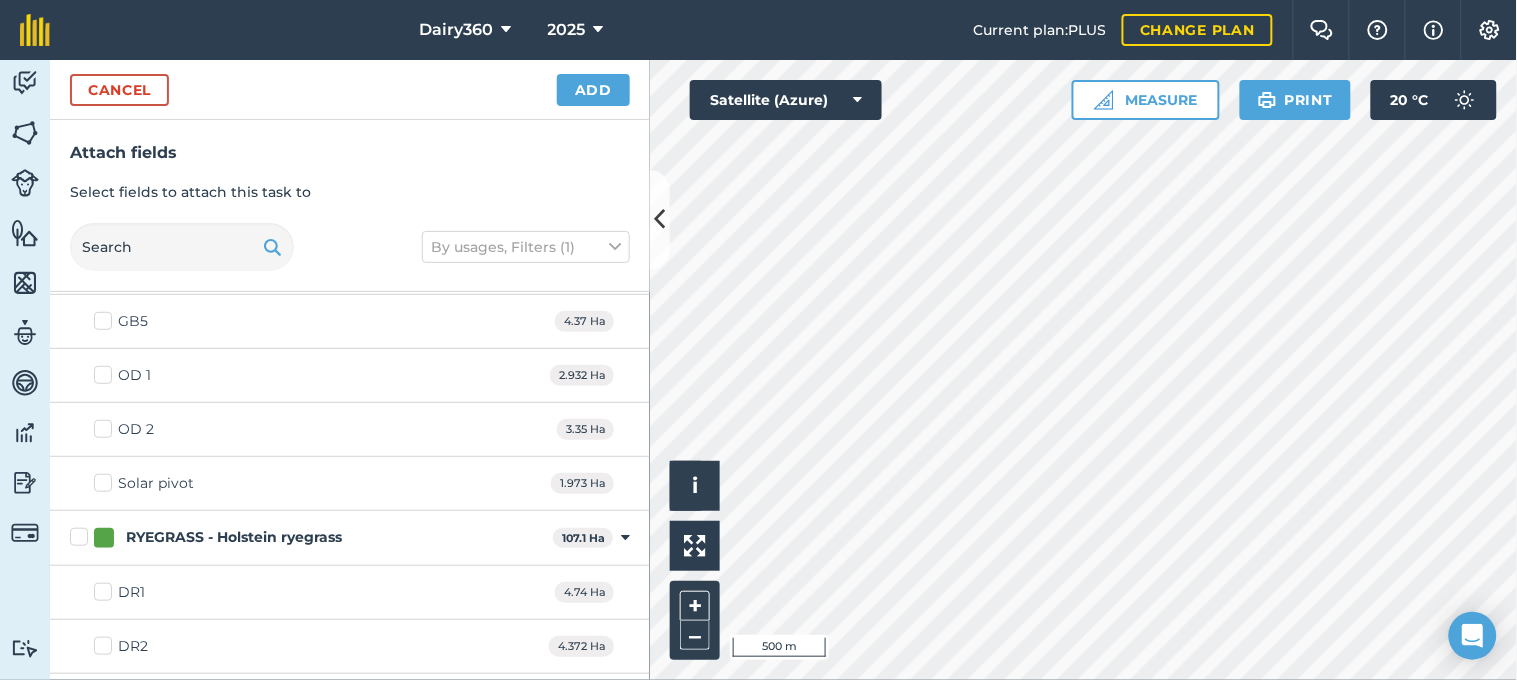 scroll, scrollTop: 6222, scrollLeft: 0, axis: vertical 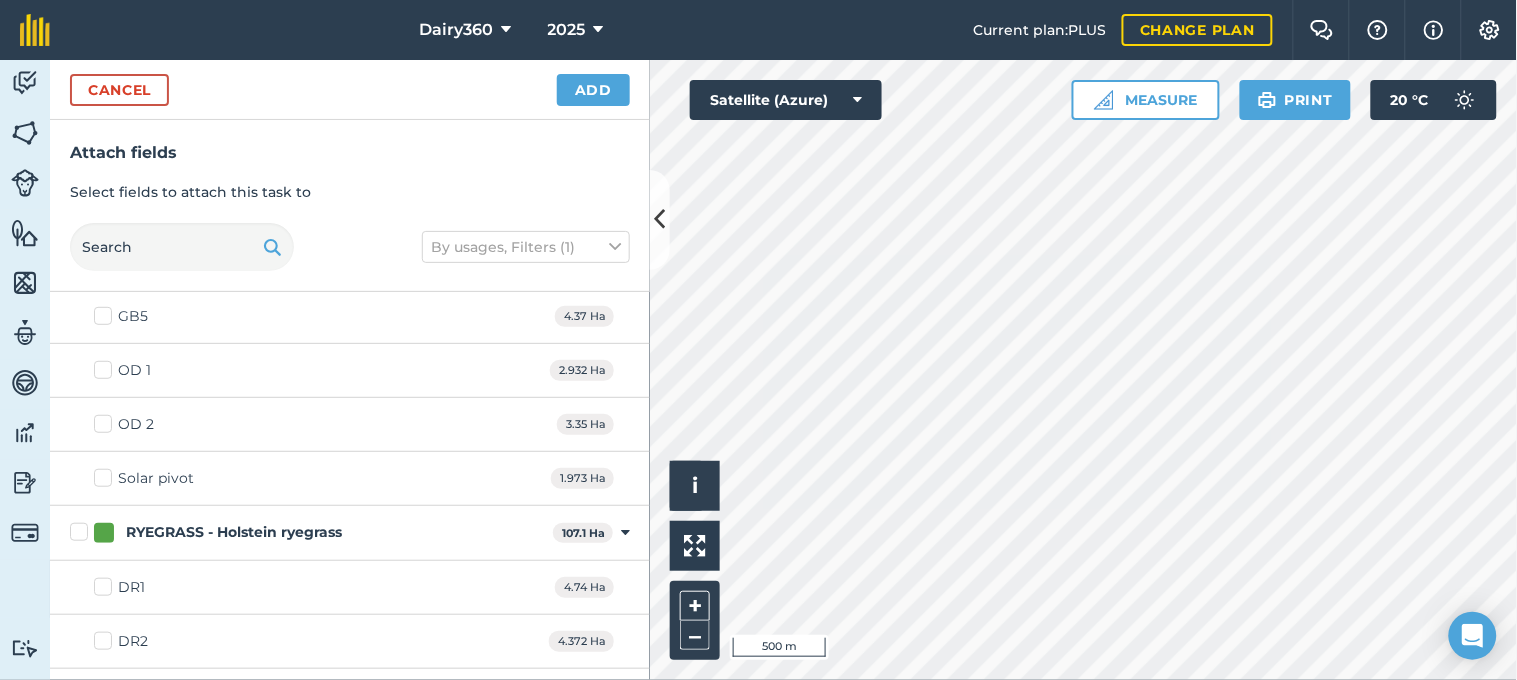 click on "RYEGRASS - Holstein ryegrass" at bounding box center (307, 532) 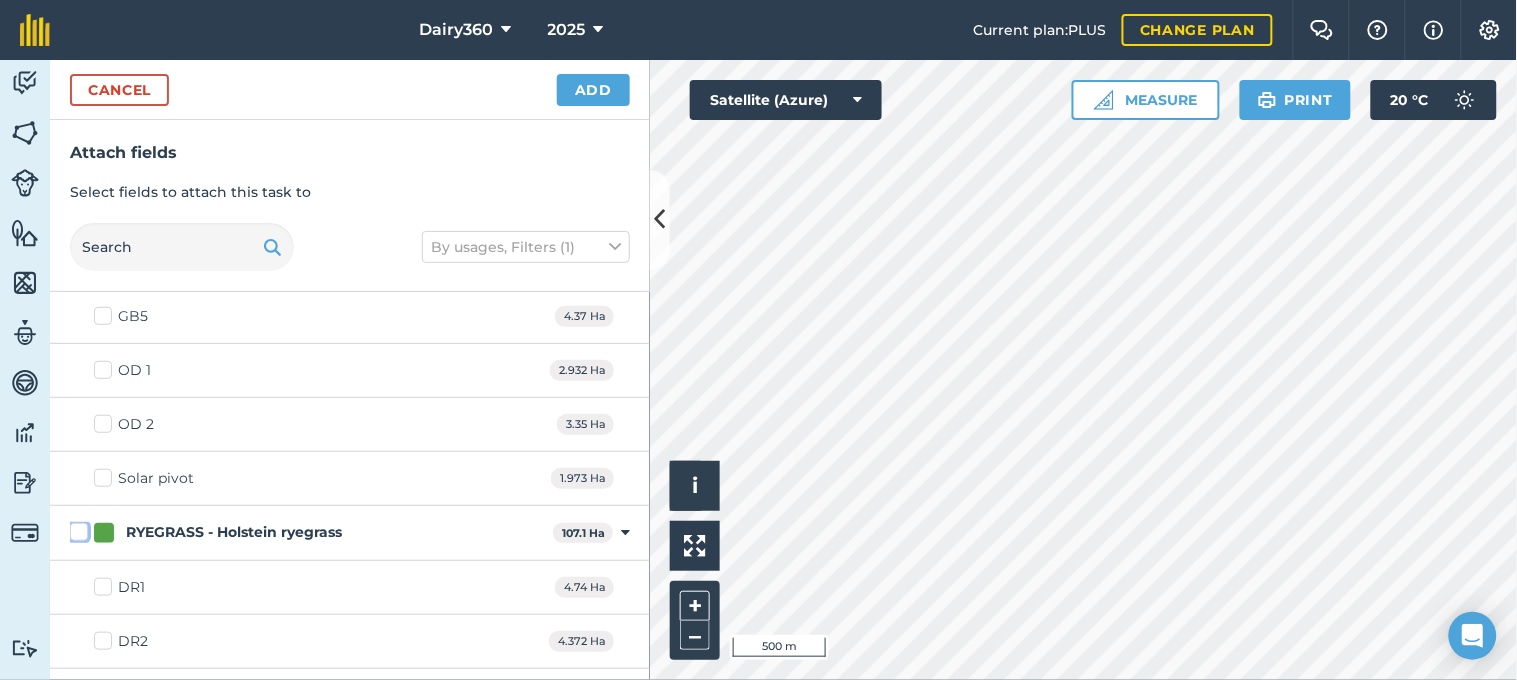 click on "RYEGRASS - Holstein ryegrass" at bounding box center (76, 528) 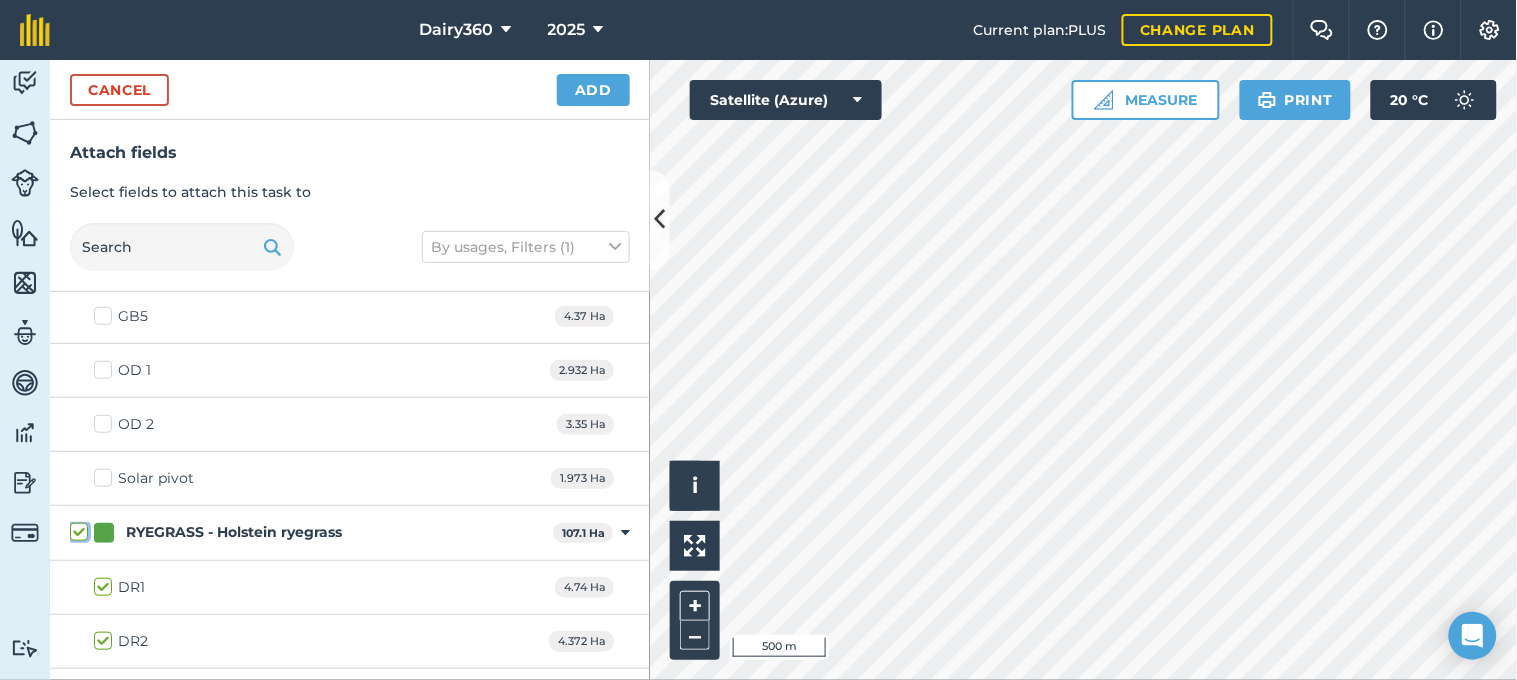 checkbox on "true" 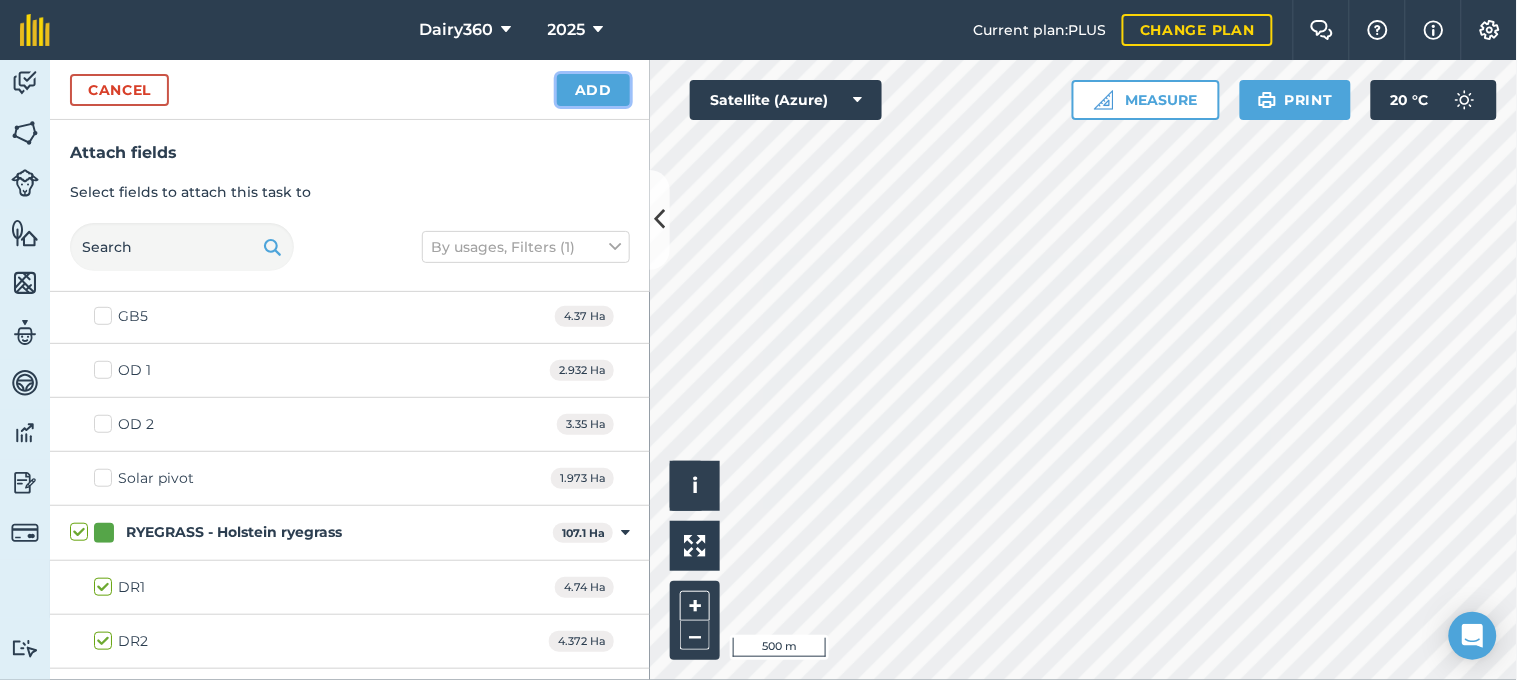 click on "Add" at bounding box center (593, 90) 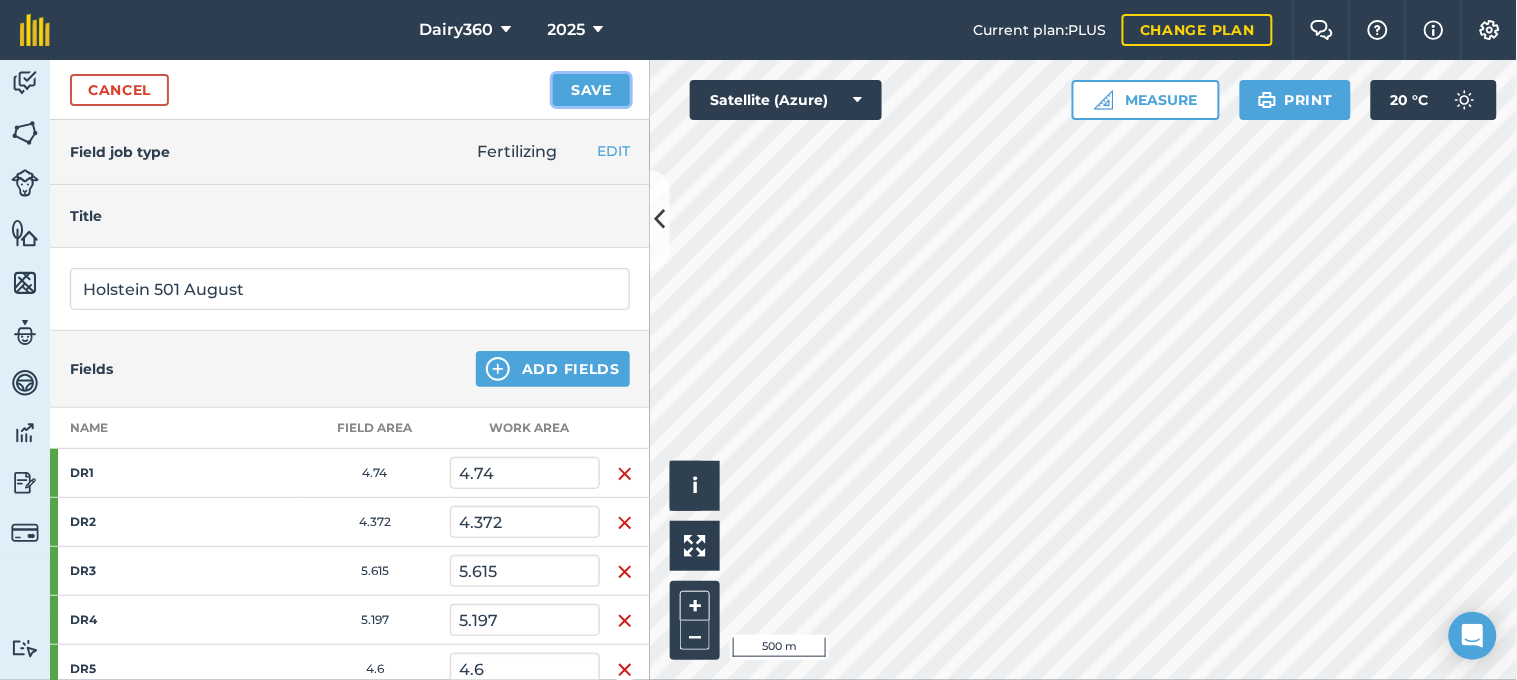 click on "Save" at bounding box center [591, 90] 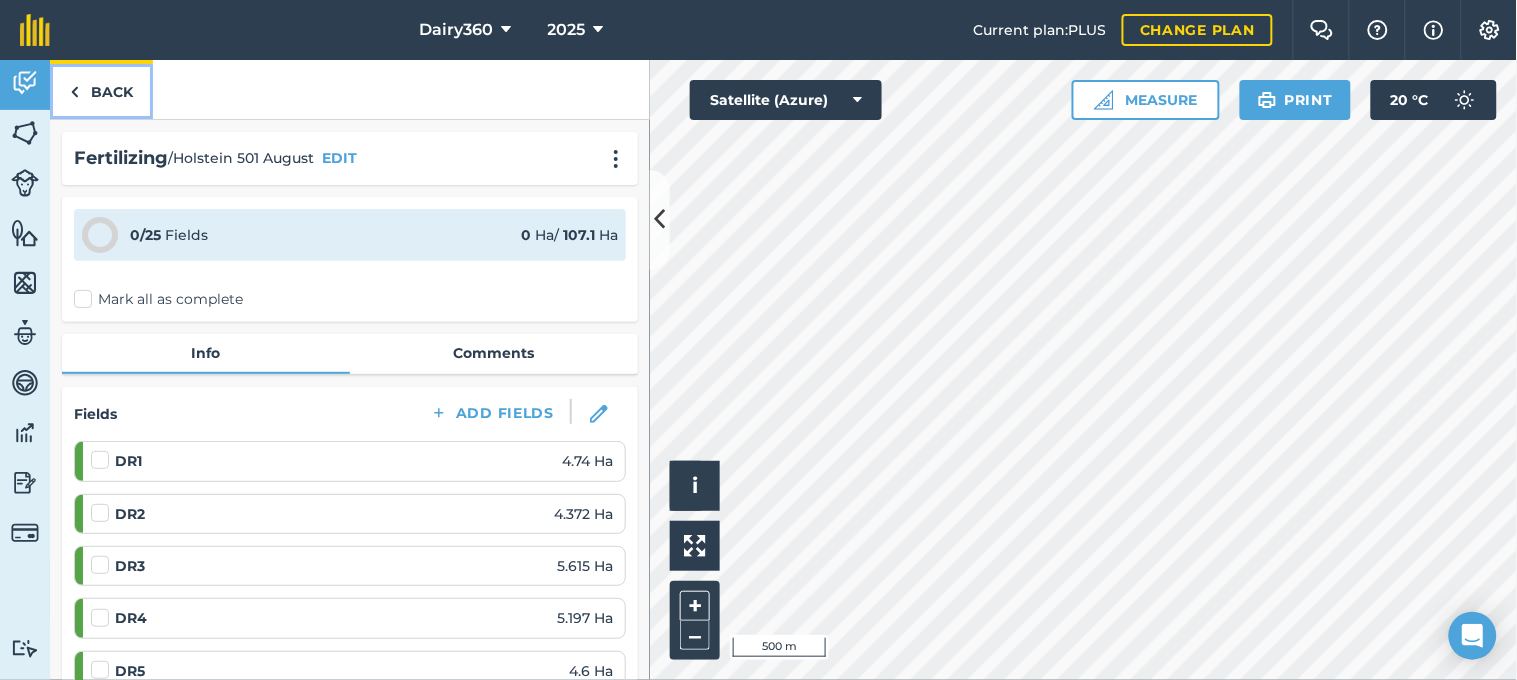 click on "Back" at bounding box center (101, 89) 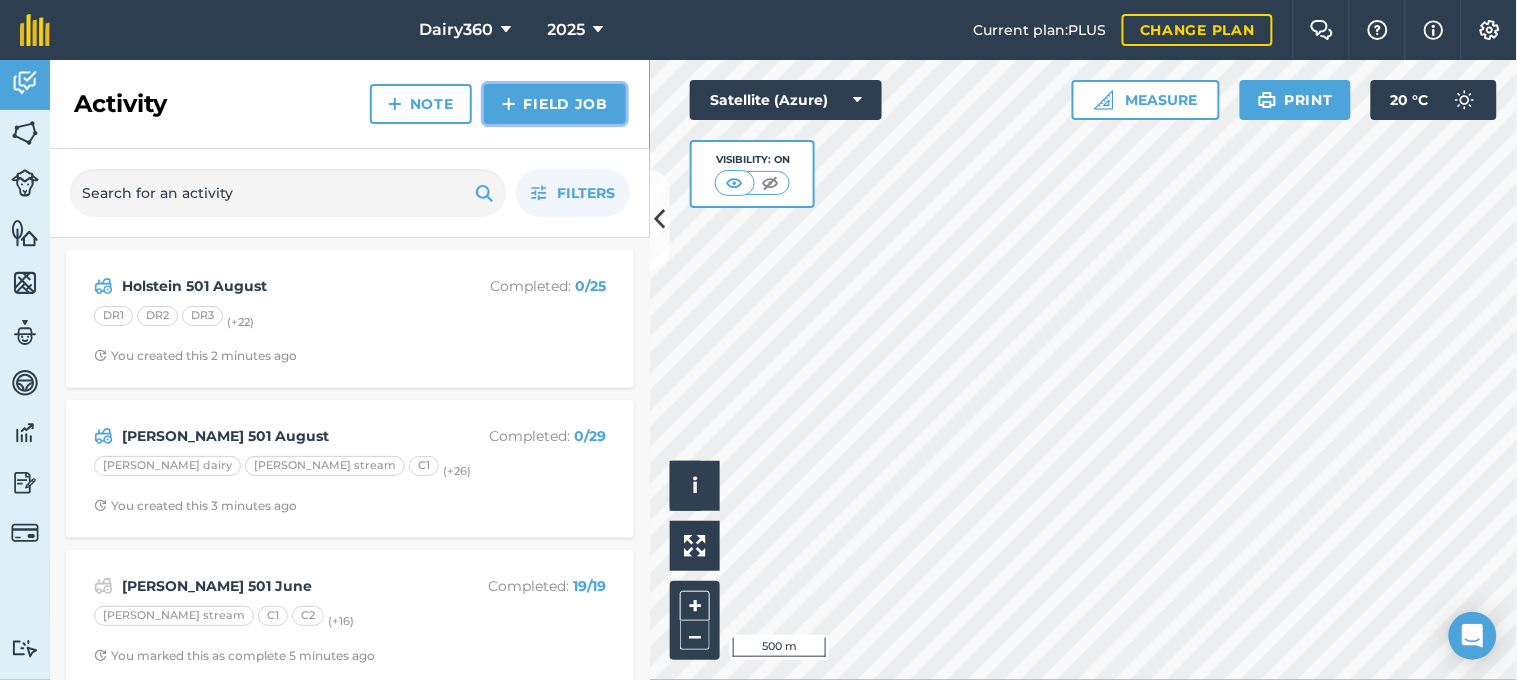 click on "Field Job" at bounding box center (555, 104) 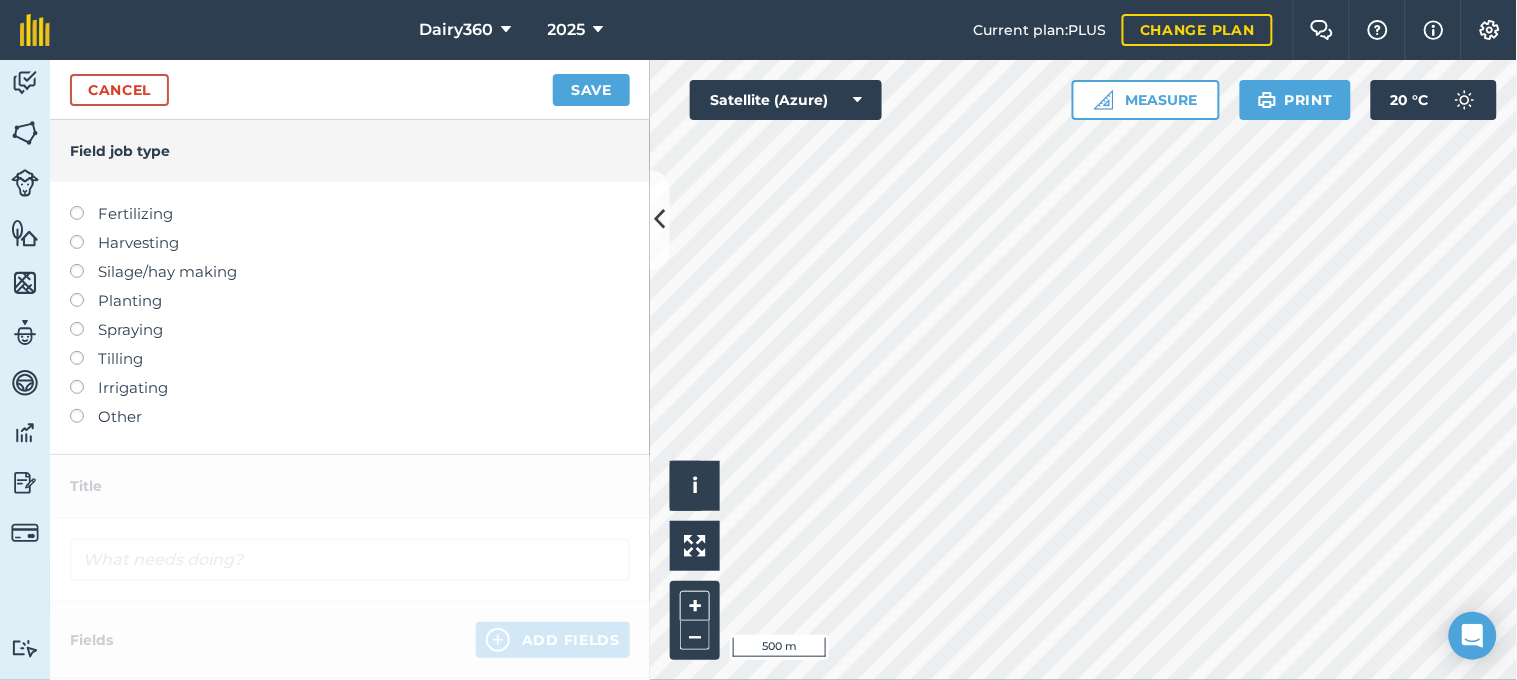 click at bounding box center (84, 206) 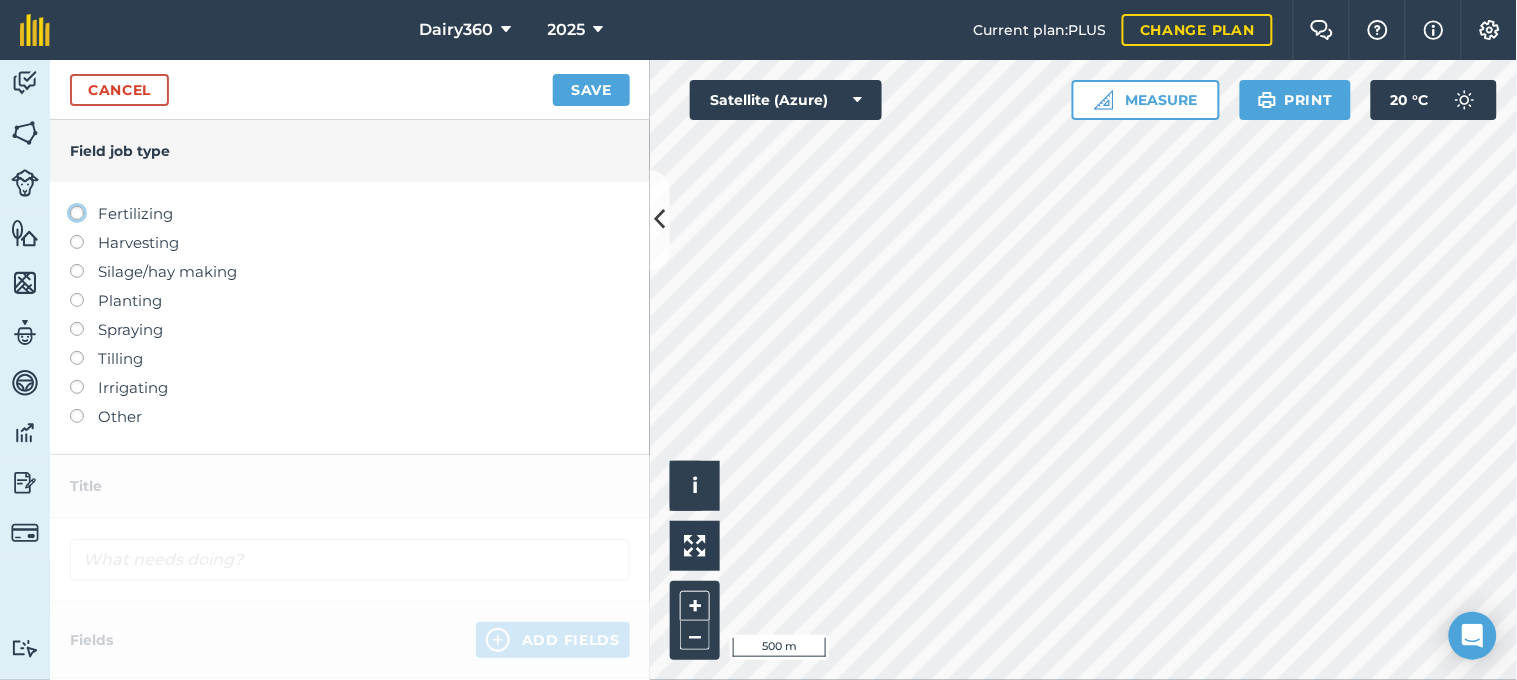 click on "Fertilizing" at bounding box center [-9943, 212] 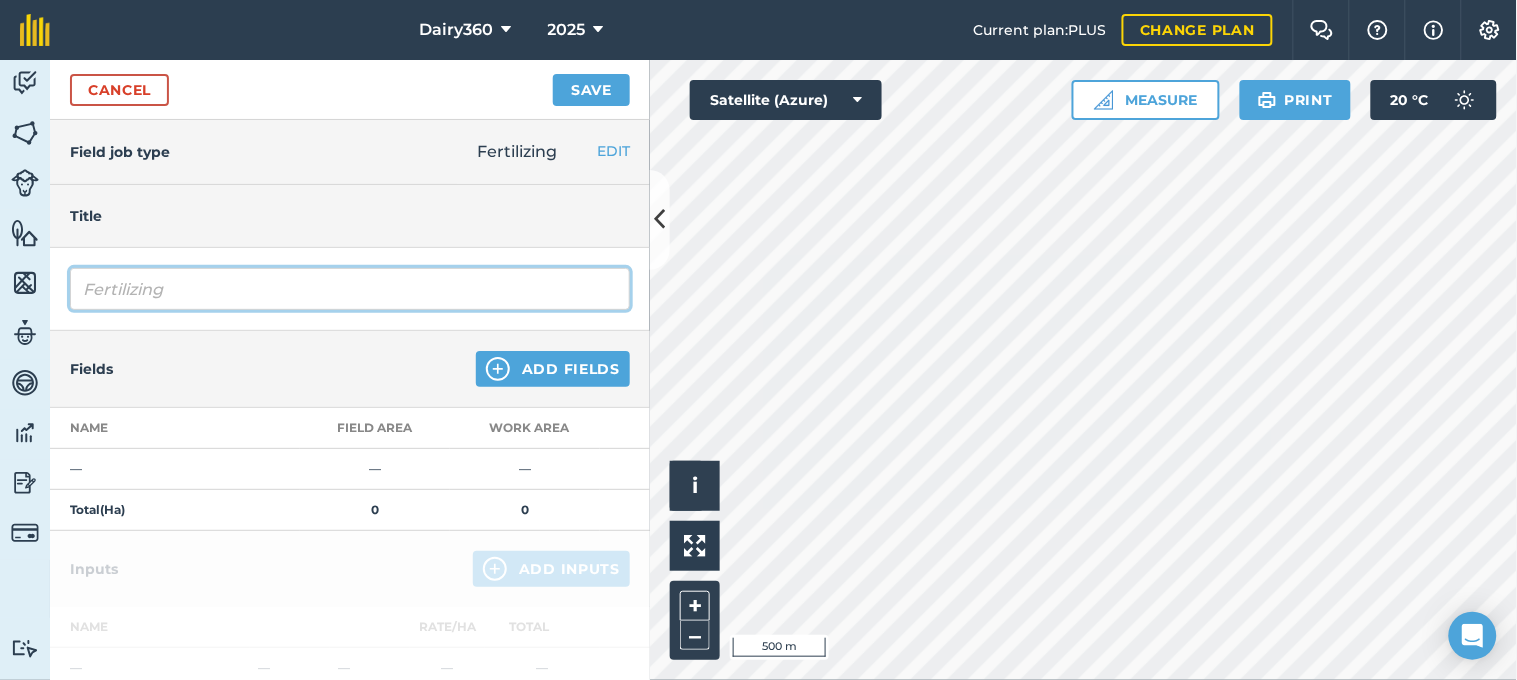 drag, startPoint x: 217, startPoint y: 288, endPoint x: 60, endPoint y: 294, distance: 157.11461 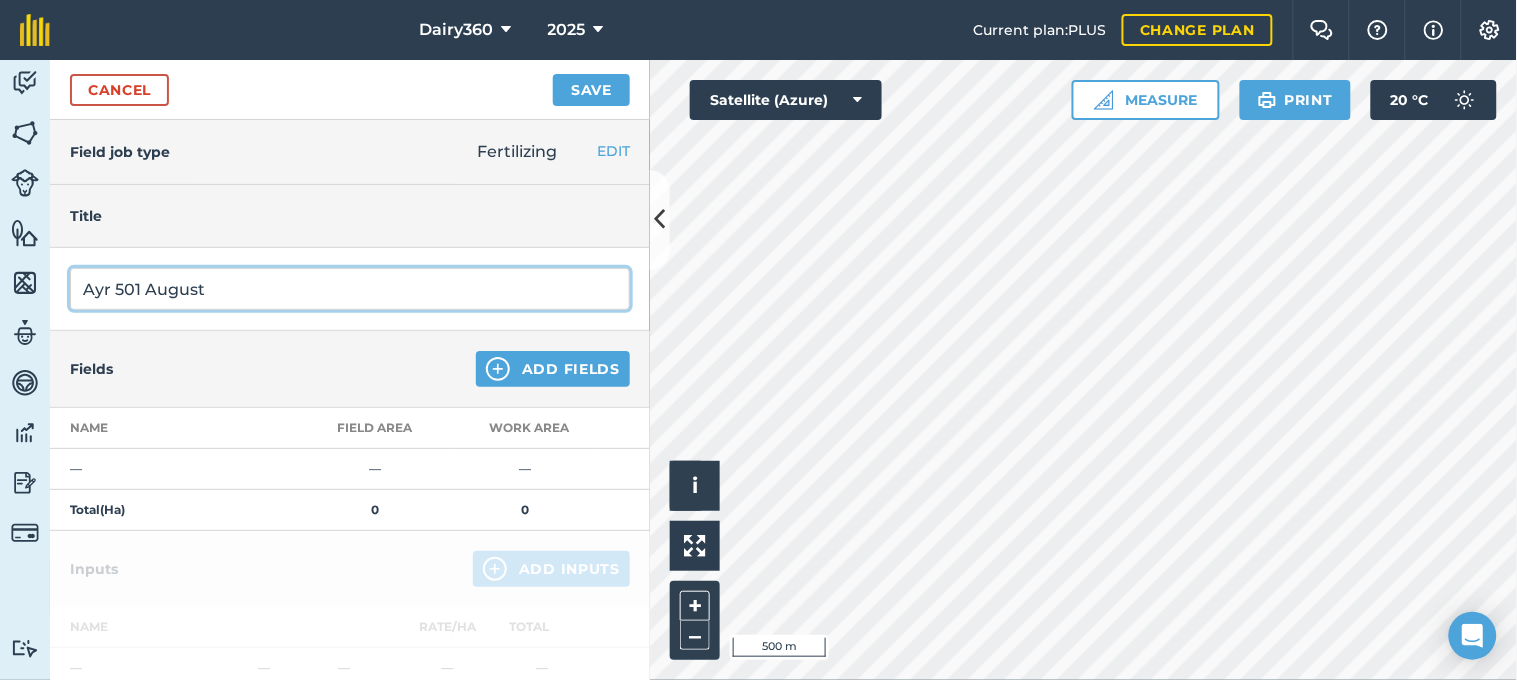 type on "Ayr 501 August" 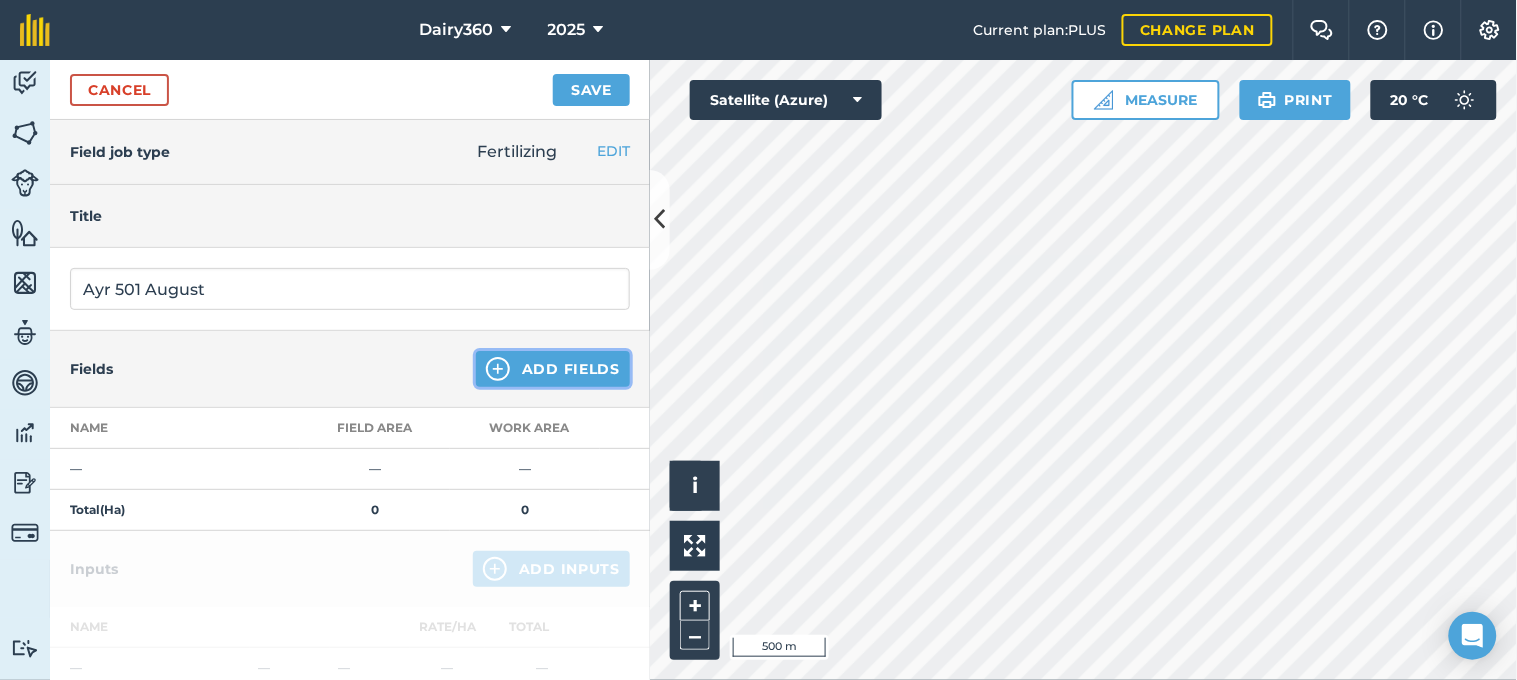 click on "Add Fields" at bounding box center (553, 369) 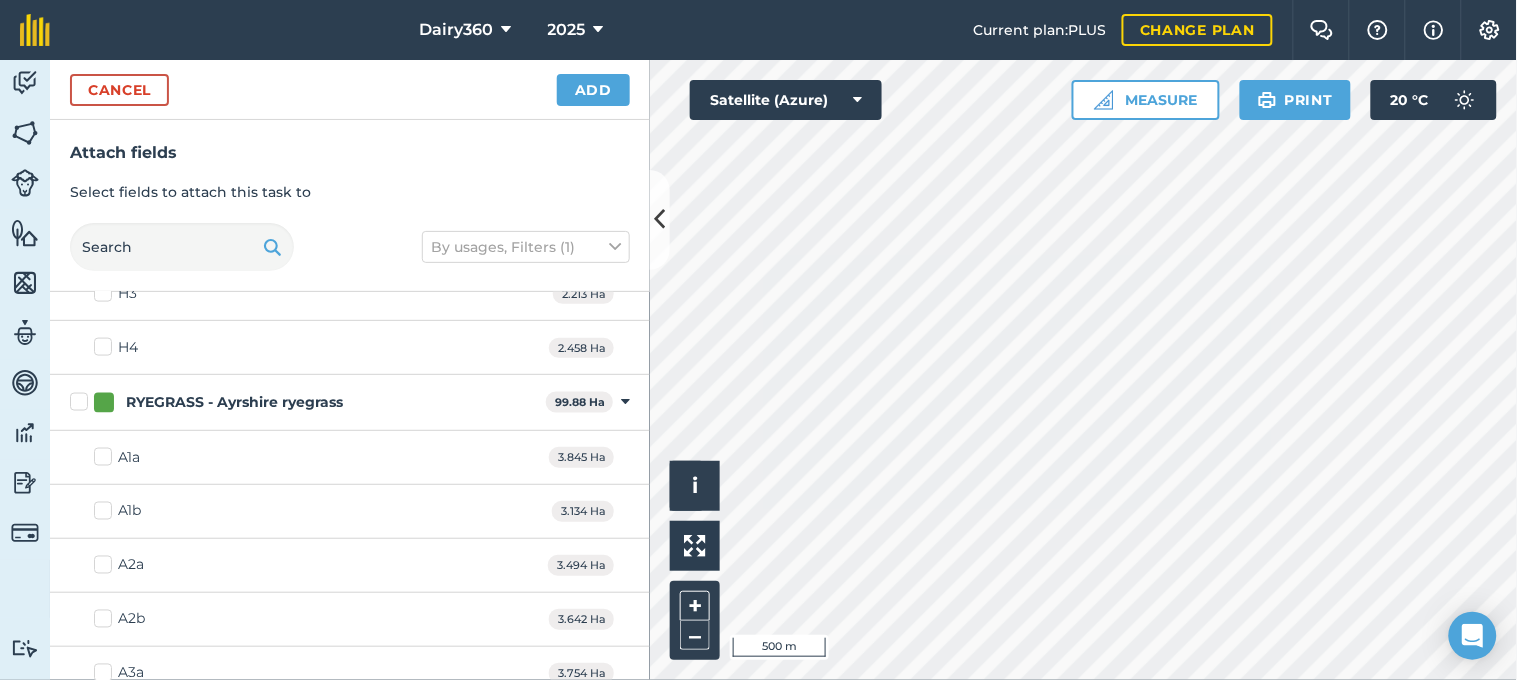 scroll, scrollTop: 4650, scrollLeft: 0, axis: vertical 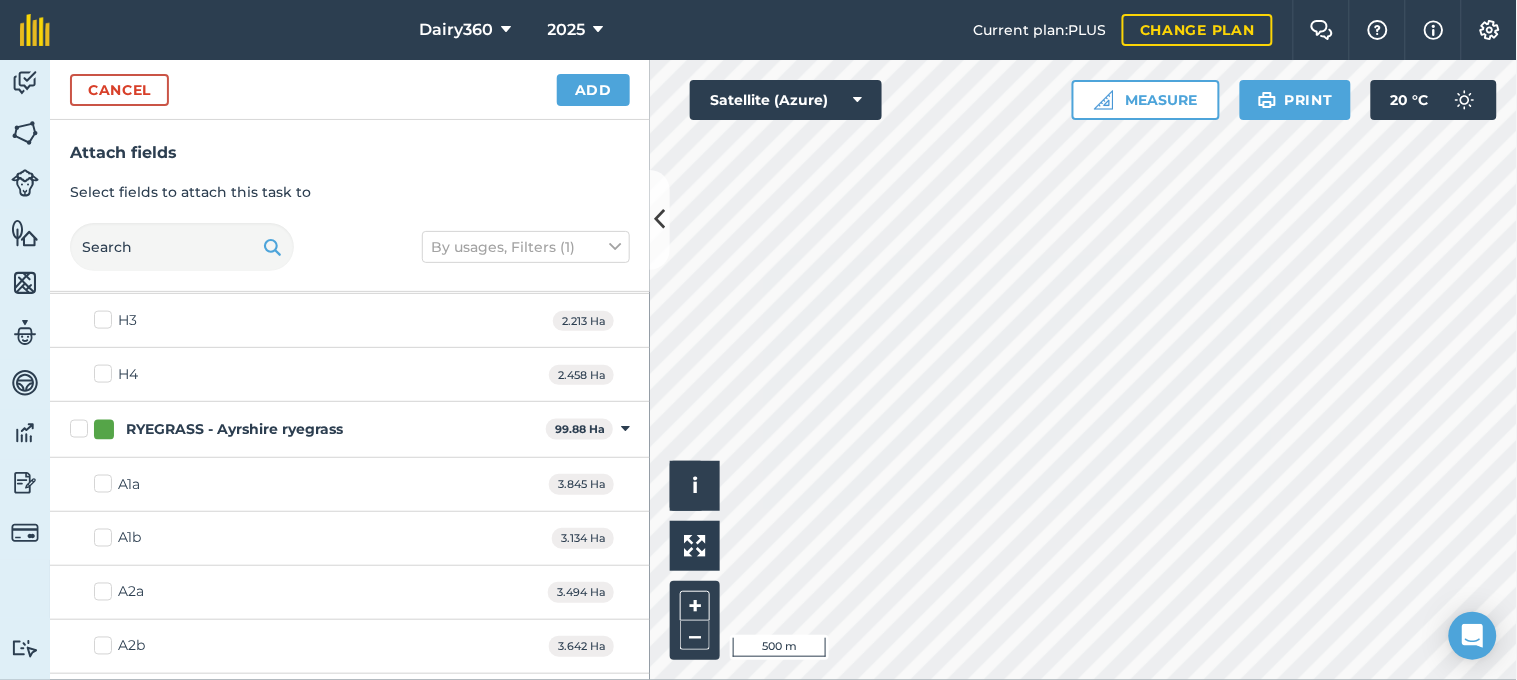 click on "RYEGRASS - Ayrshire ryegrass" at bounding box center [304, 429] 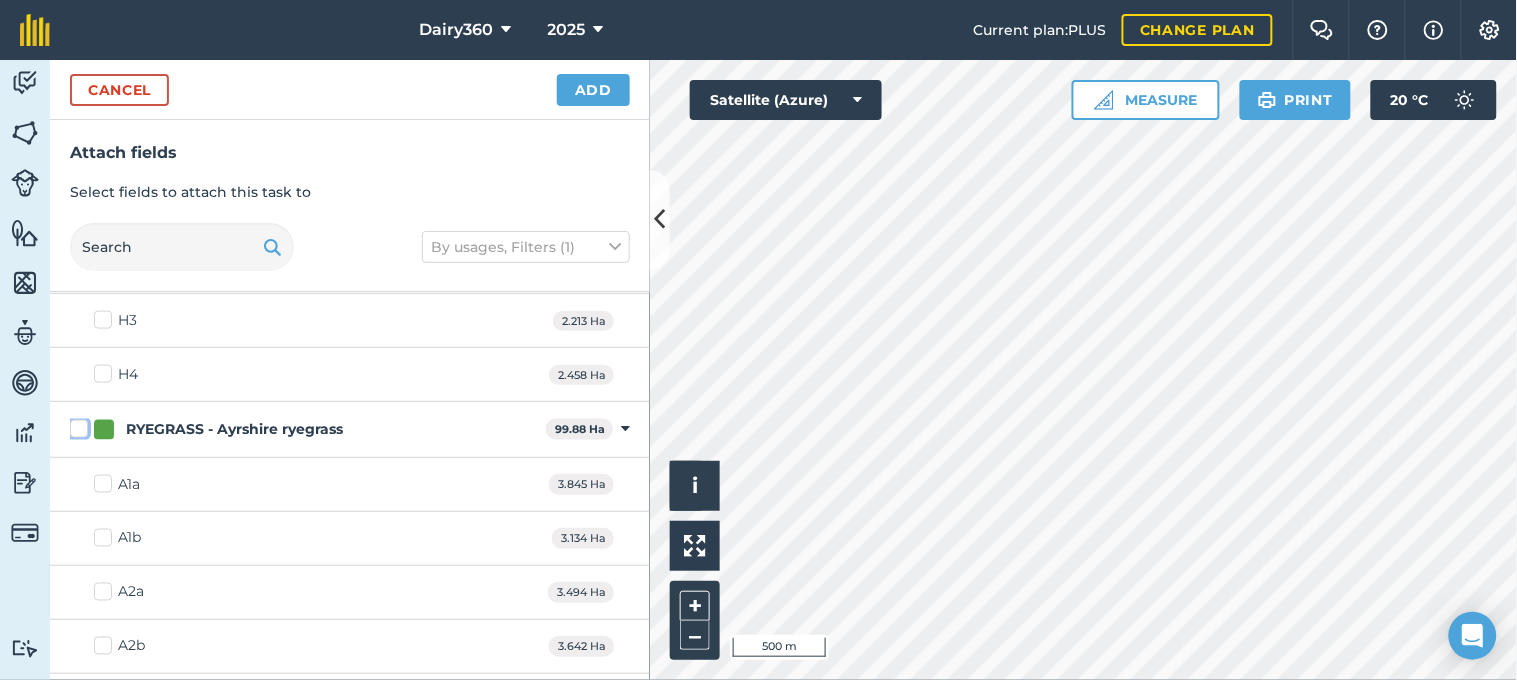 click on "RYEGRASS - Ayrshire ryegrass" at bounding box center [76, 425] 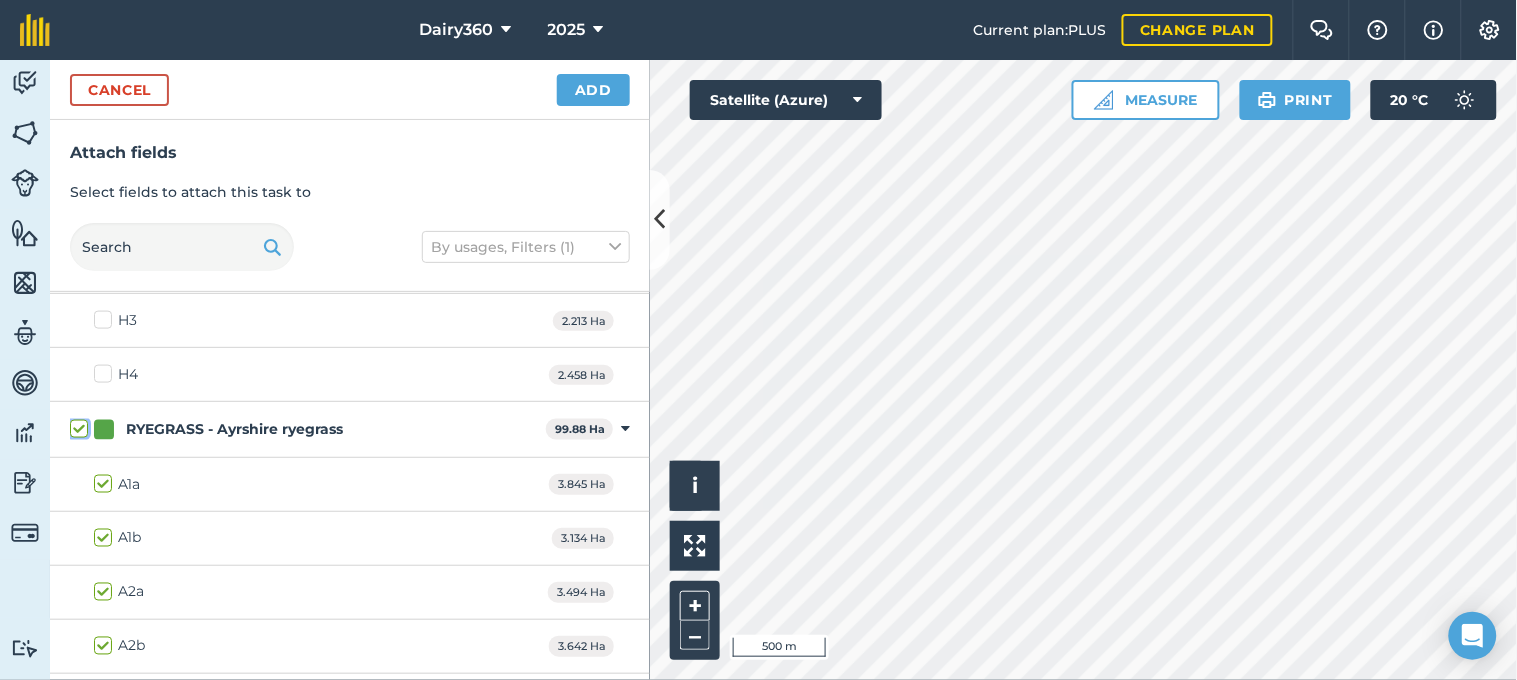 checkbox on "true" 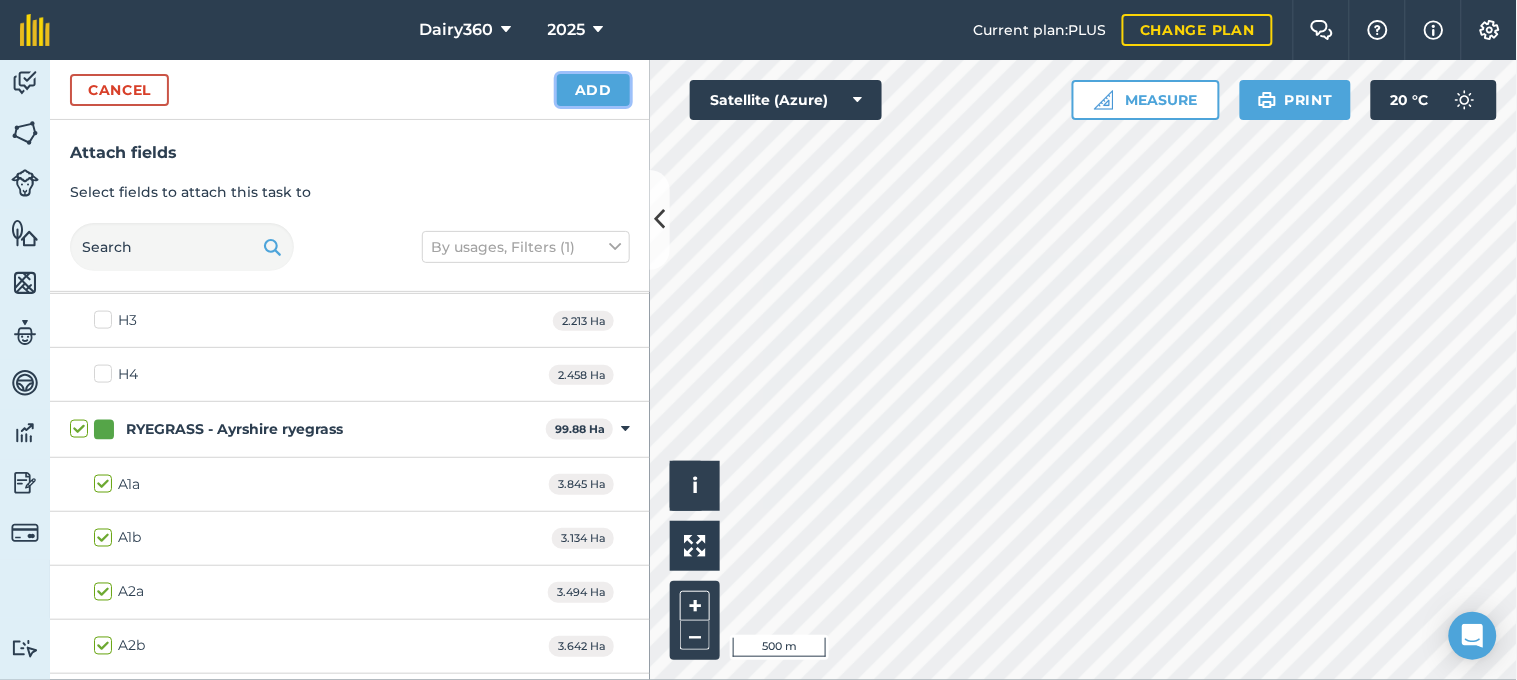 click on "Add" at bounding box center [593, 90] 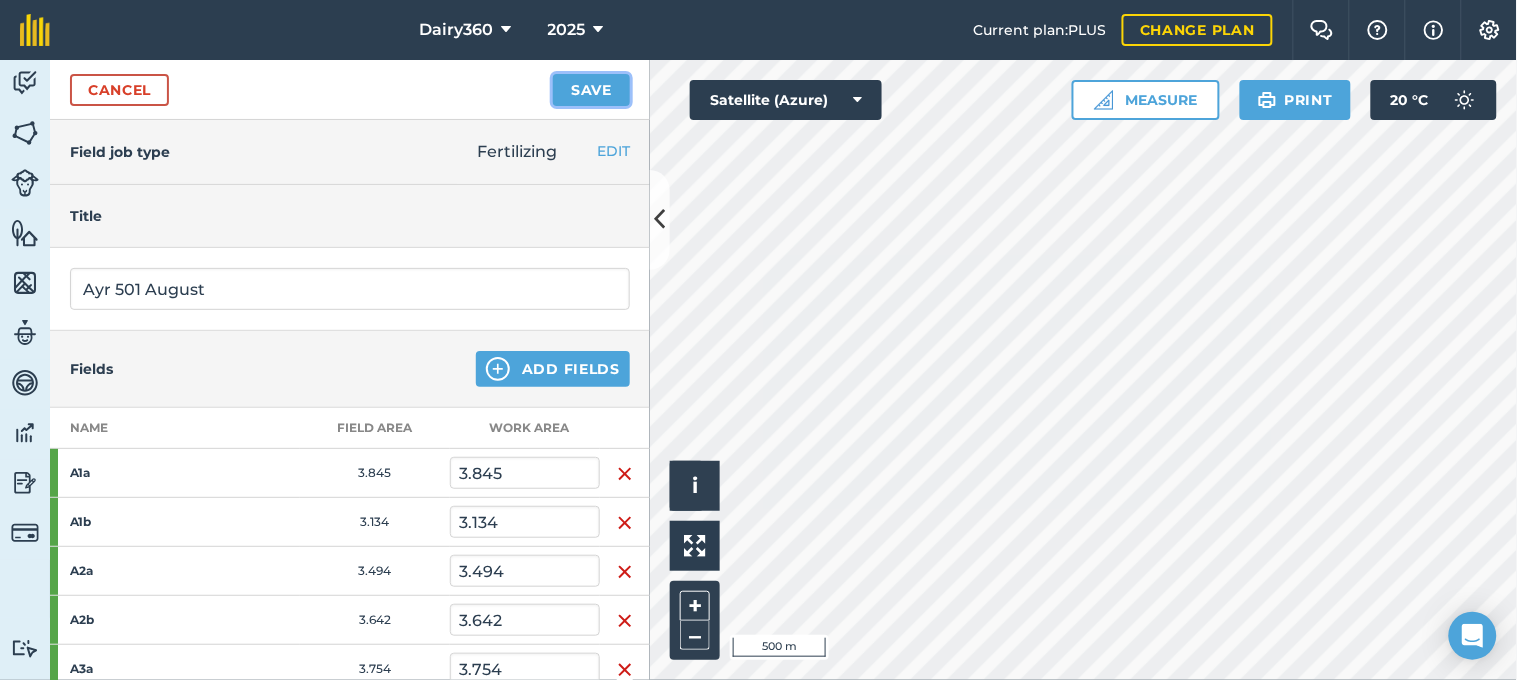 click on "Save" at bounding box center [591, 90] 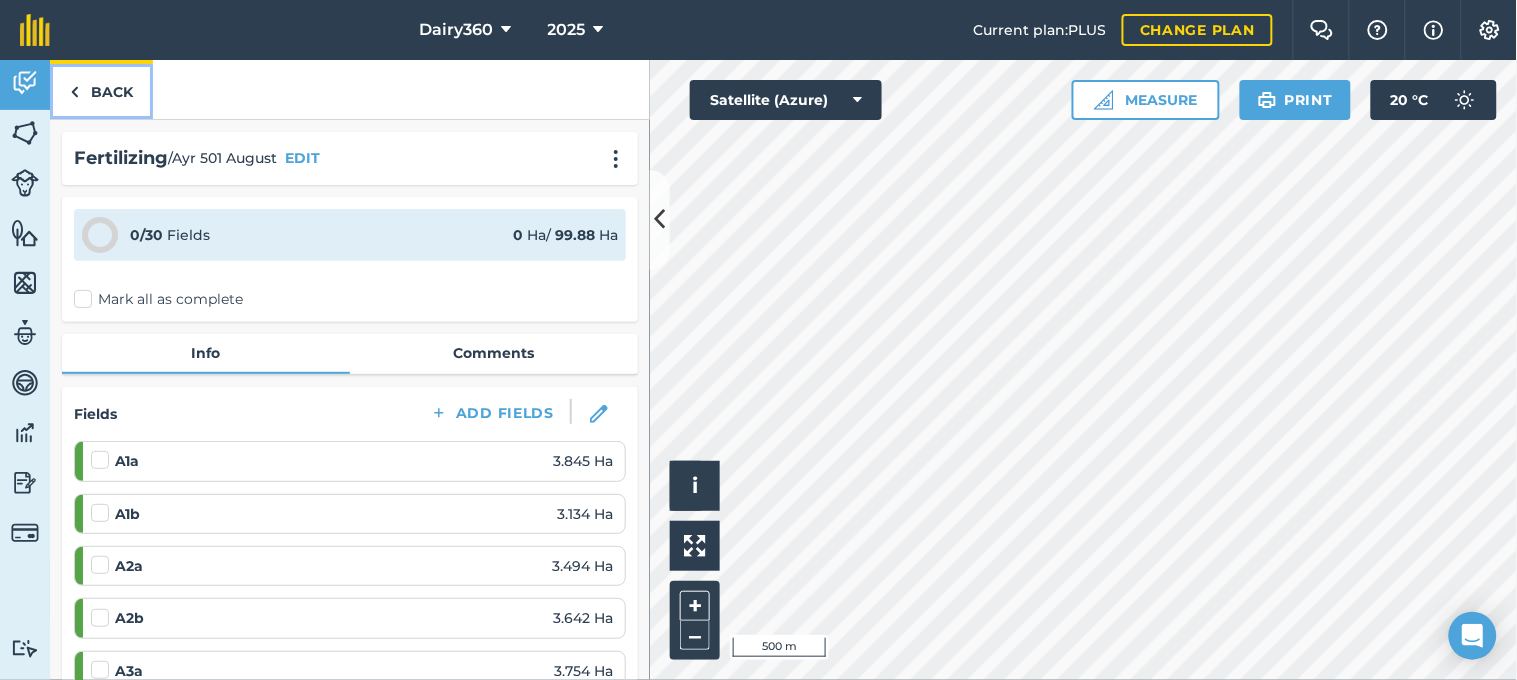 click on "Back" at bounding box center (101, 89) 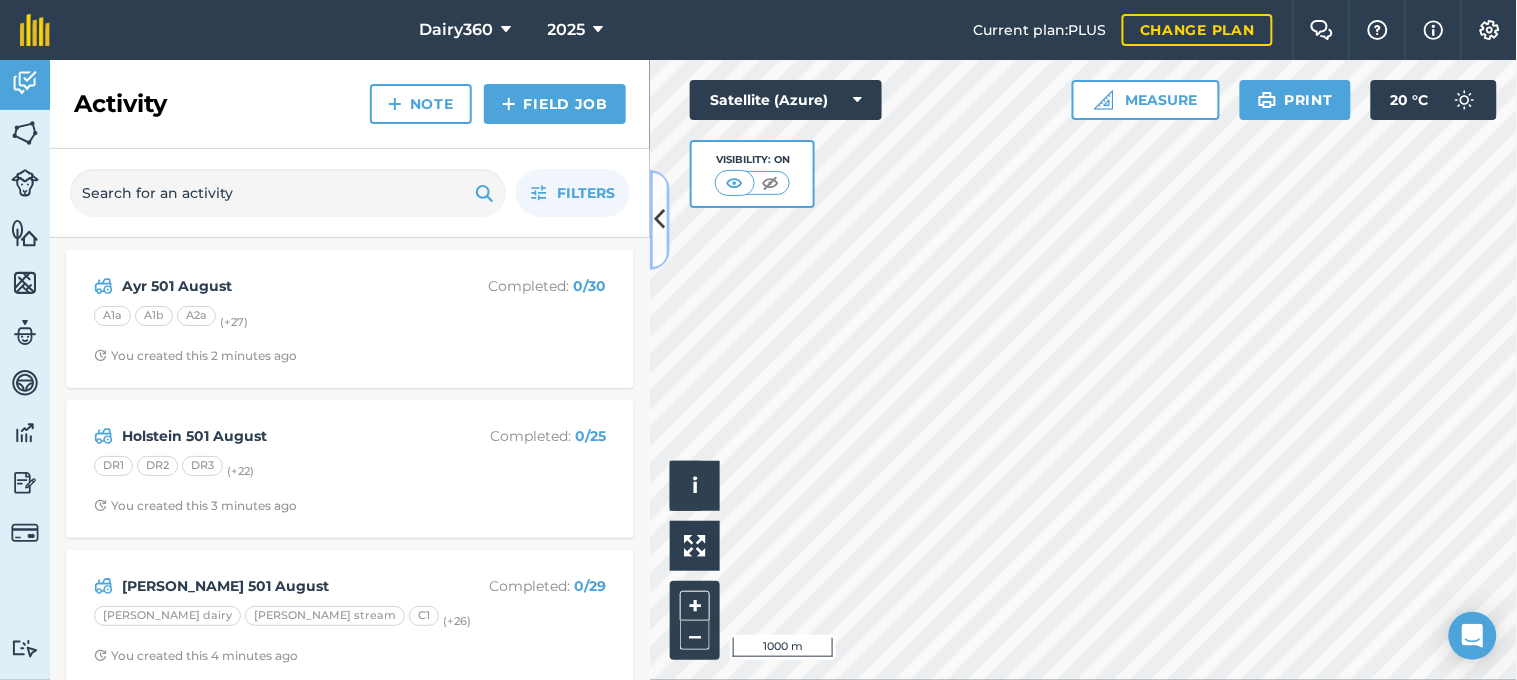 click at bounding box center [660, 219] 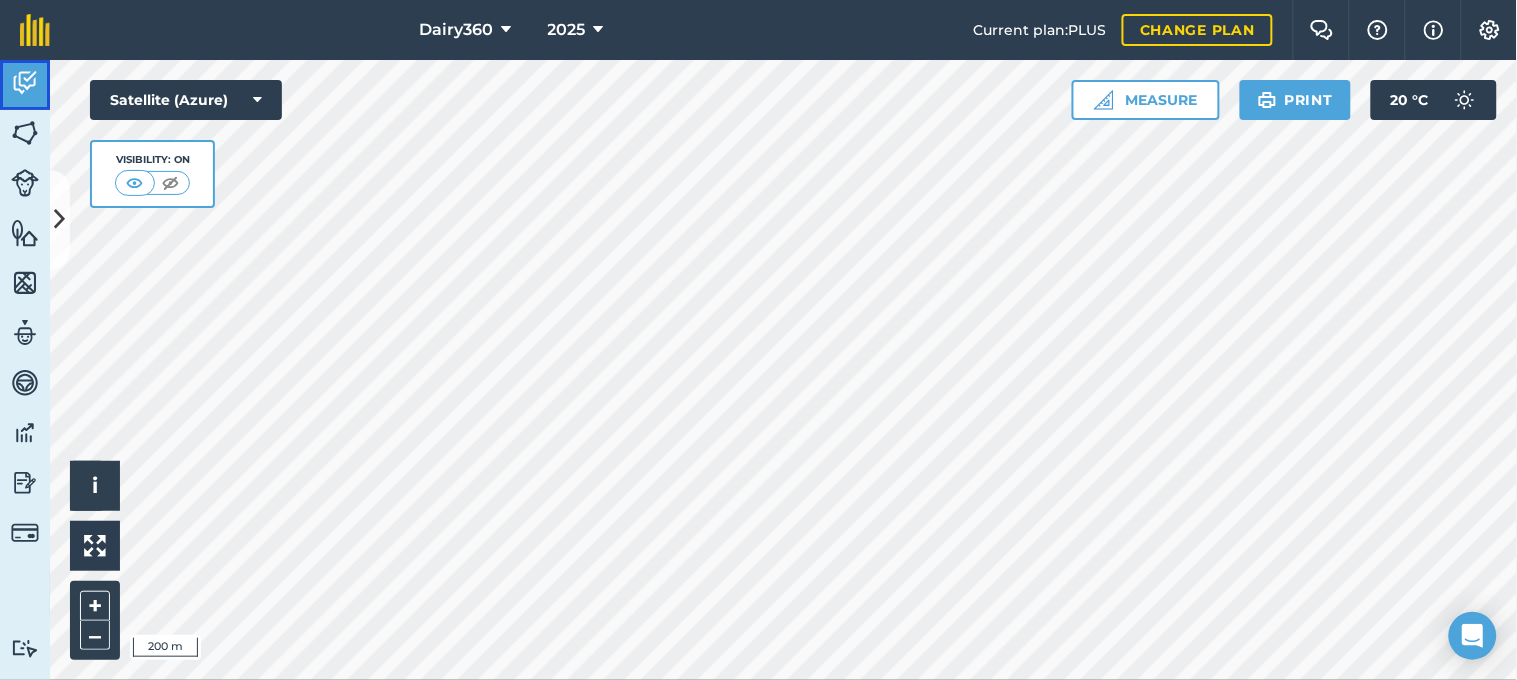 click at bounding box center (25, 83) 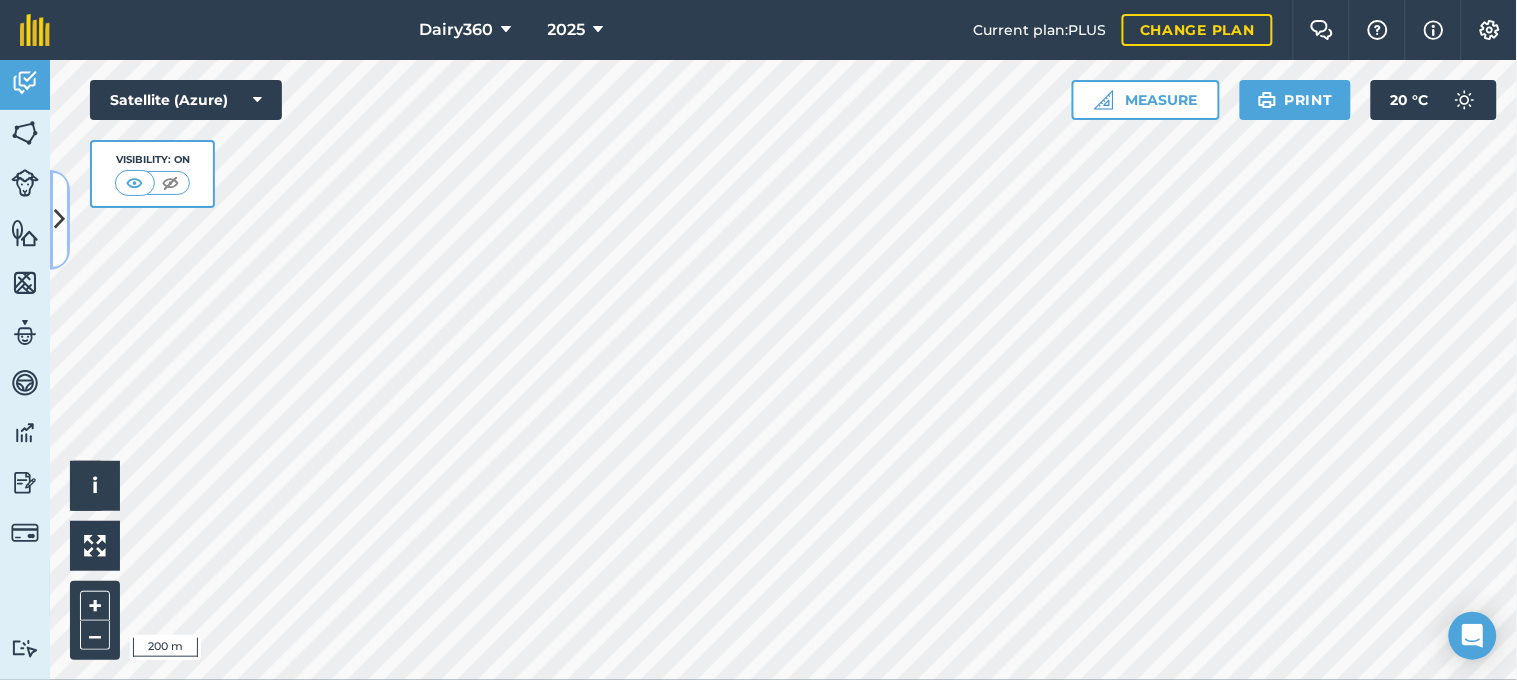 click at bounding box center [60, 219] 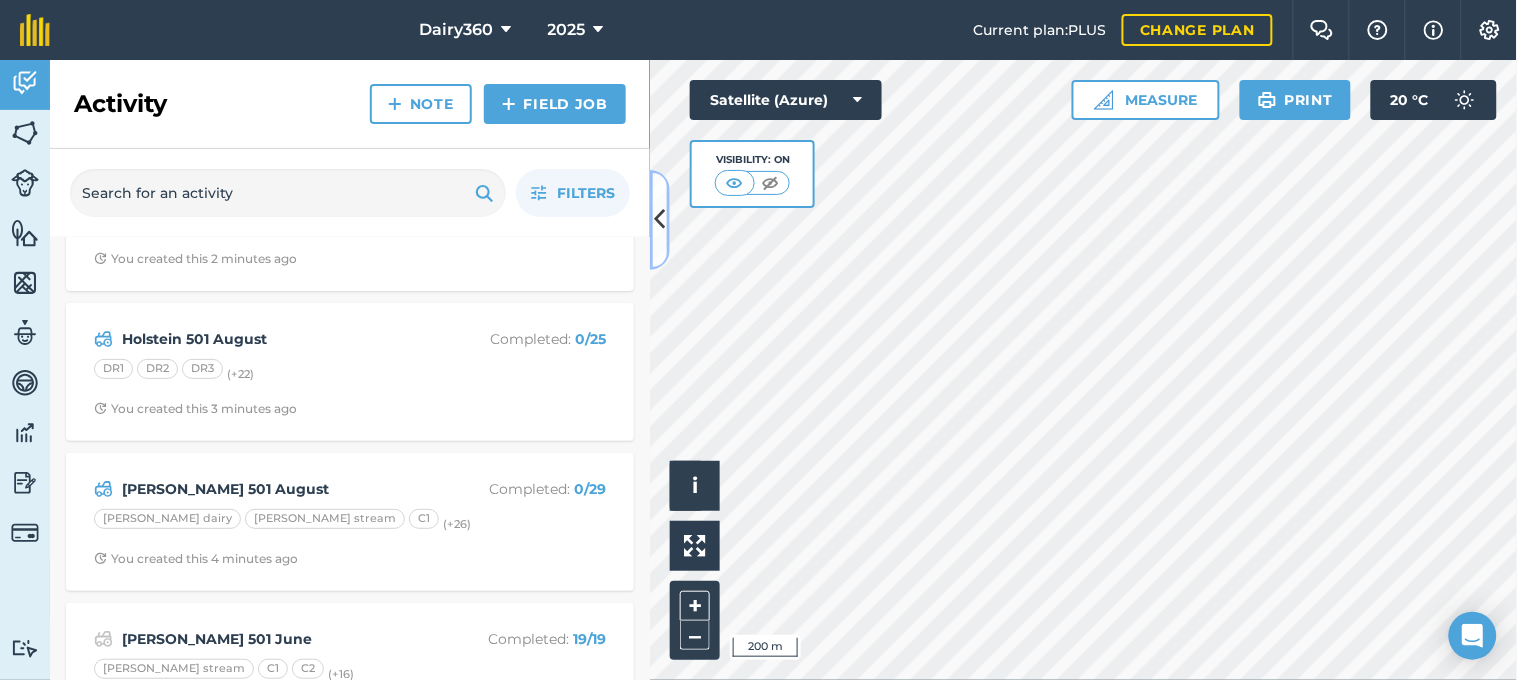 scroll, scrollTop: 147, scrollLeft: 0, axis: vertical 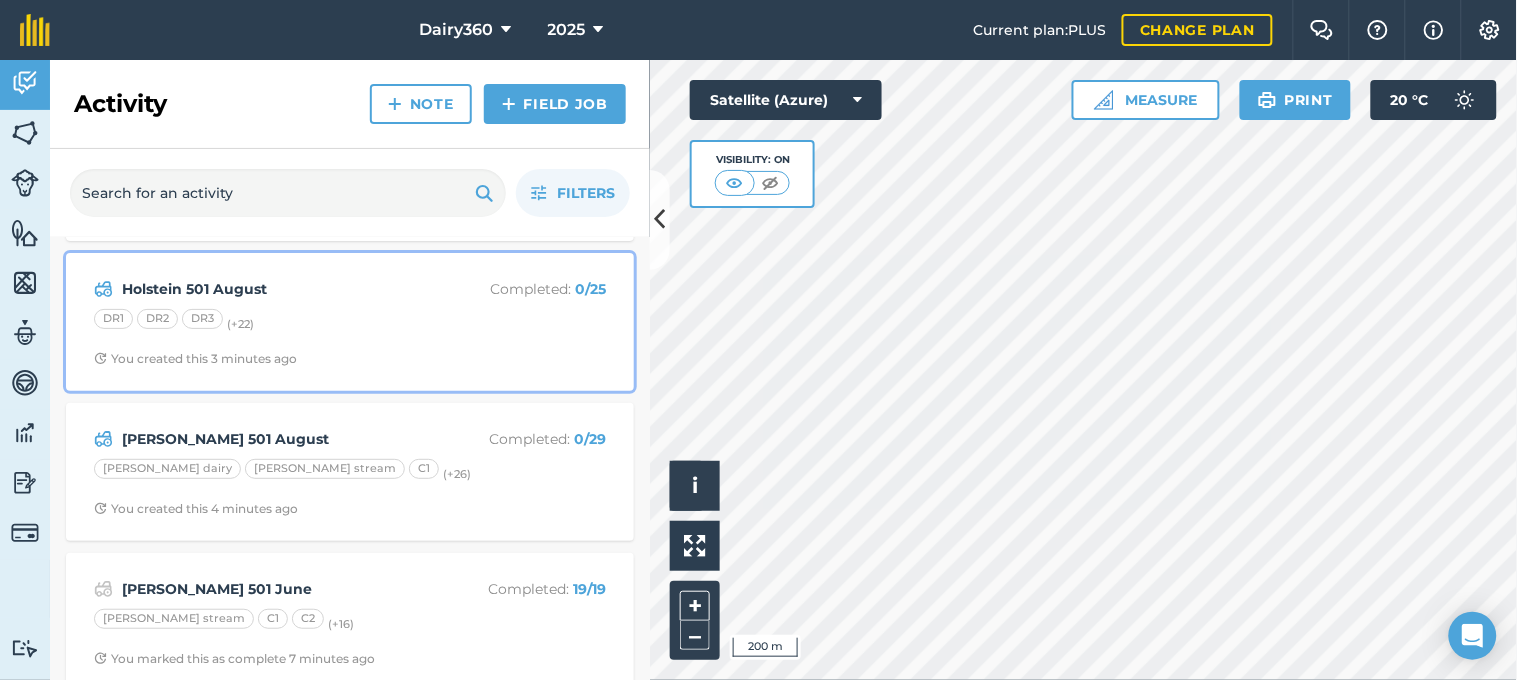 click on "Holstein 501 August" at bounding box center [280, 289] 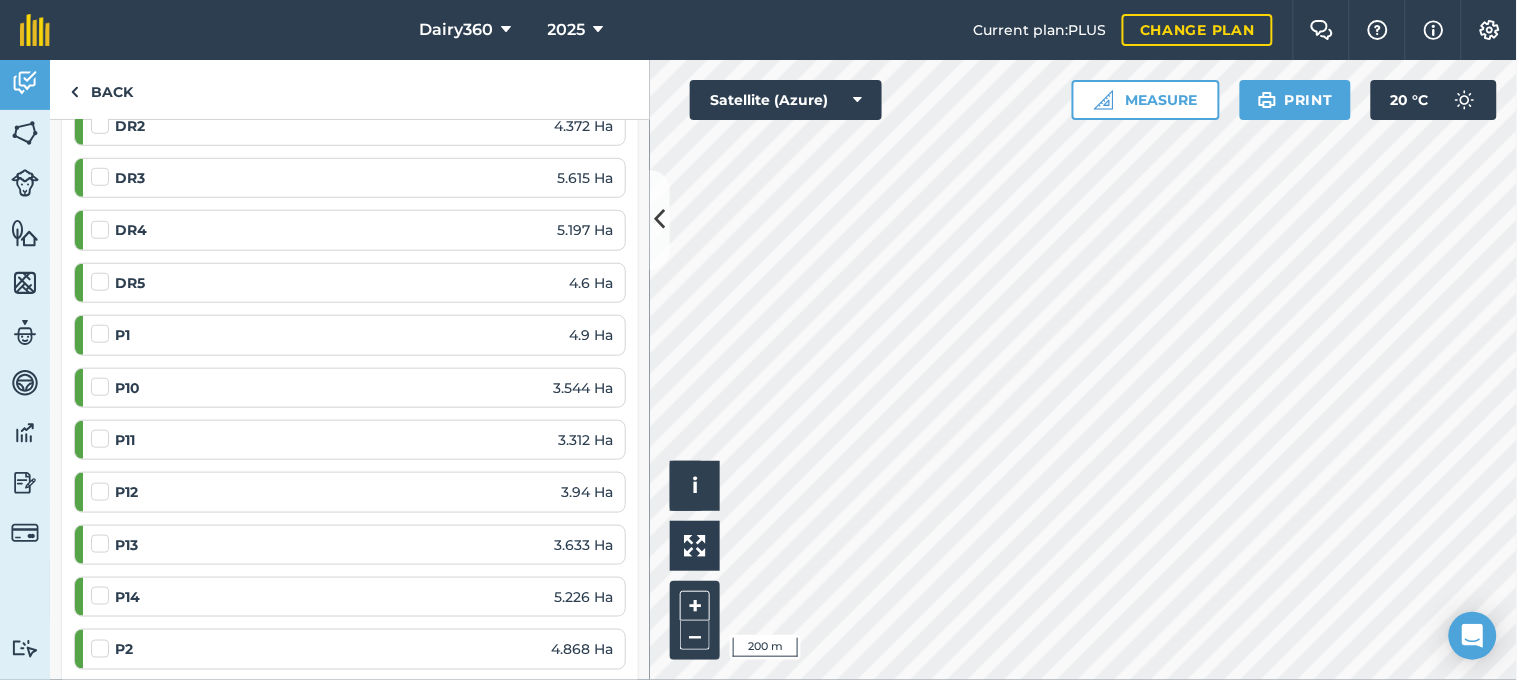 scroll, scrollTop: 444, scrollLeft: 0, axis: vertical 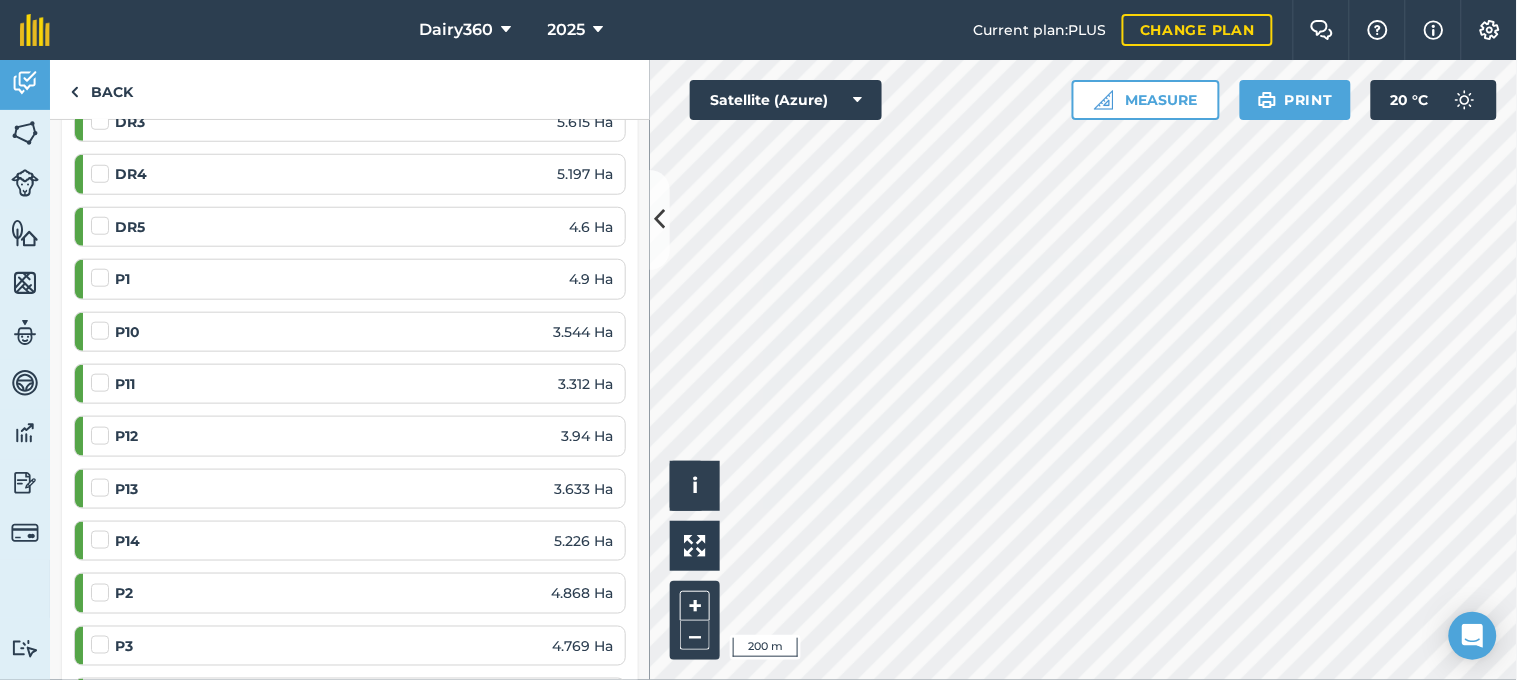 drag, startPoint x: 94, startPoint y: 276, endPoint x: 103, endPoint y: 285, distance: 12.727922 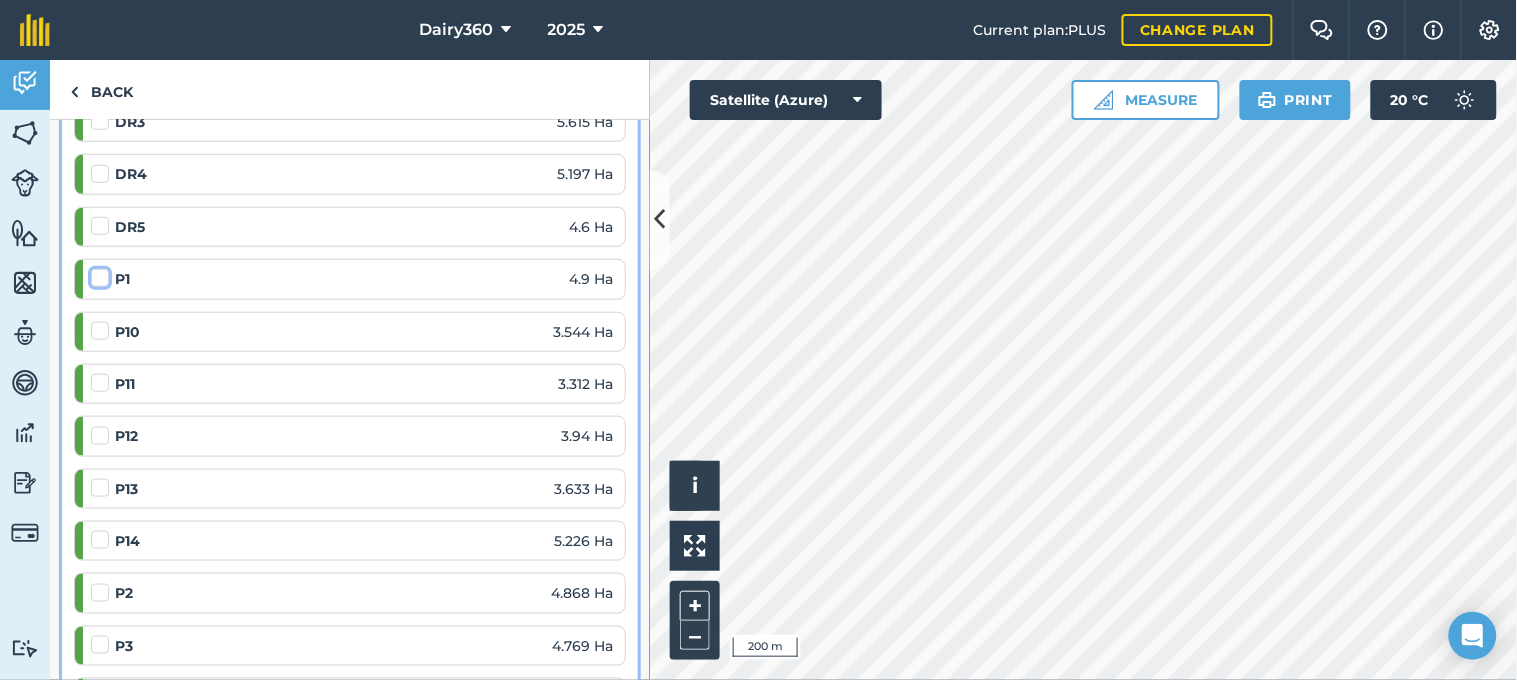 click at bounding box center [97, 274] 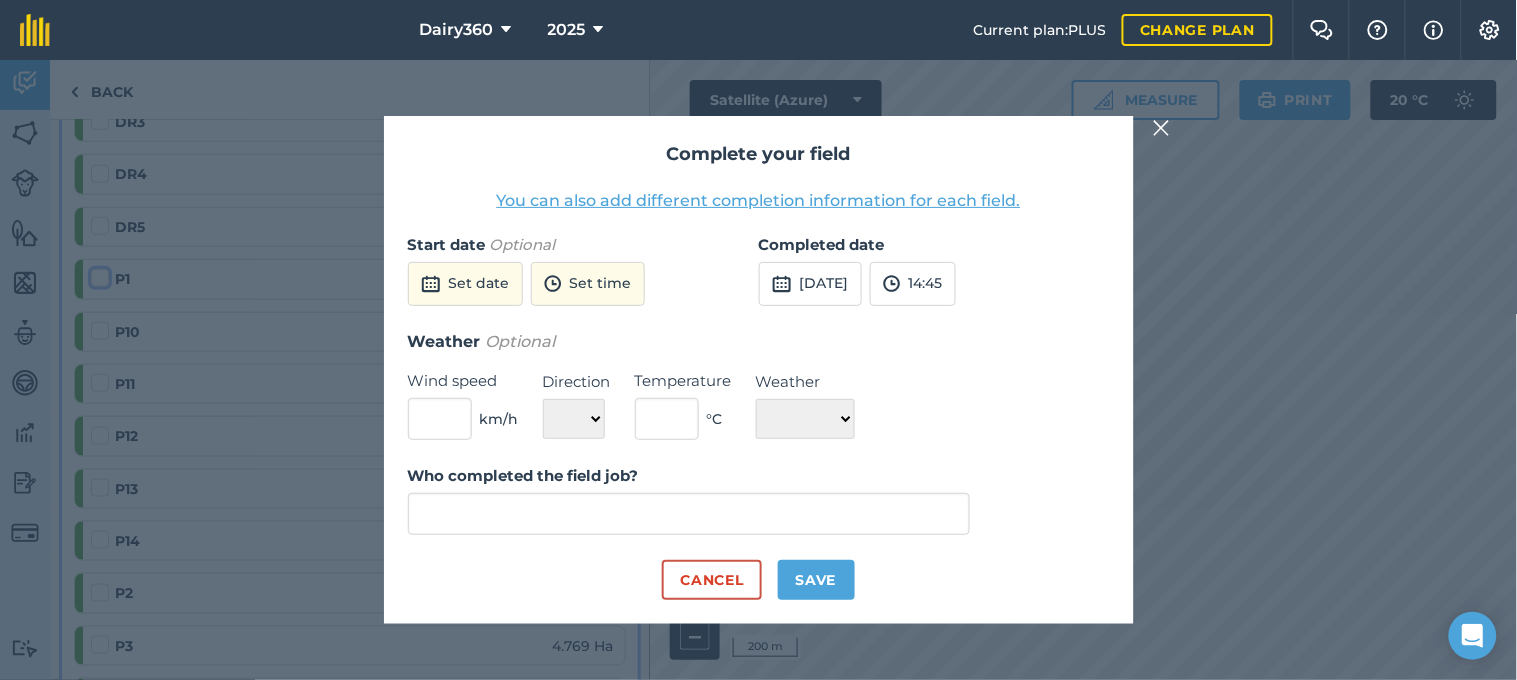 type on "[PERSON_NAME]" 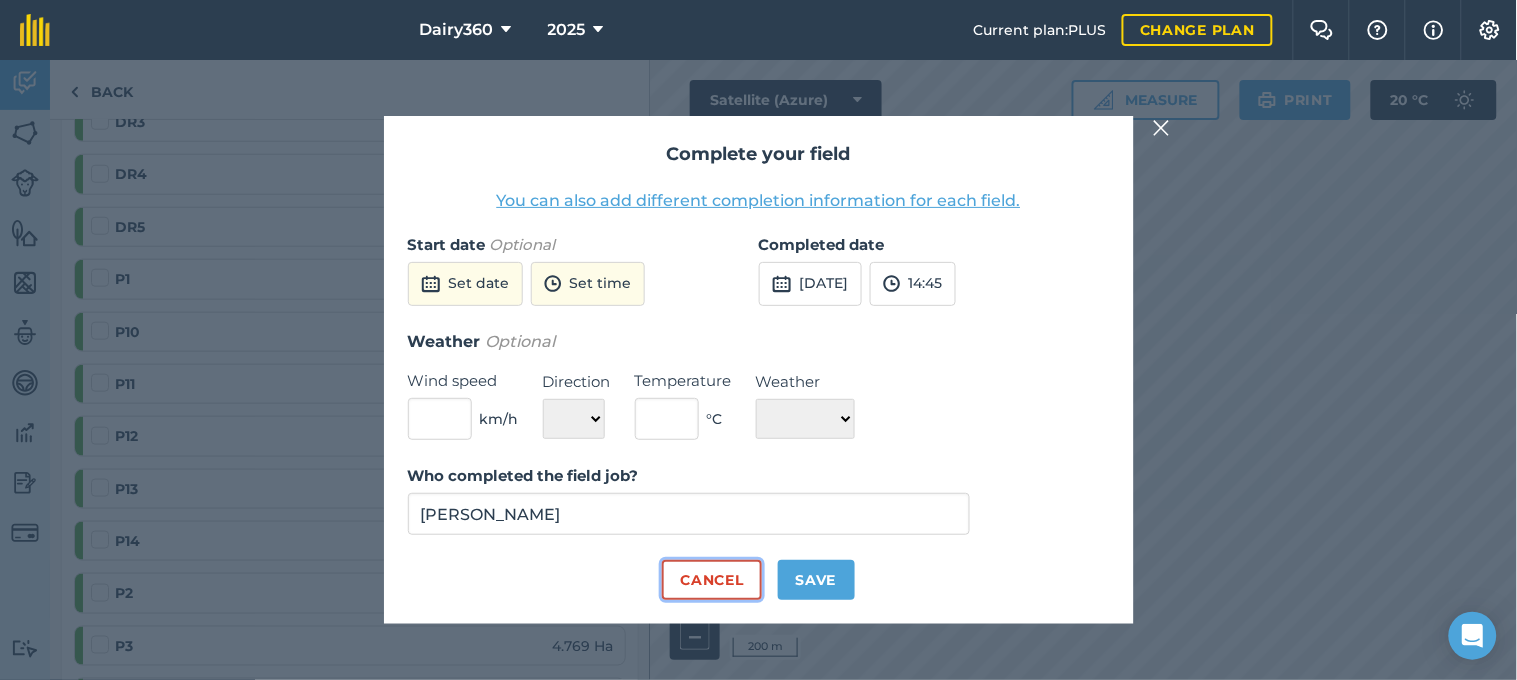 click on "Cancel" at bounding box center (711, 580) 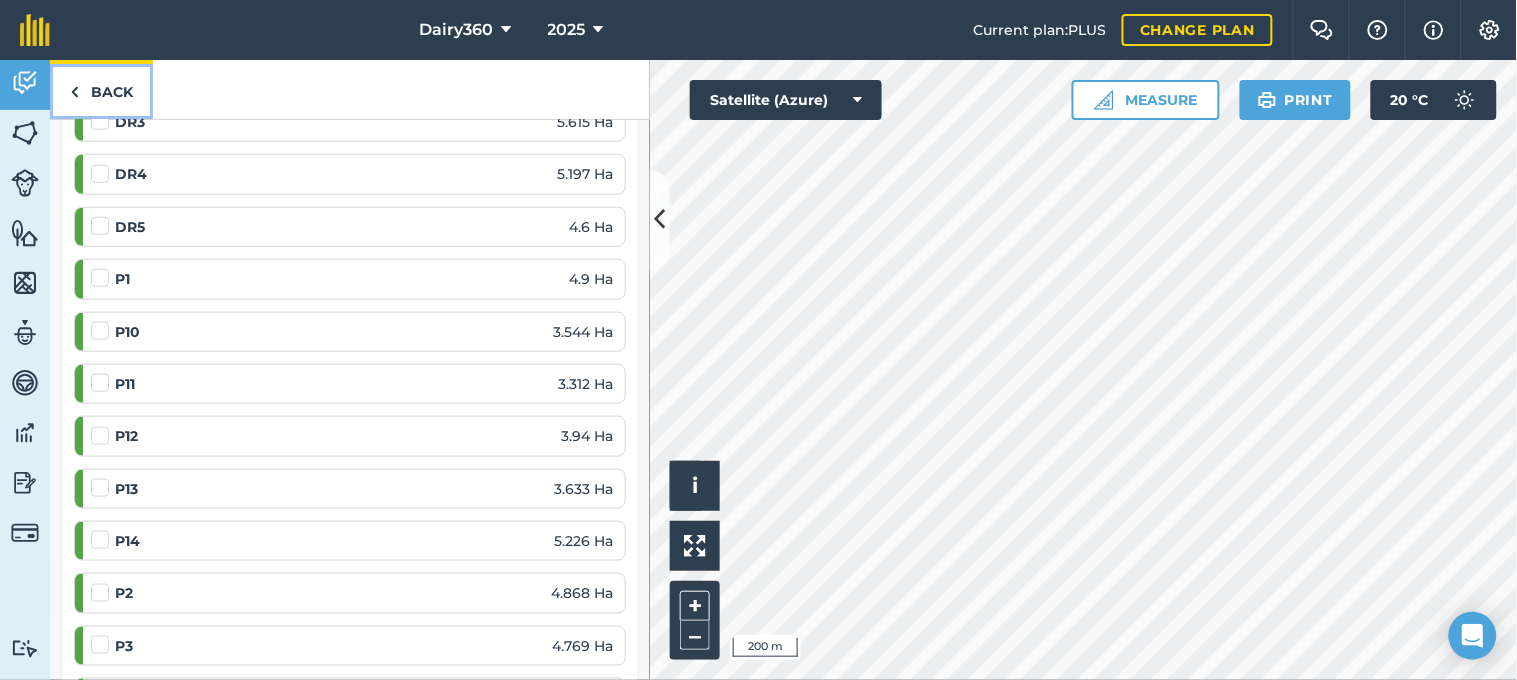 click at bounding box center [74, 92] 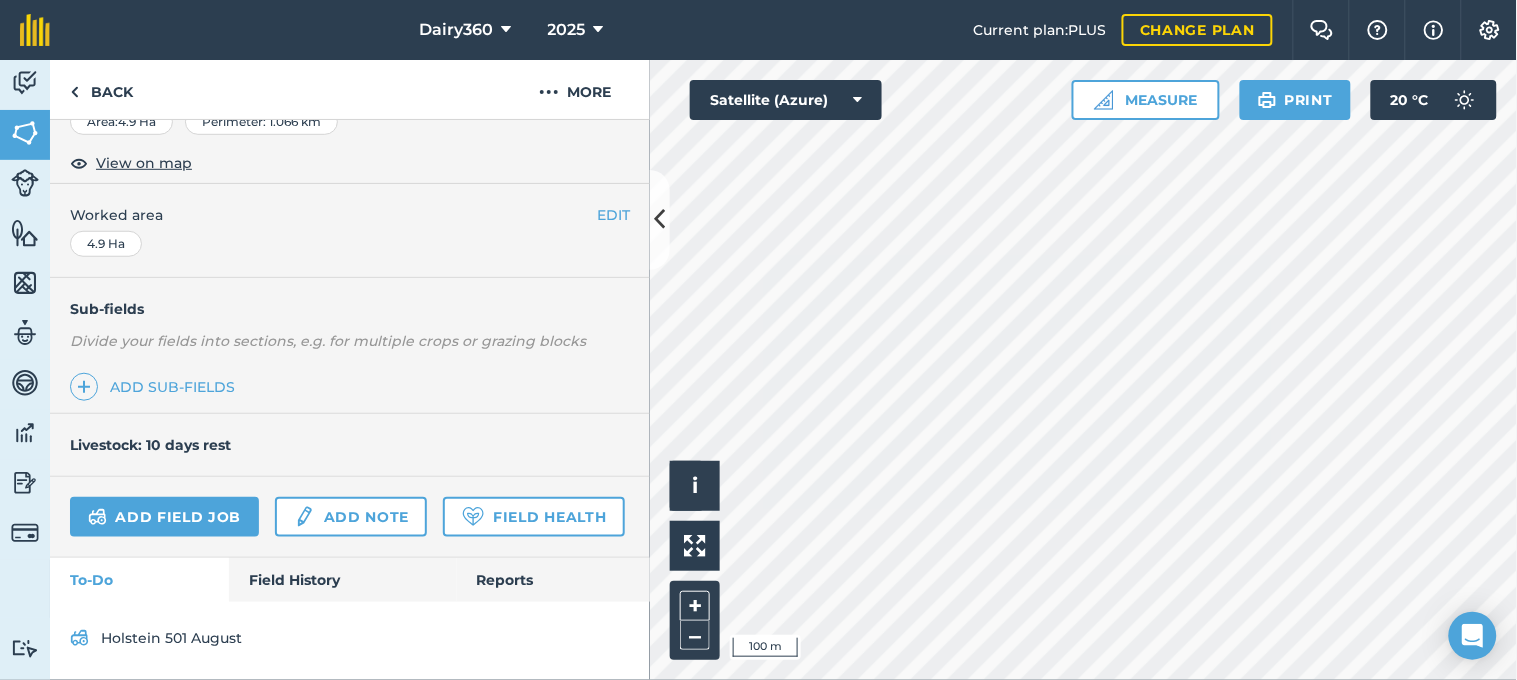 scroll, scrollTop: 398, scrollLeft: 0, axis: vertical 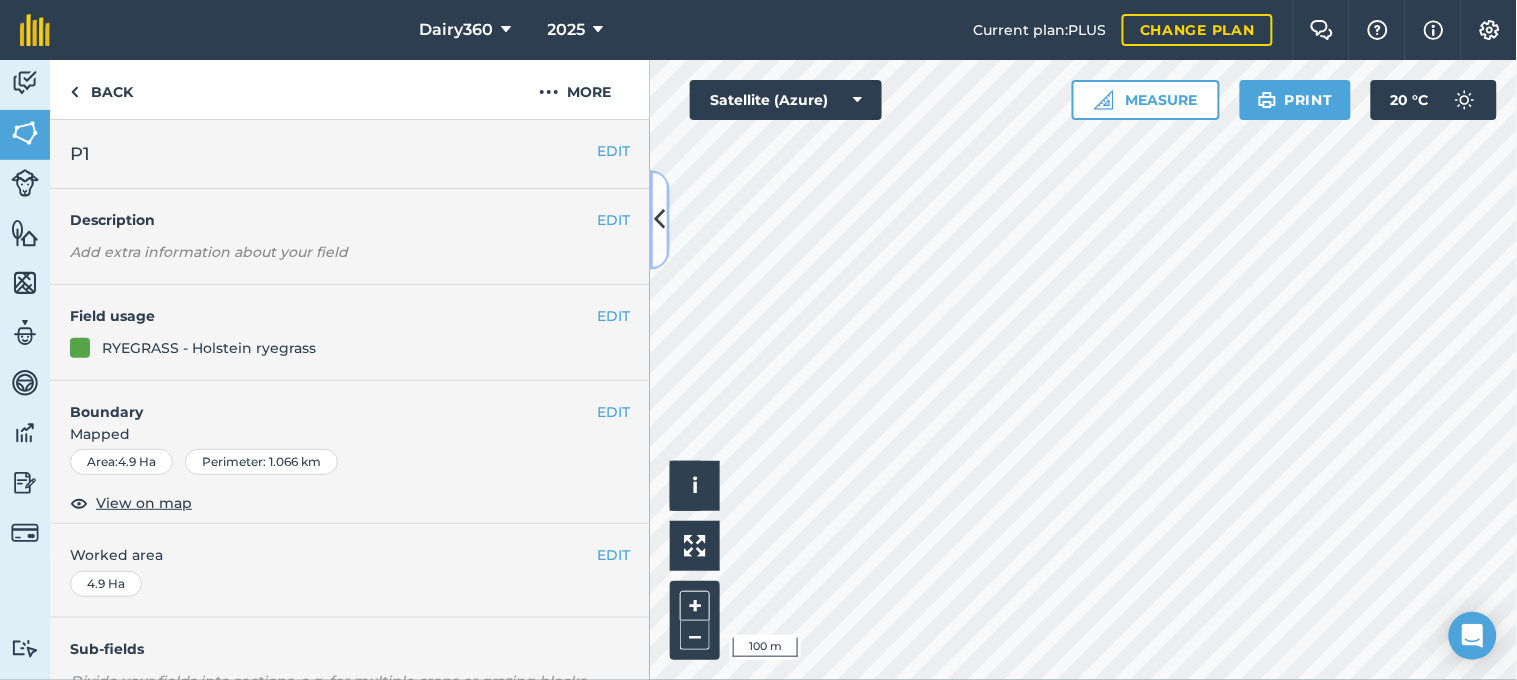 click at bounding box center [660, 219] 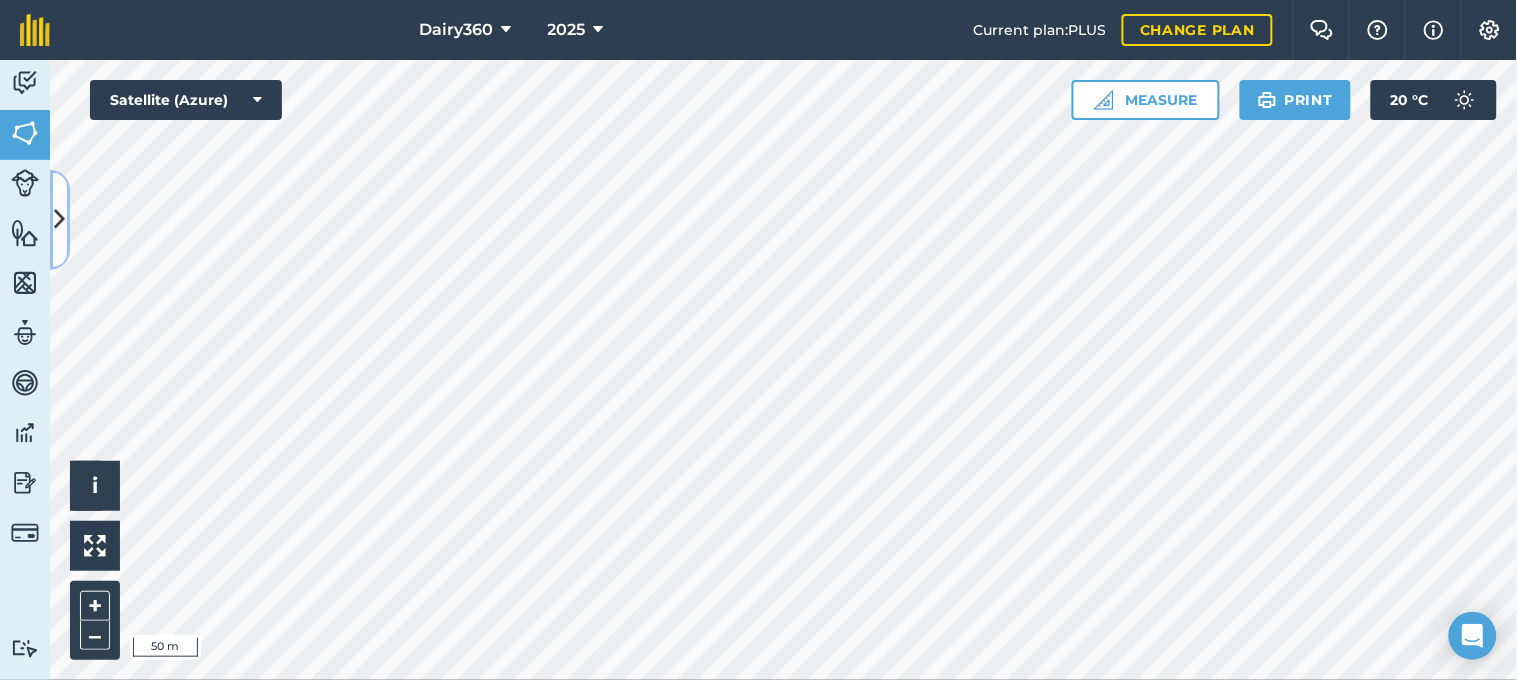 click at bounding box center [60, 219] 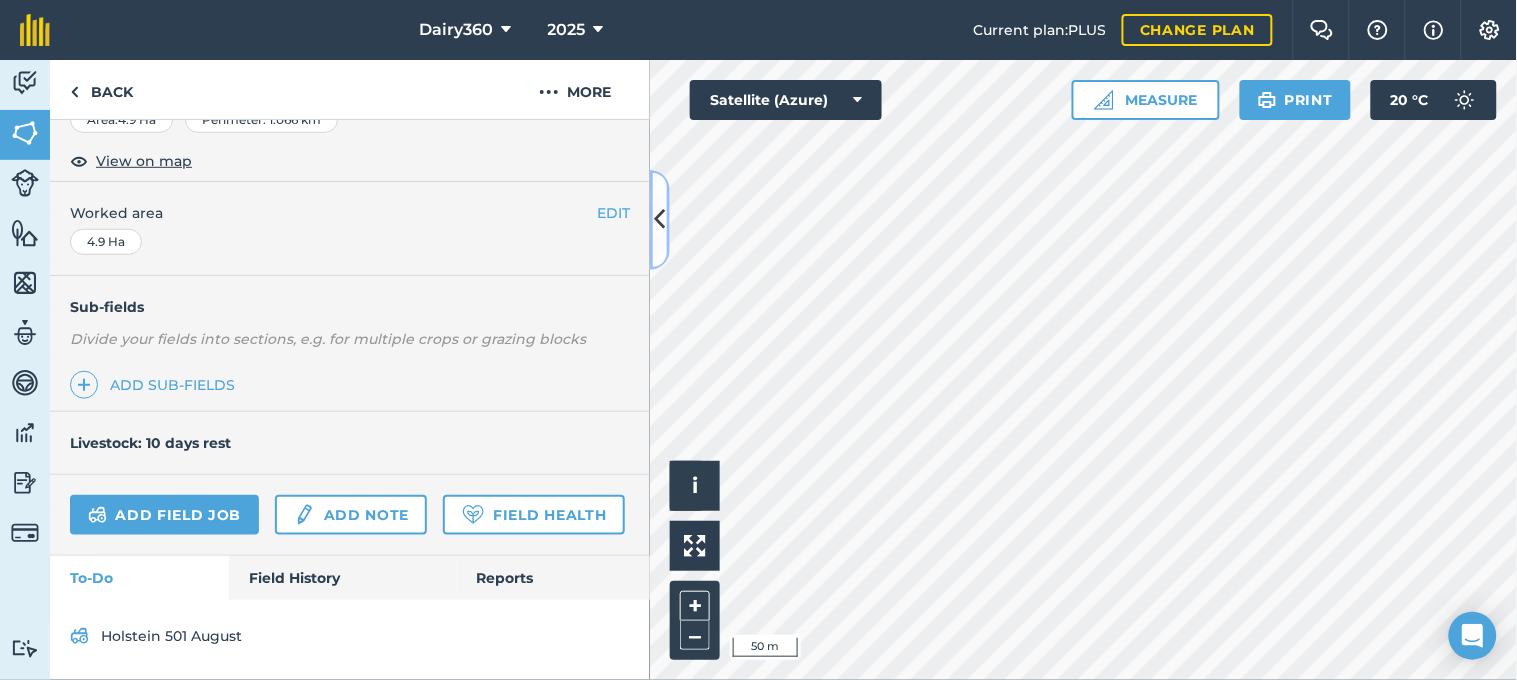 scroll, scrollTop: 398, scrollLeft: 0, axis: vertical 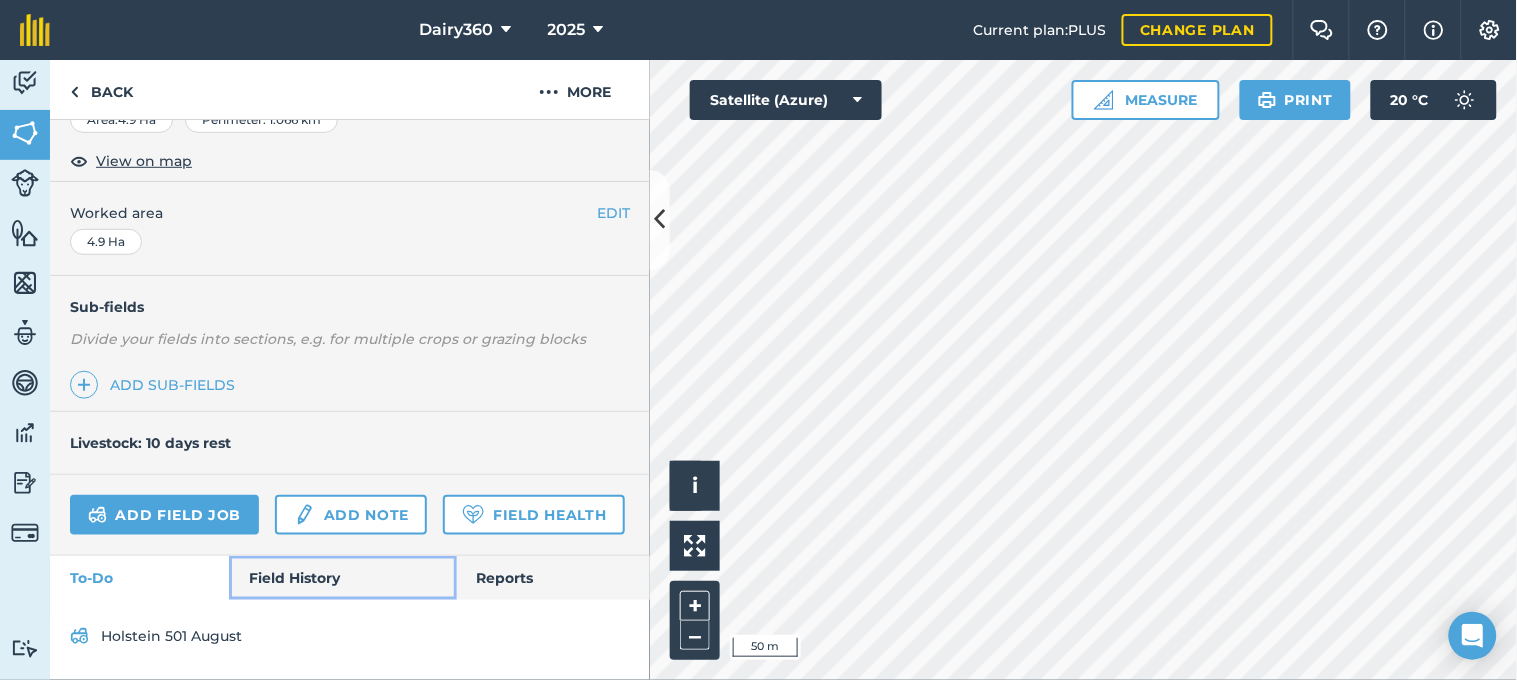 click on "Field History" at bounding box center (342, 578) 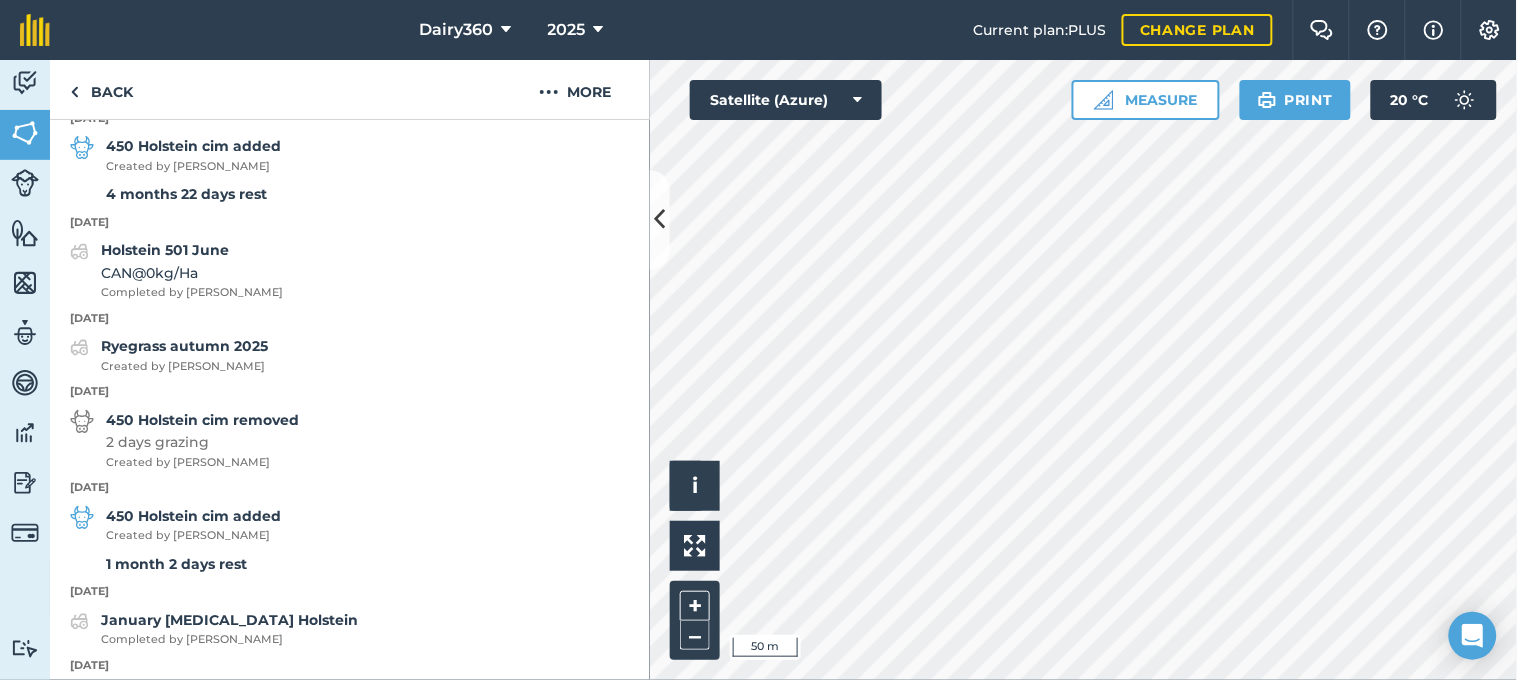 scroll, scrollTop: 843, scrollLeft: 0, axis: vertical 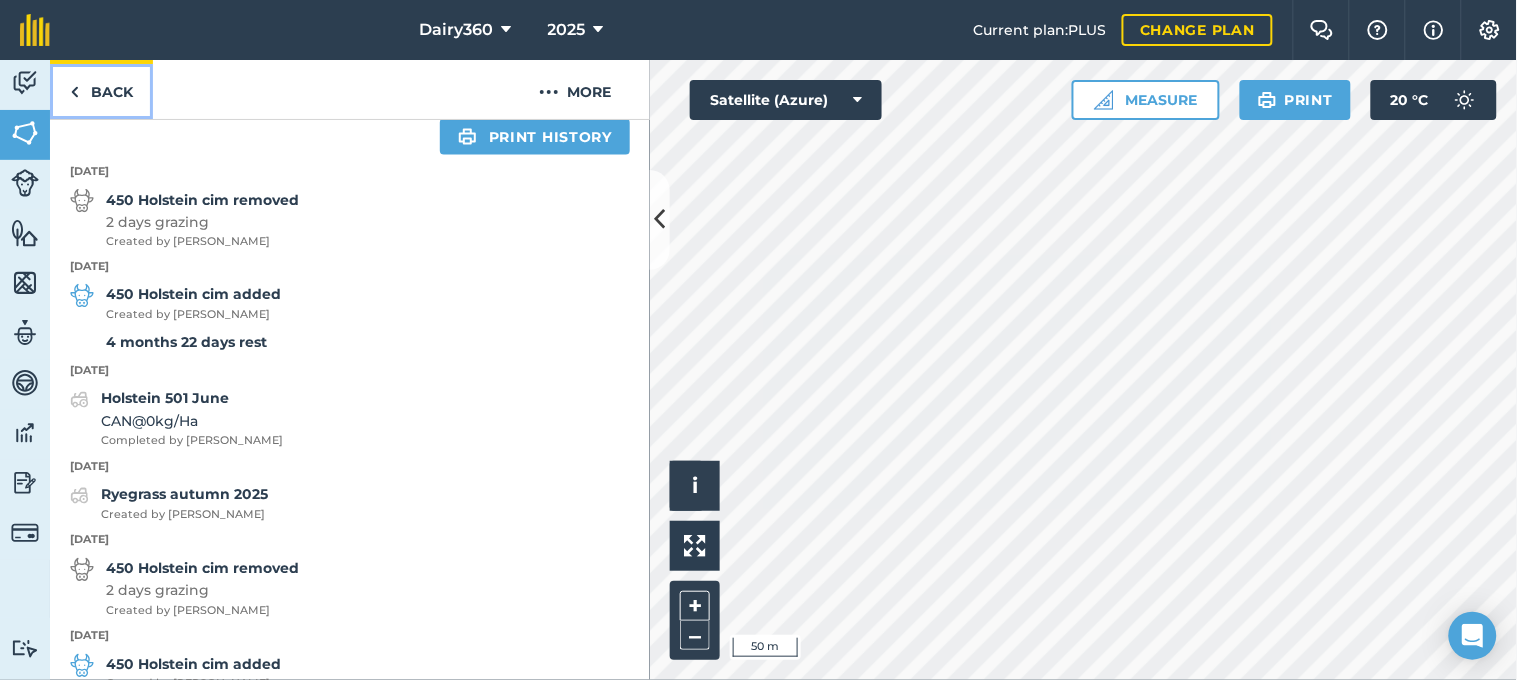 click at bounding box center [74, 92] 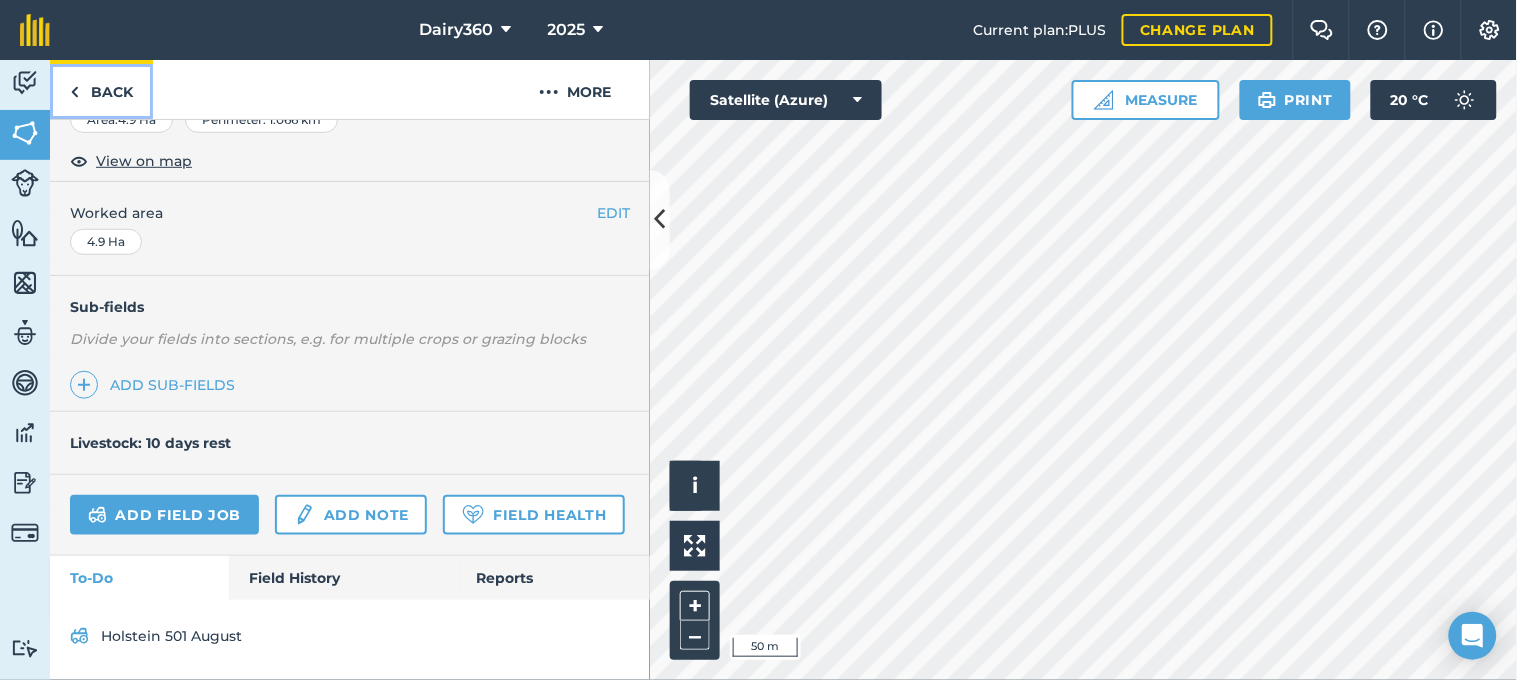 scroll, scrollTop: 398, scrollLeft: 0, axis: vertical 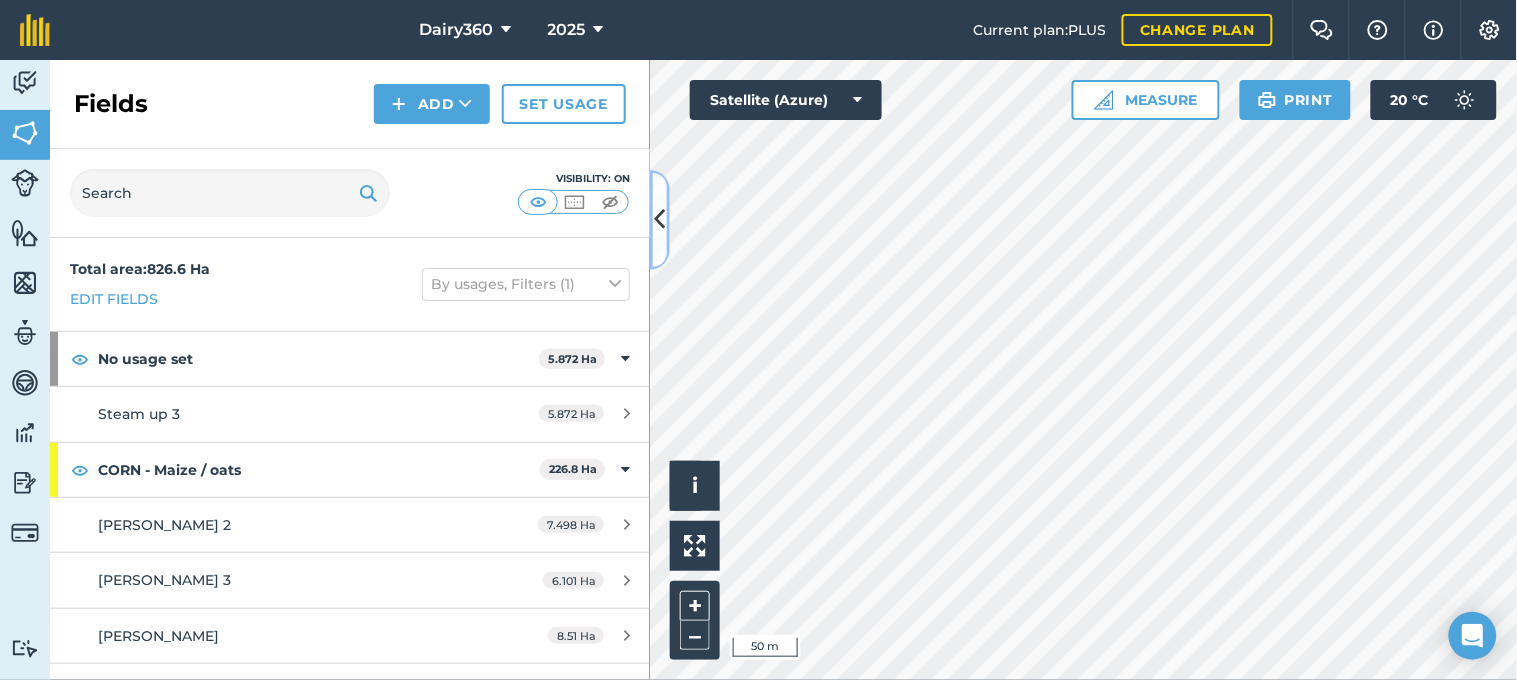 click at bounding box center [660, 220] 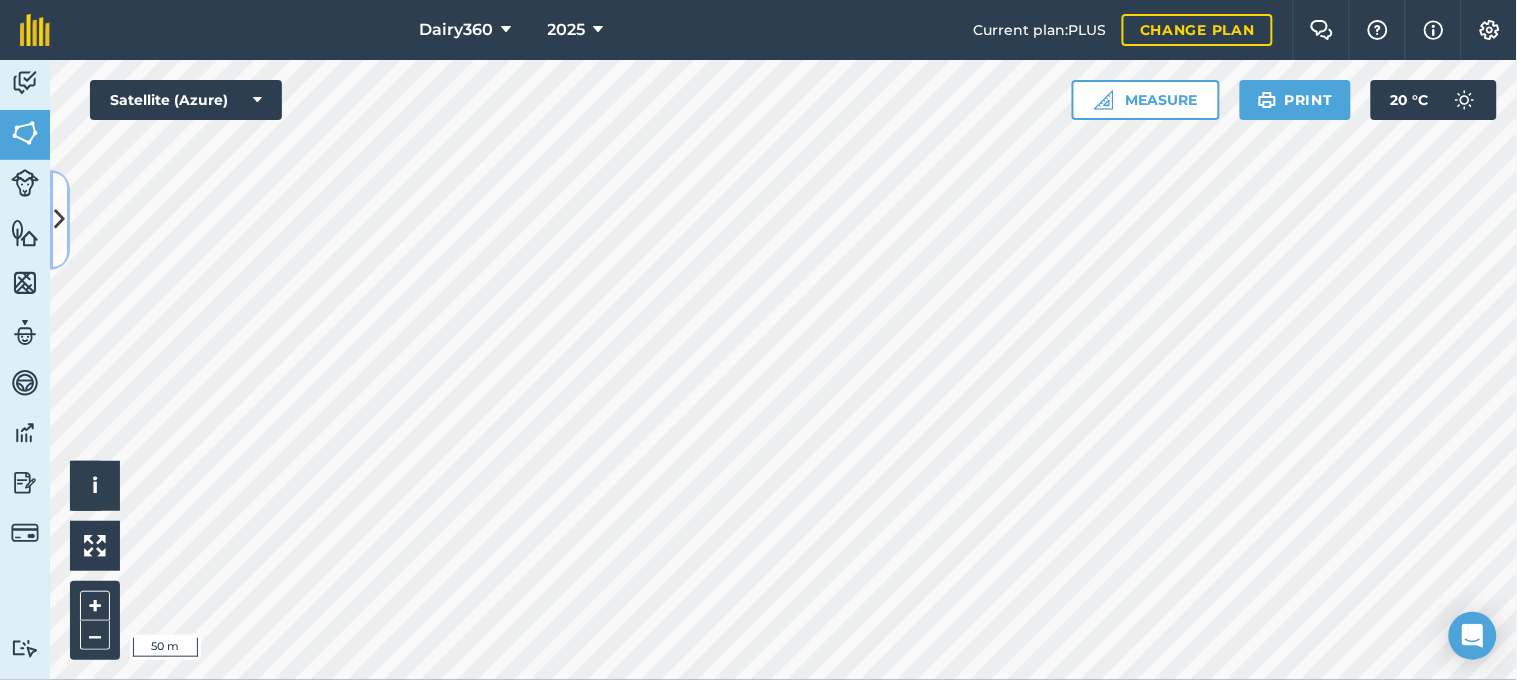 click at bounding box center (60, 220) 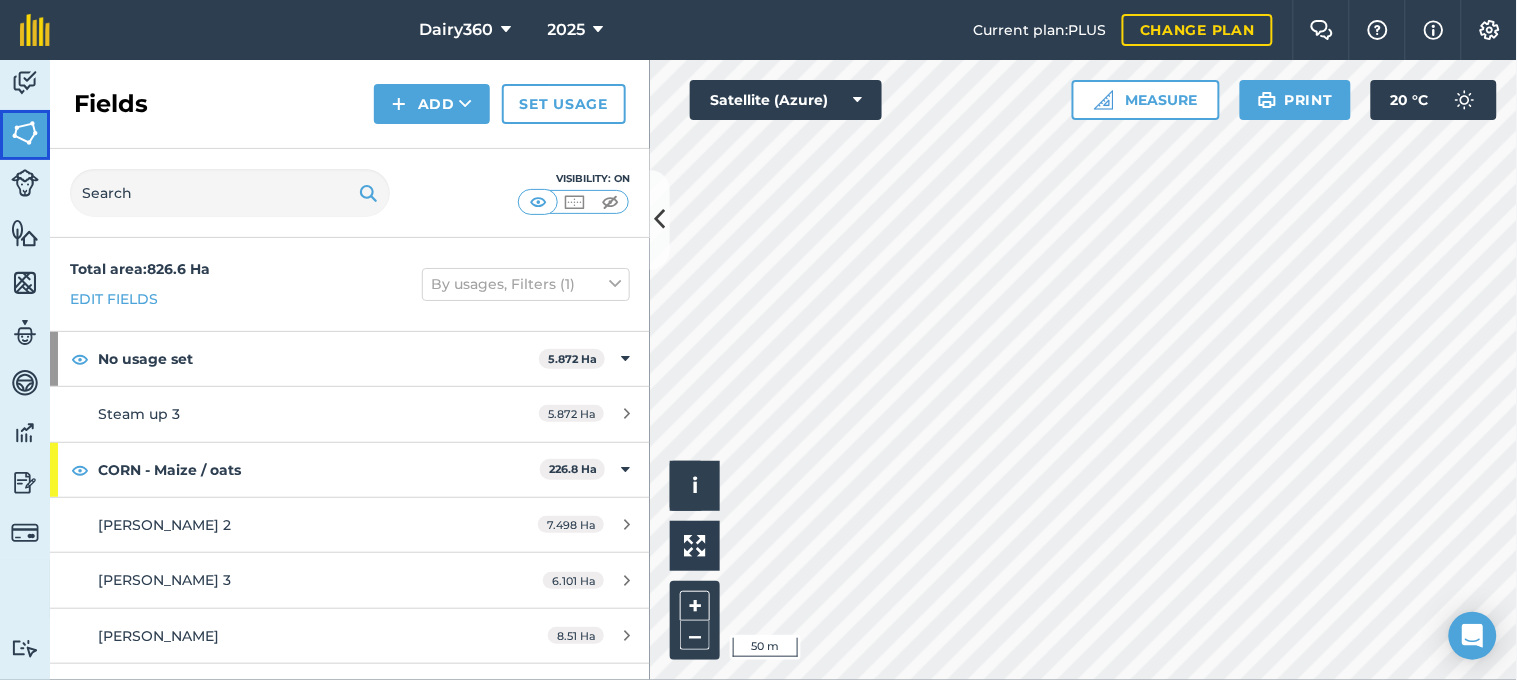 click at bounding box center (25, 133) 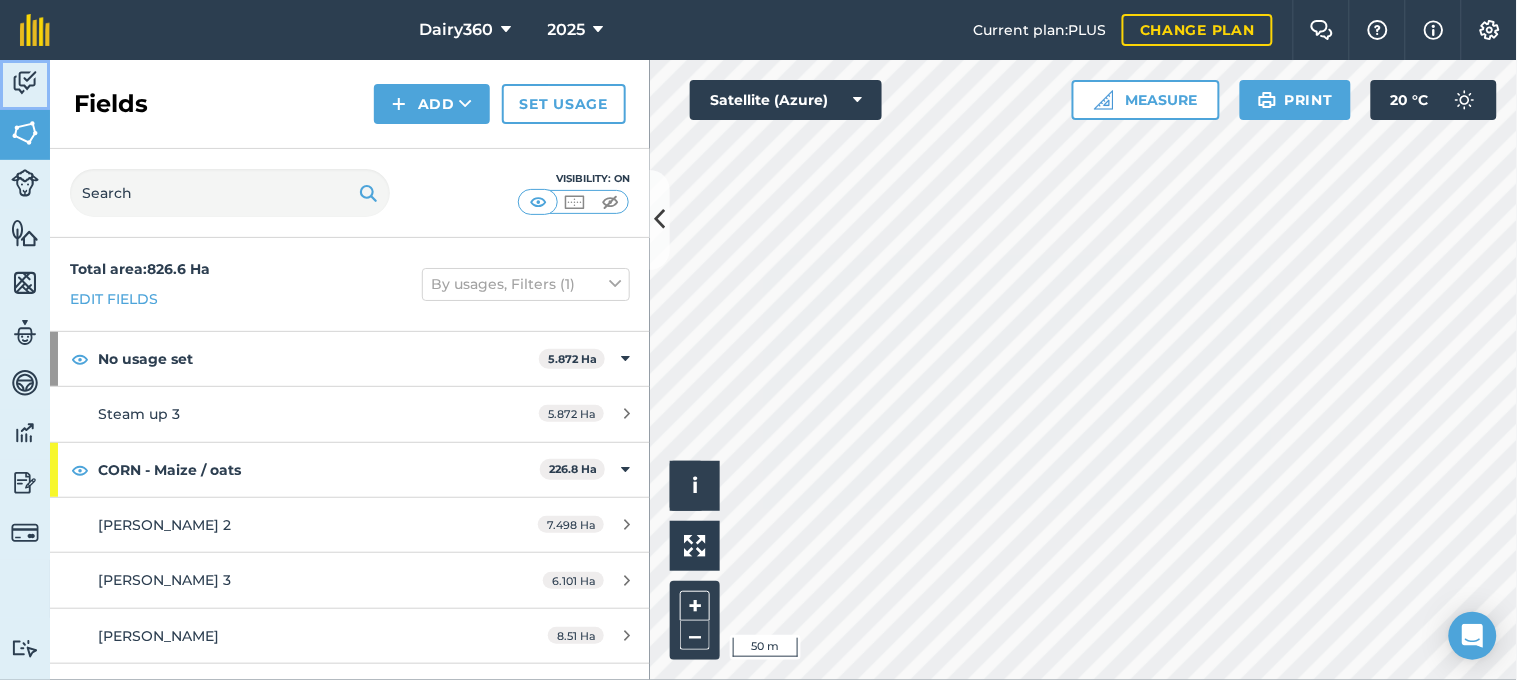 click at bounding box center (25, 83) 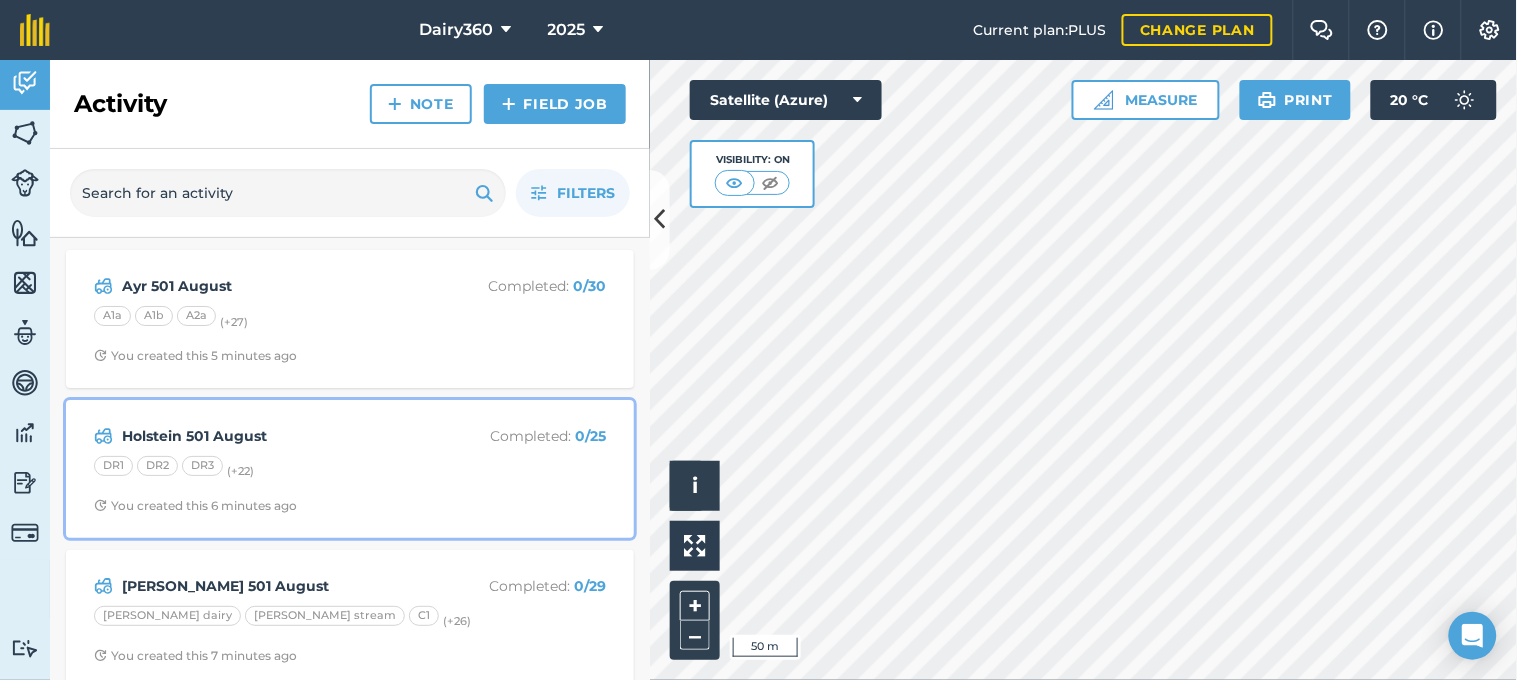 click on "Holstein 501 August" at bounding box center [280, 436] 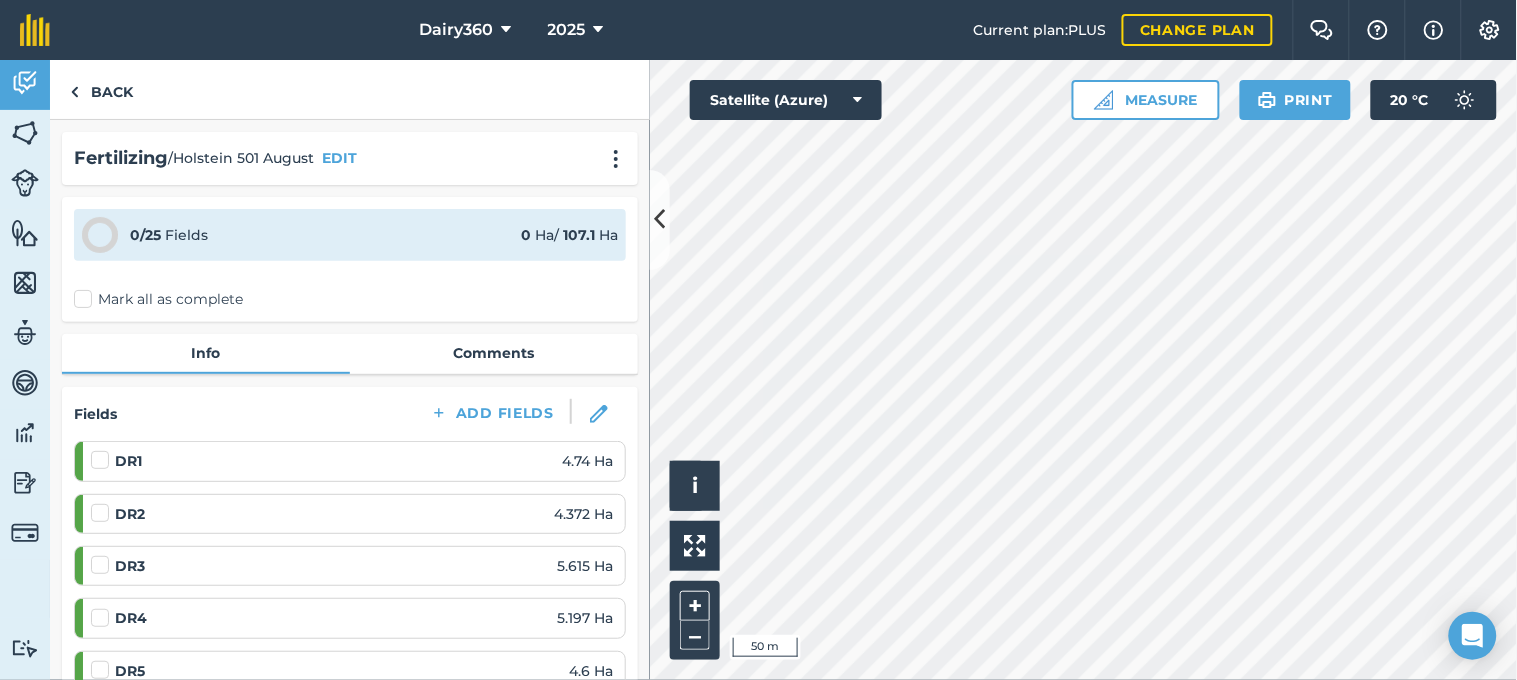 scroll, scrollTop: 147, scrollLeft: 0, axis: vertical 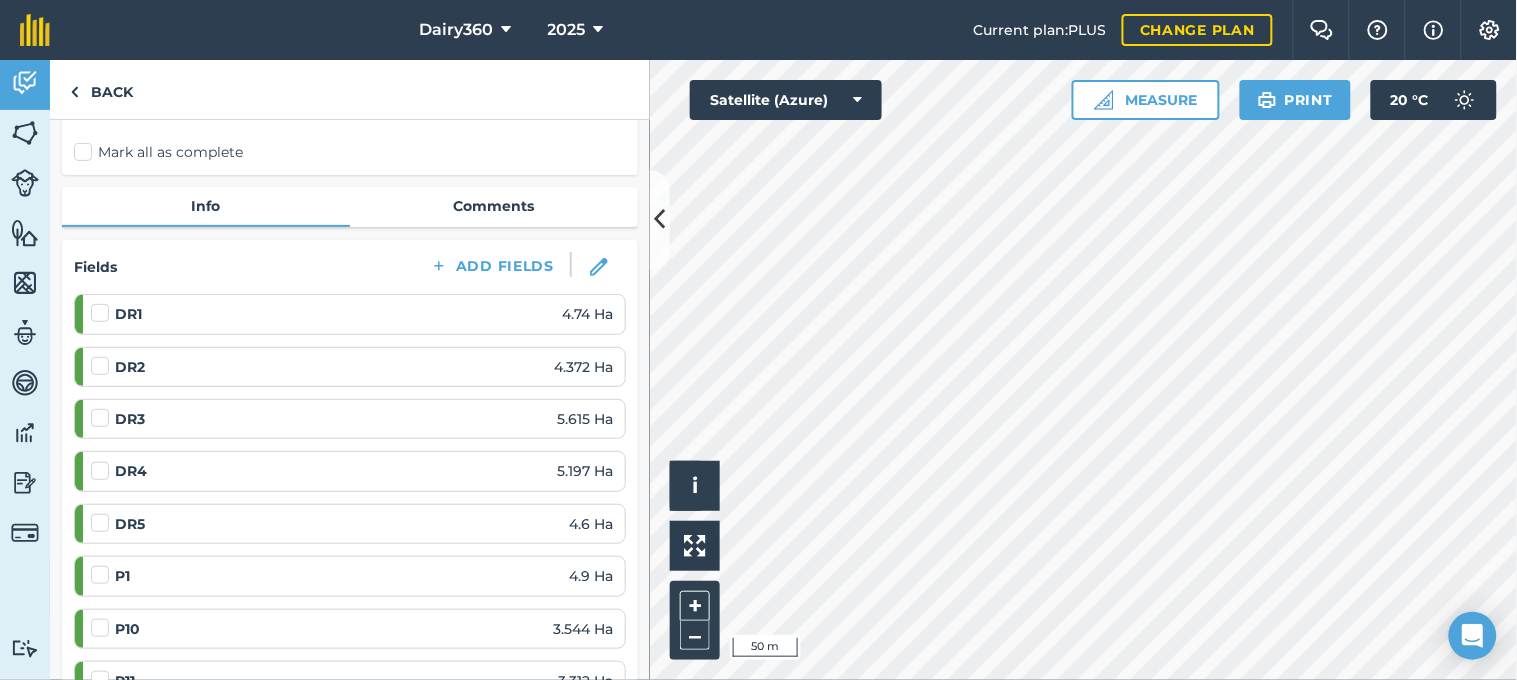 click at bounding box center (103, 565) 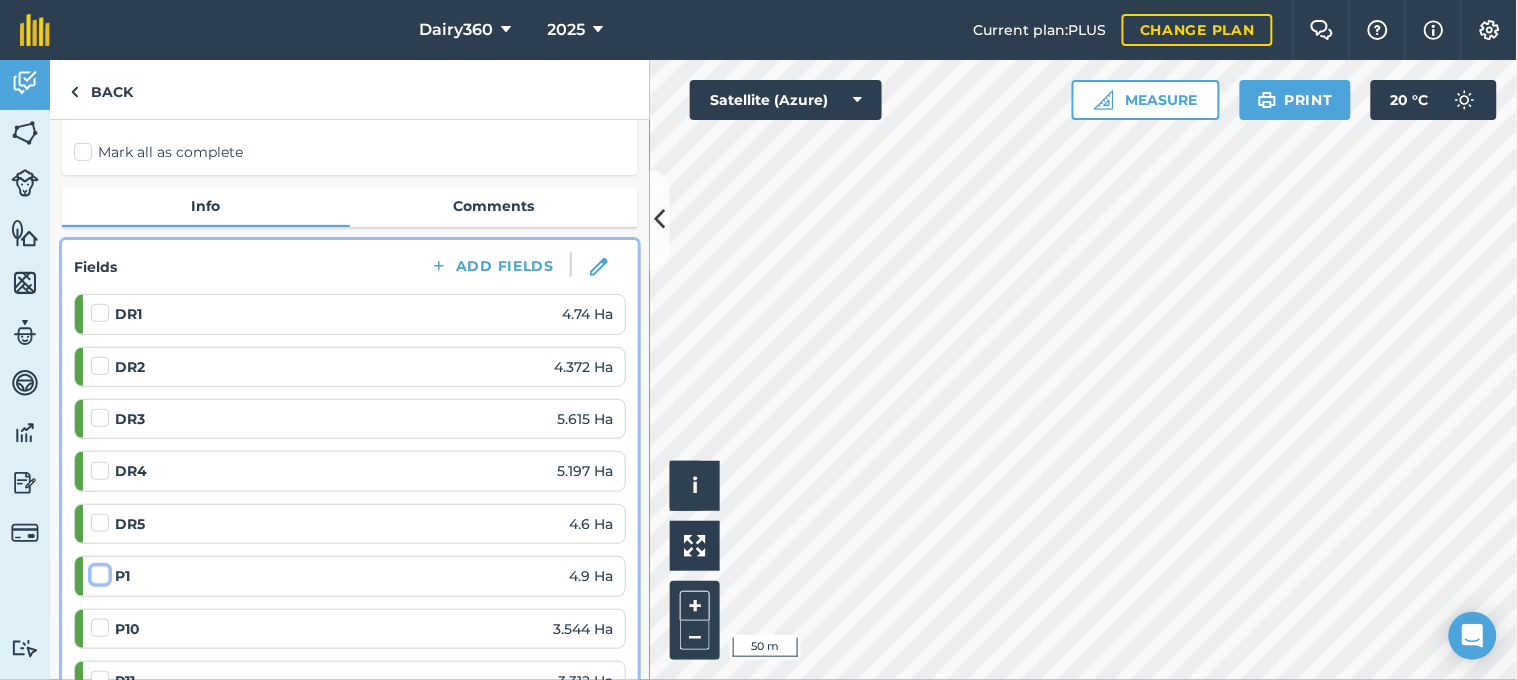 click at bounding box center (97, 571) 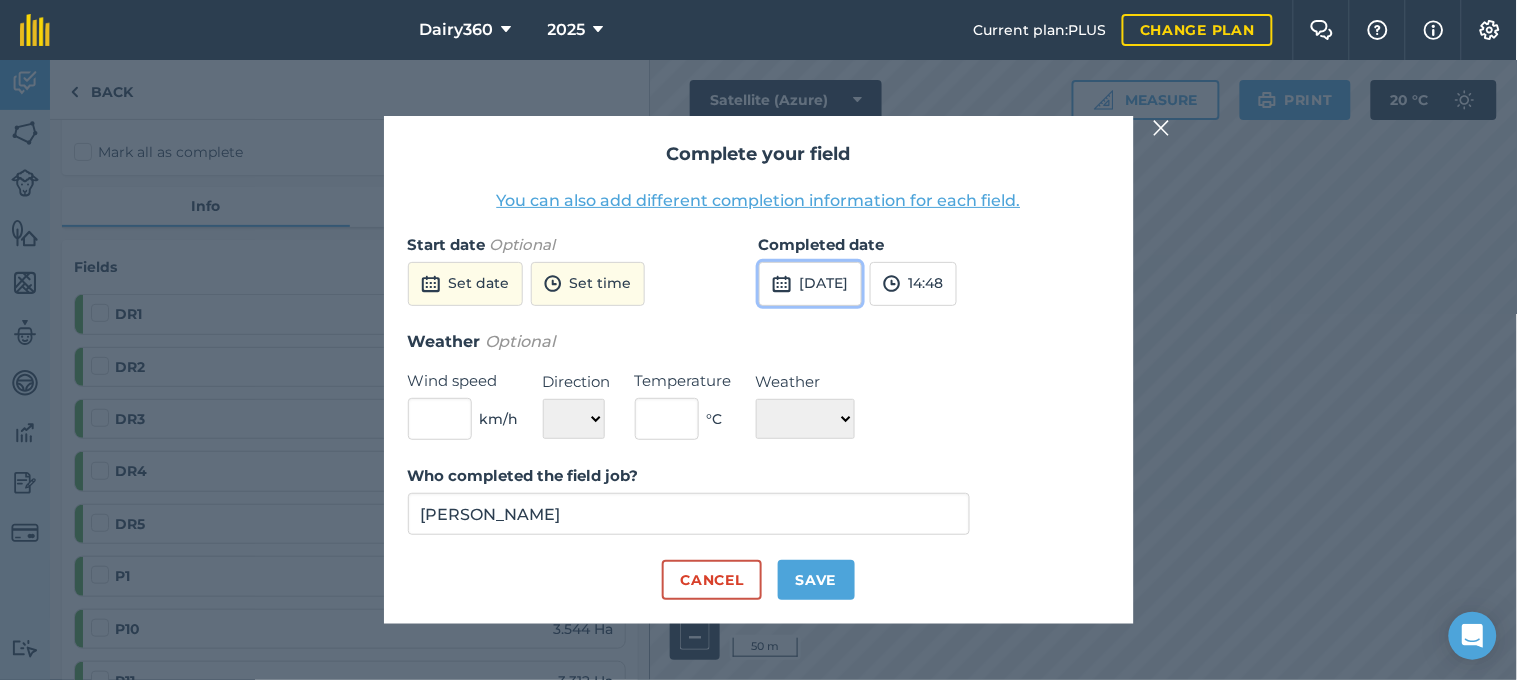 click on "[DATE]" at bounding box center (810, 284) 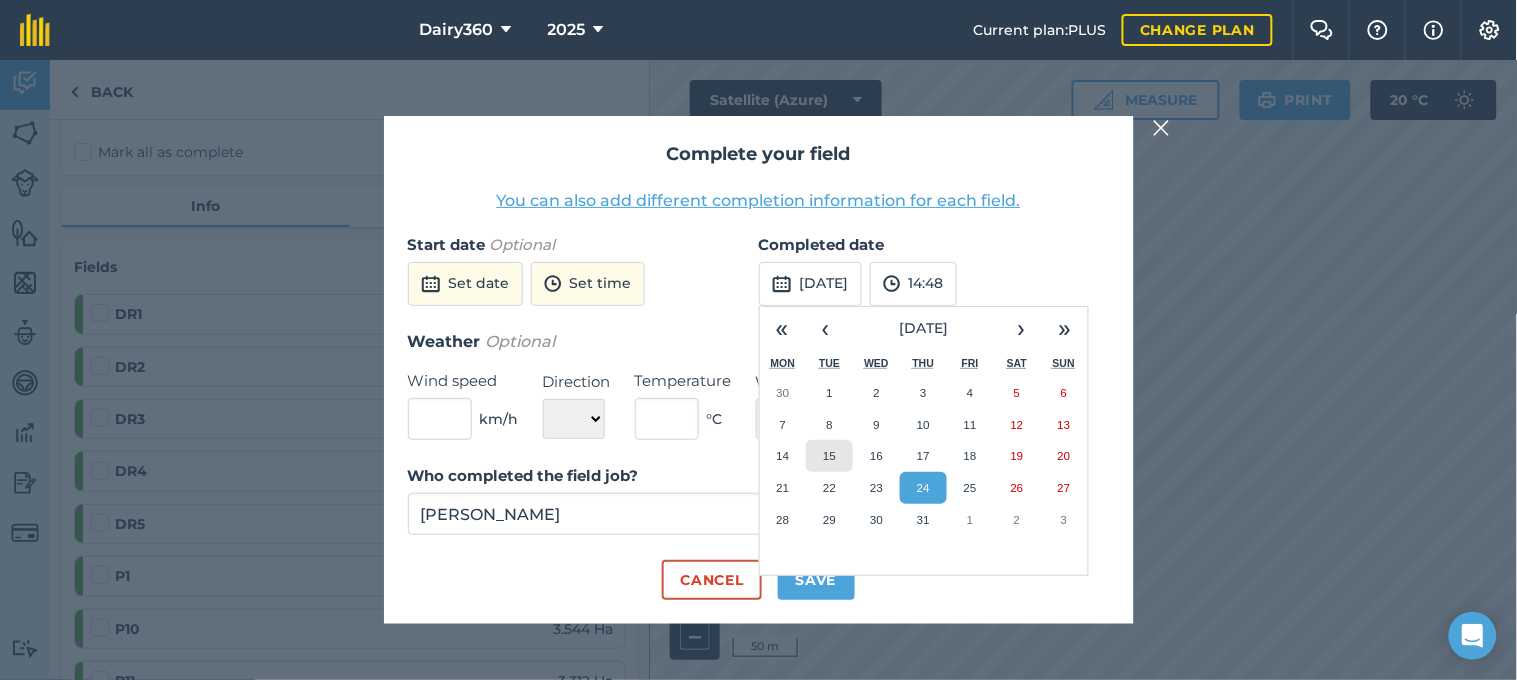 click on "15" at bounding box center (829, 455) 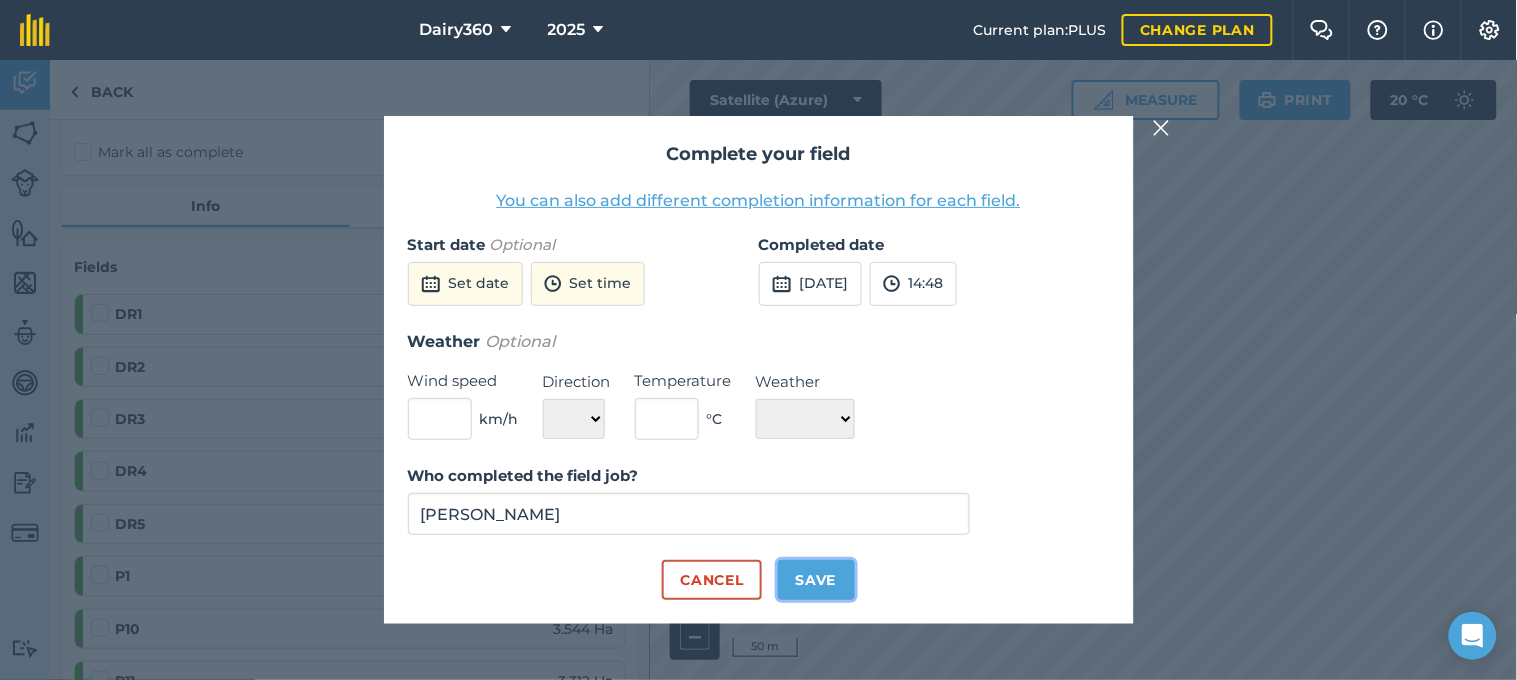 click on "Save" at bounding box center [816, 580] 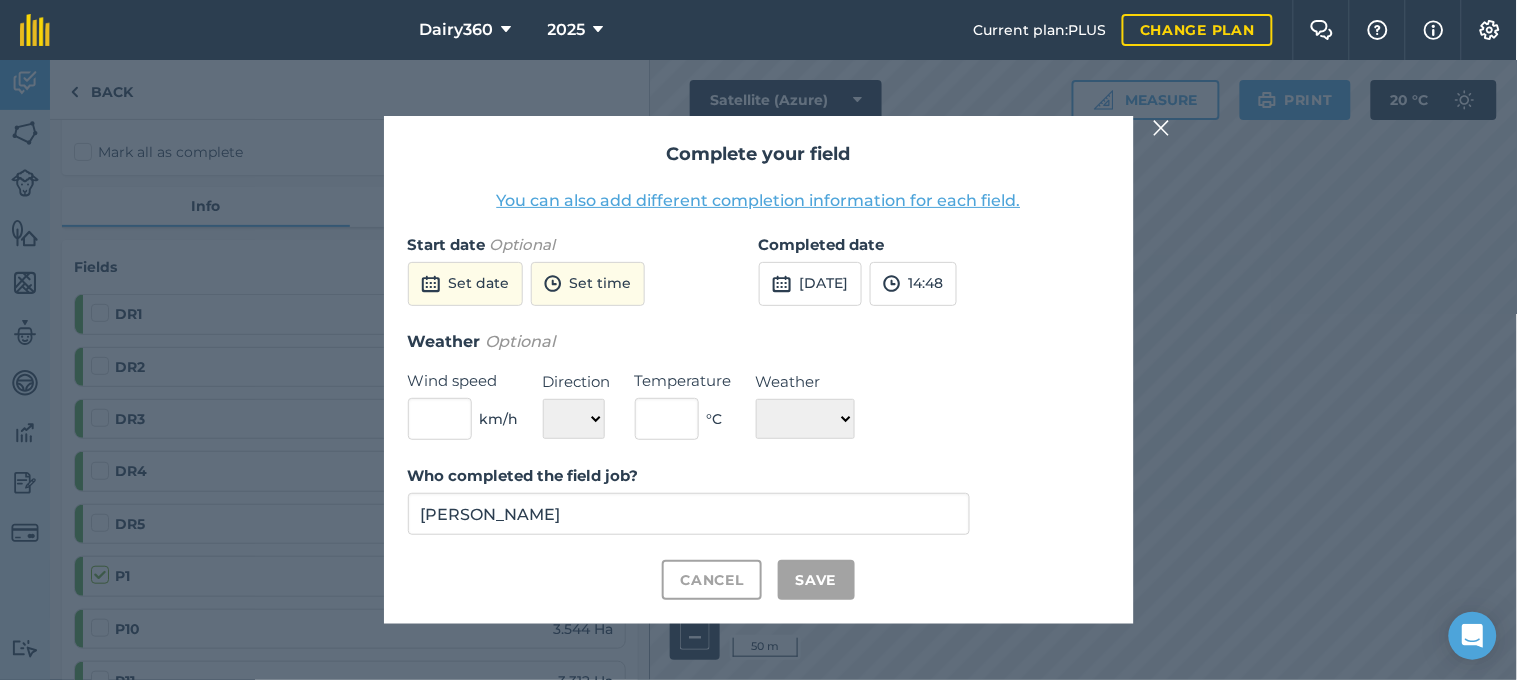checkbox on "true" 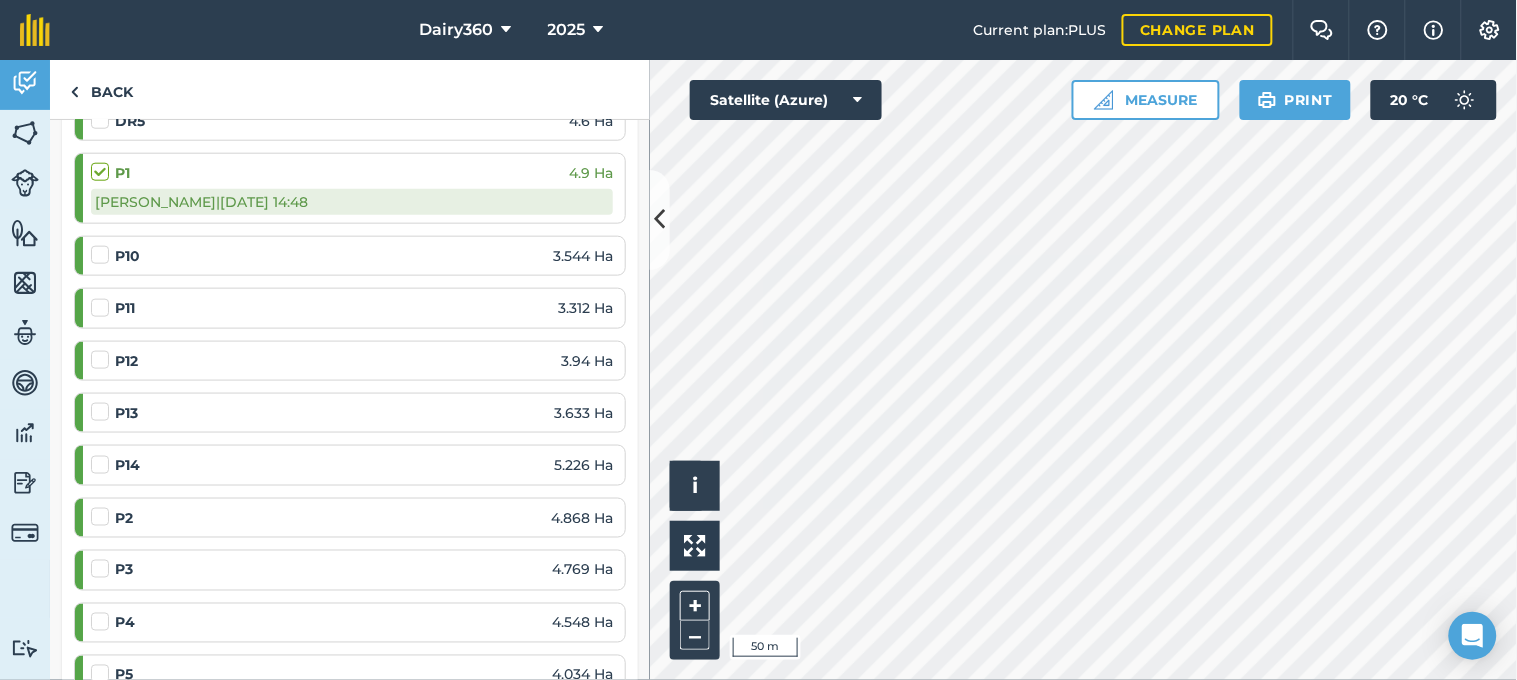 scroll, scrollTop: 592, scrollLeft: 0, axis: vertical 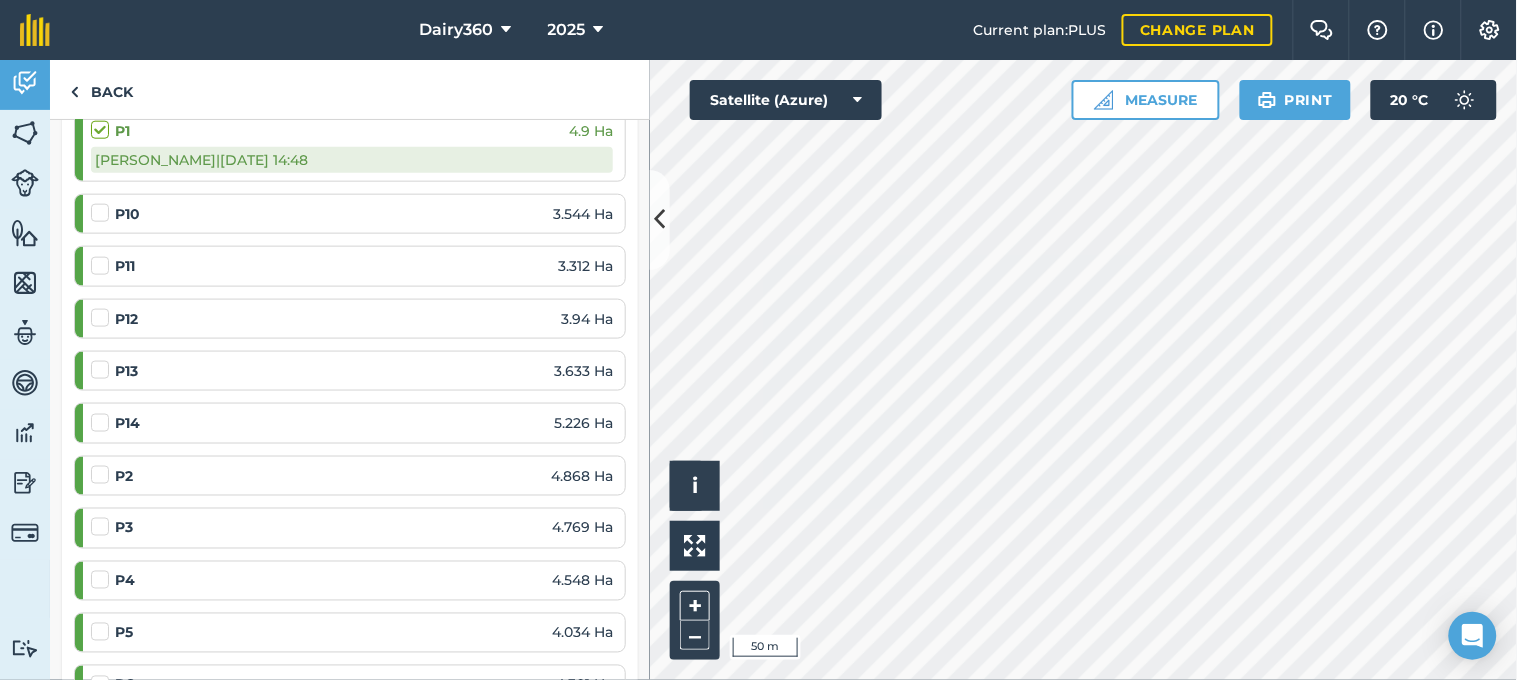 click at bounding box center [103, 465] 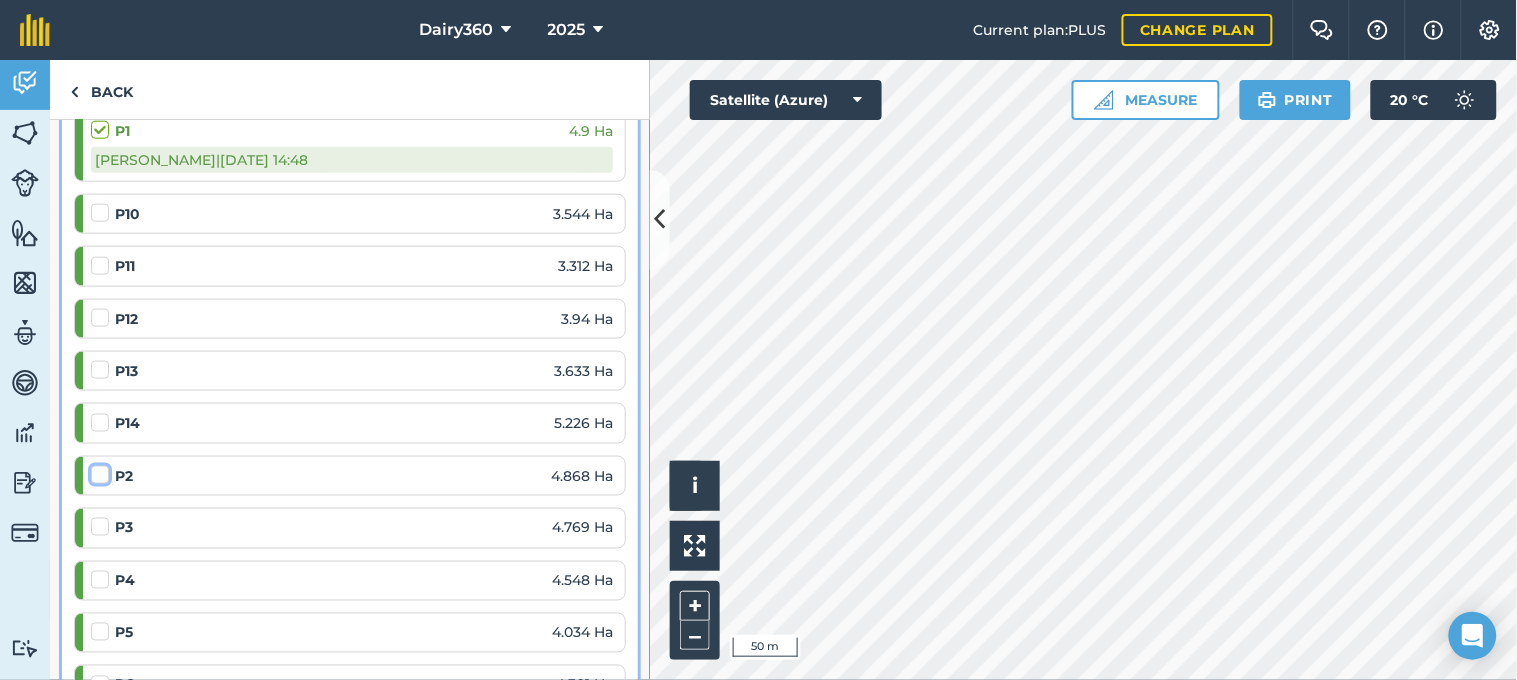 click at bounding box center [97, 471] 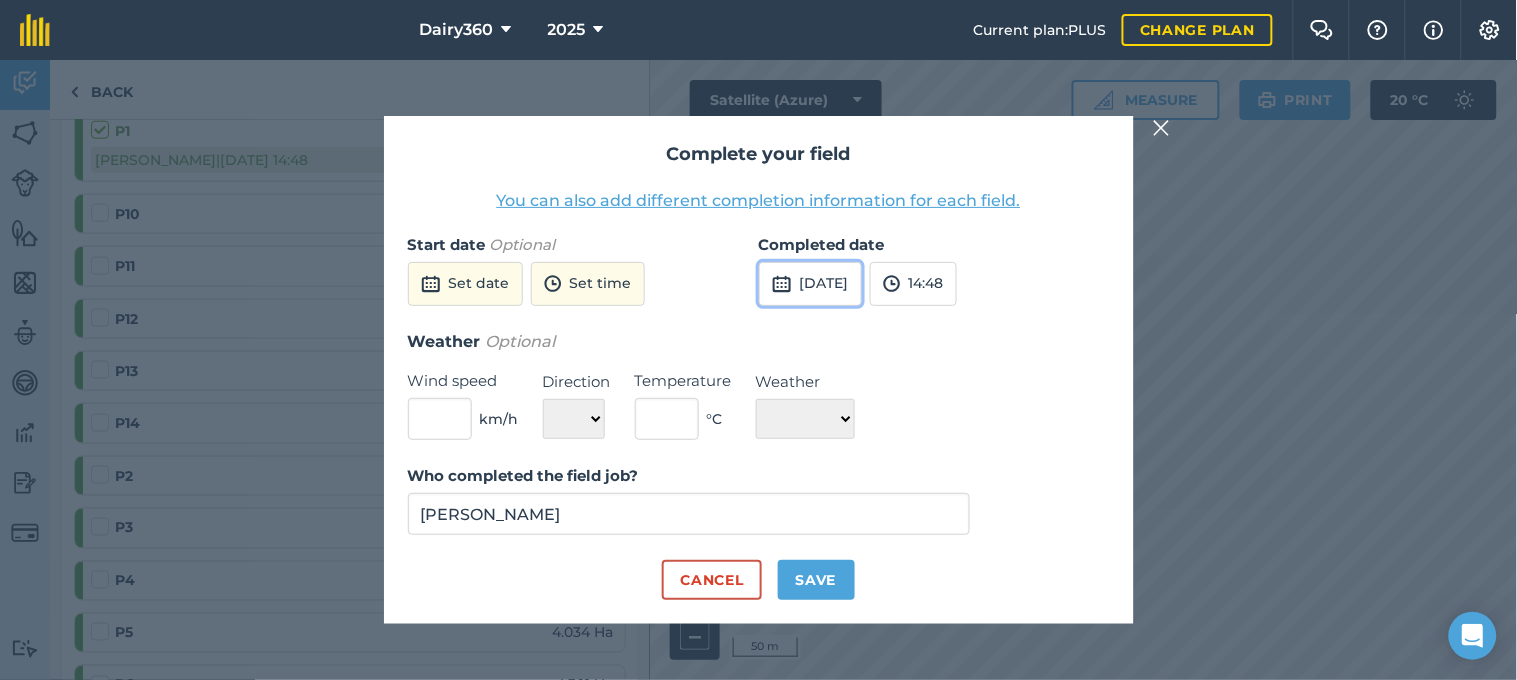 click on "[DATE]" at bounding box center (810, 284) 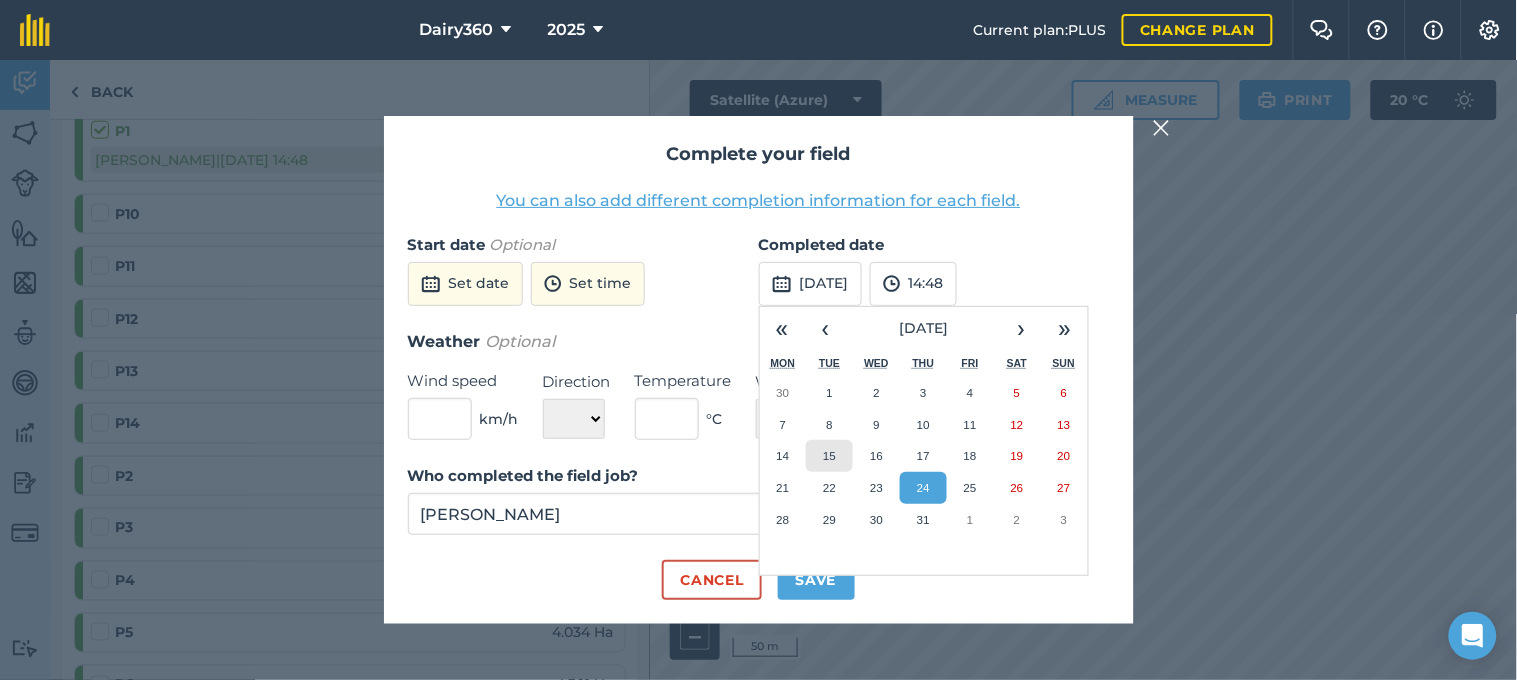 click on "15" at bounding box center [829, 455] 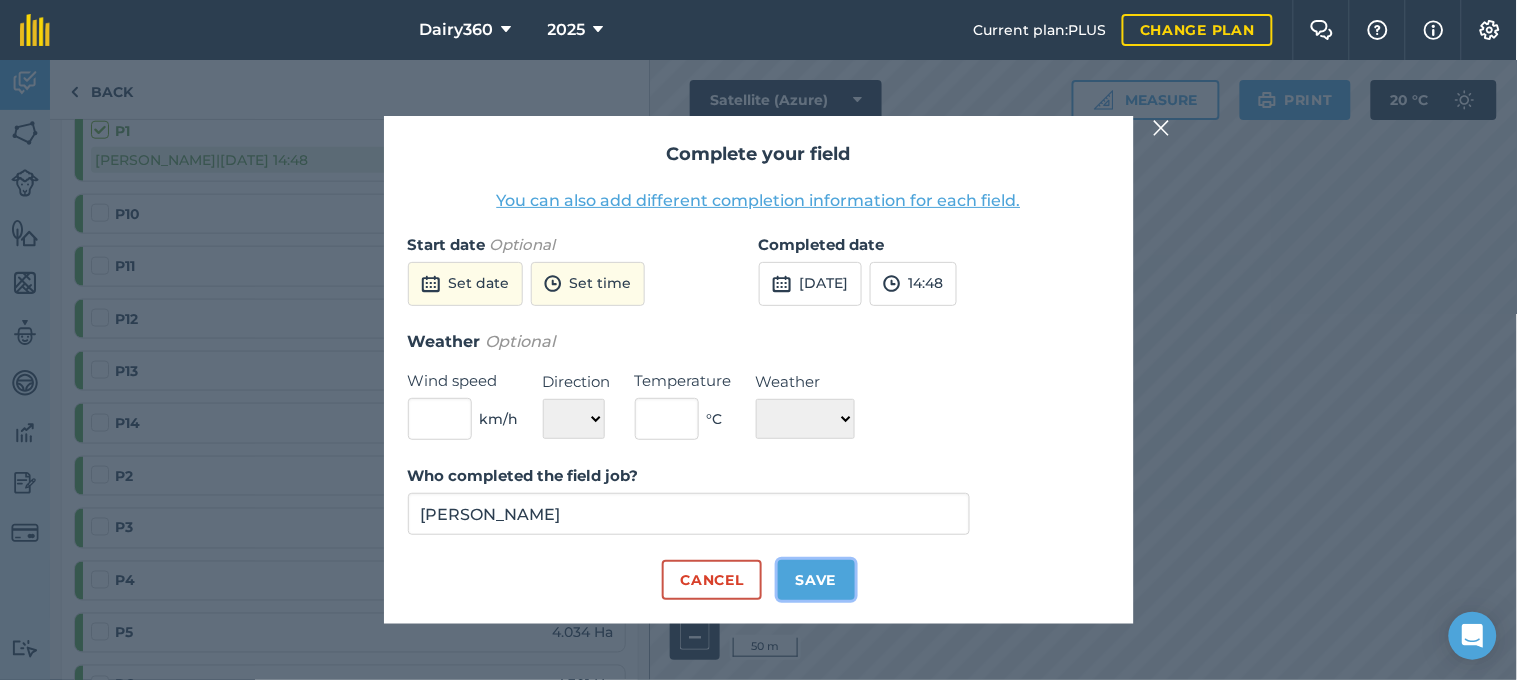 click on "Save" at bounding box center [816, 580] 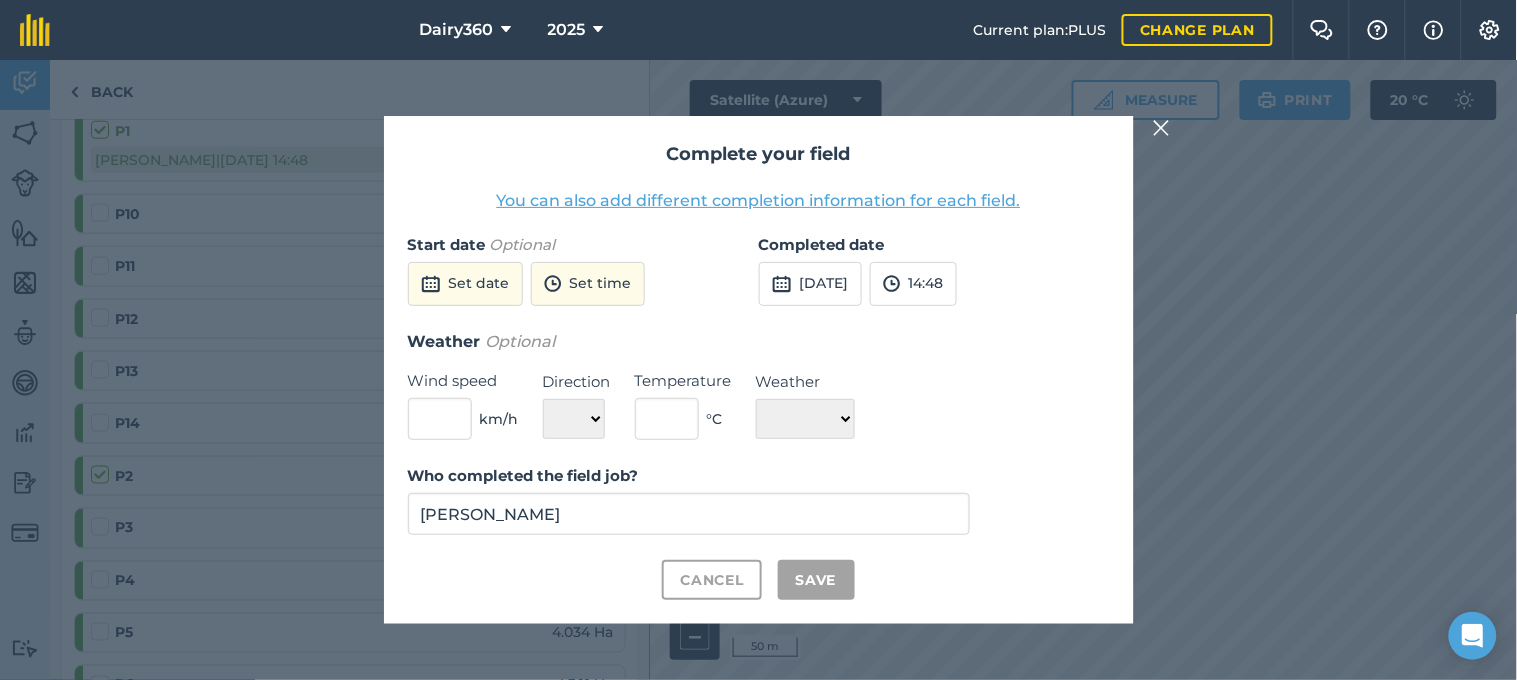 checkbox on "true" 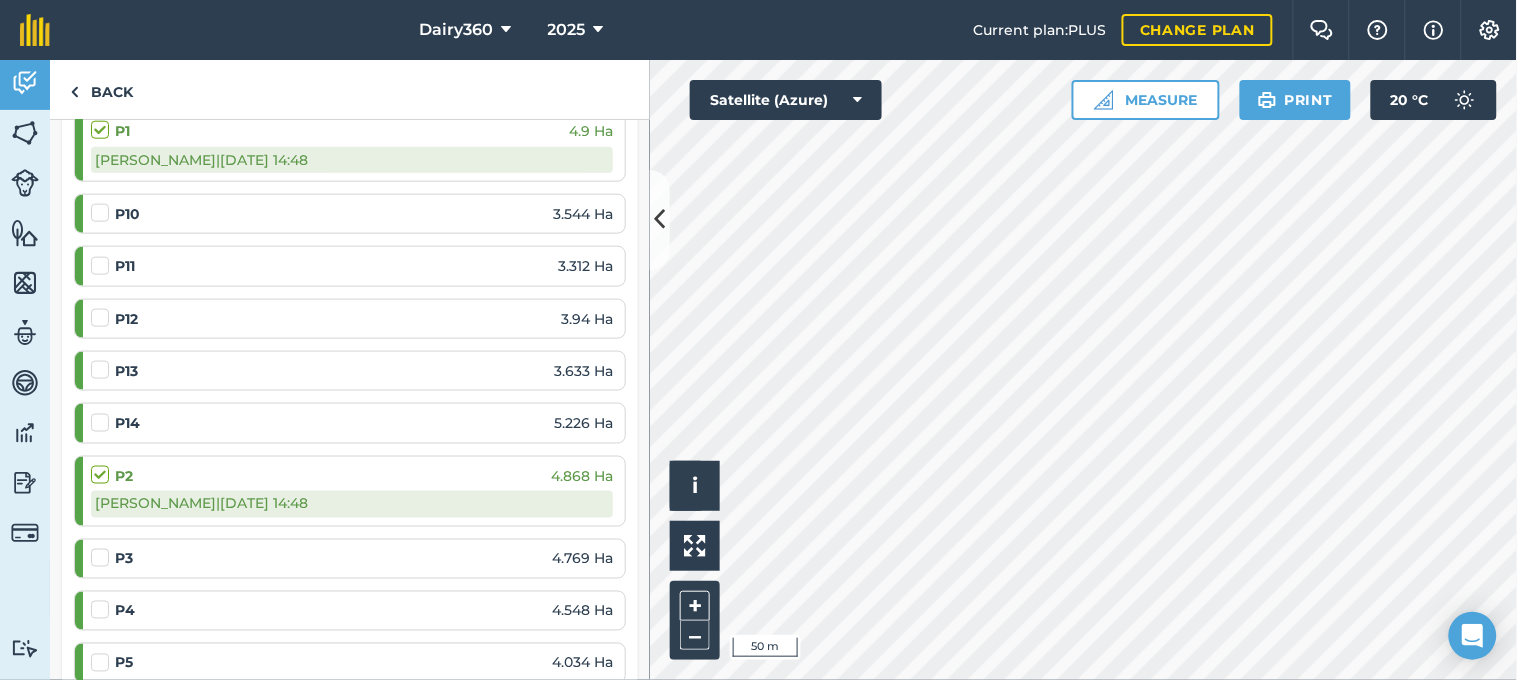 click at bounding box center (103, 548) 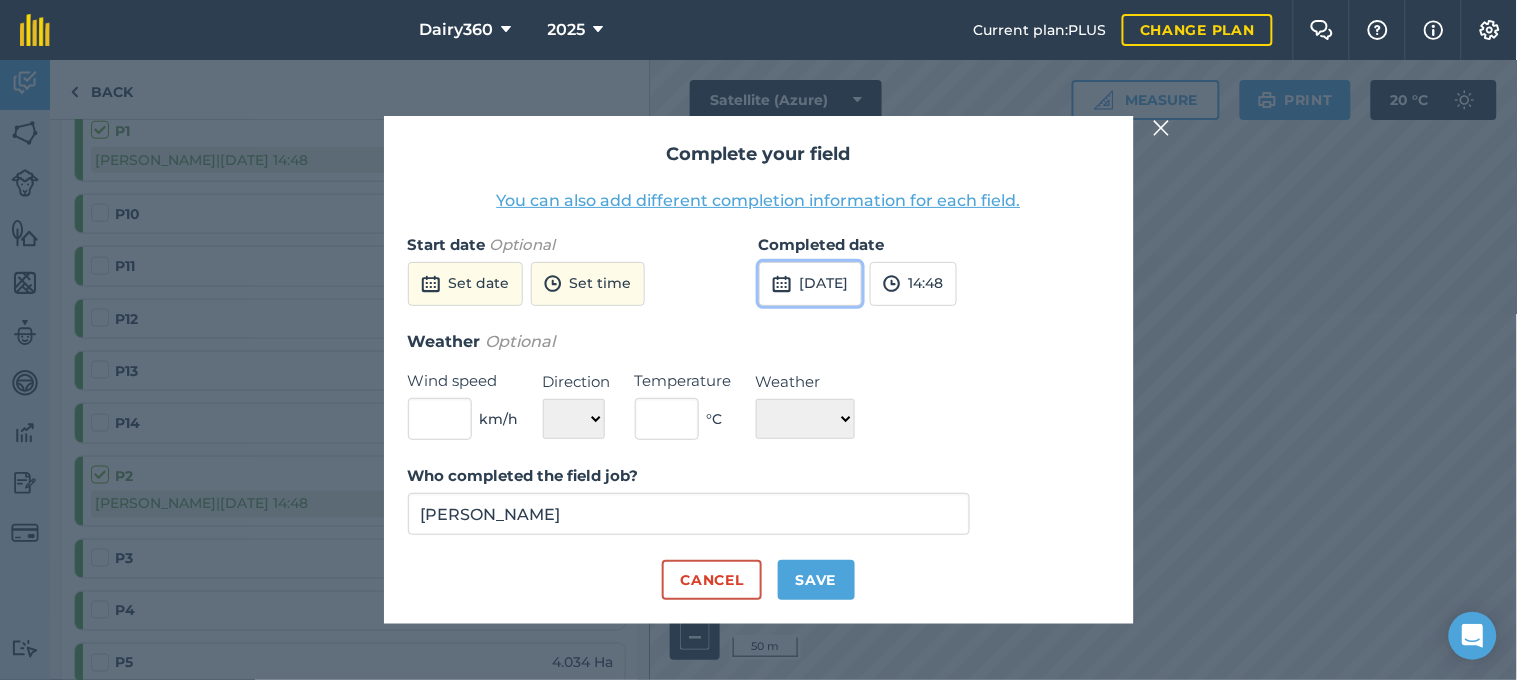 click on "[DATE]" at bounding box center (810, 284) 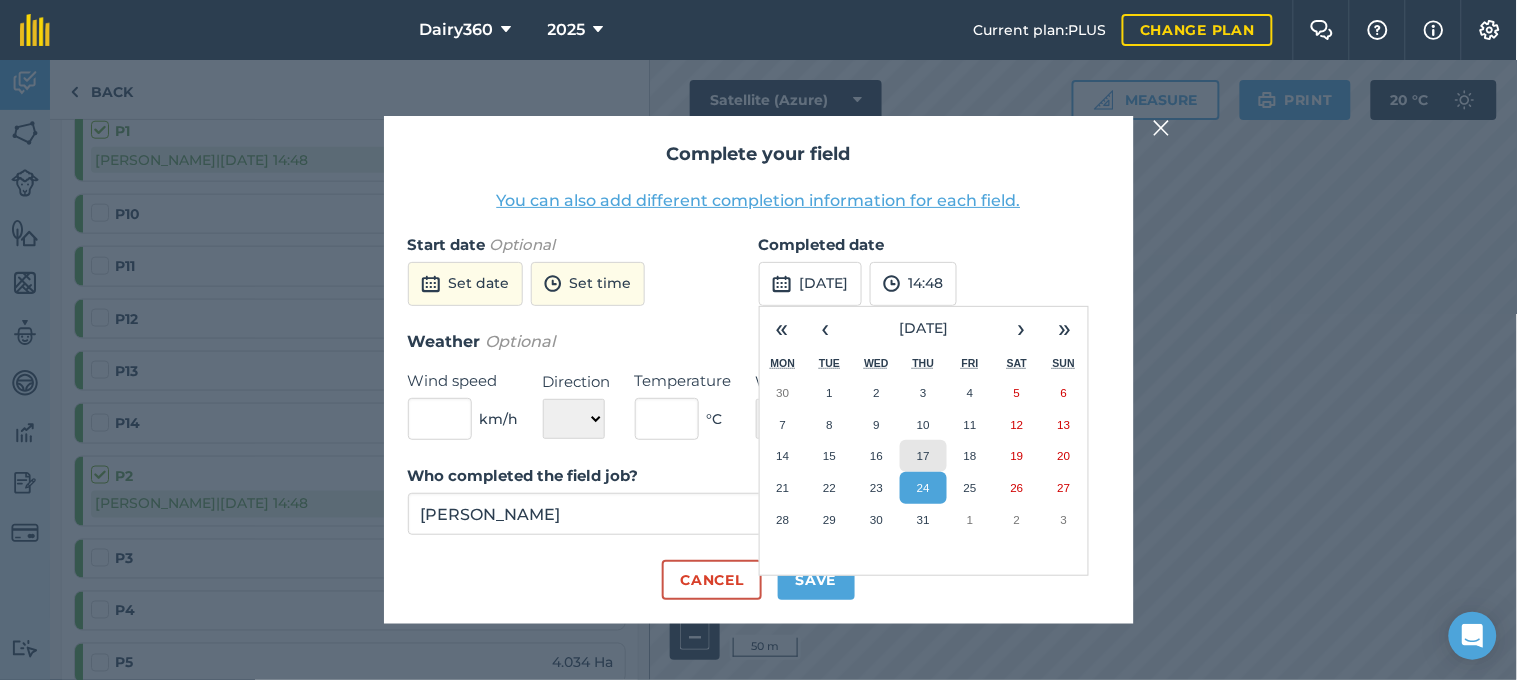 click on "17" at bounding box center (923, 456) 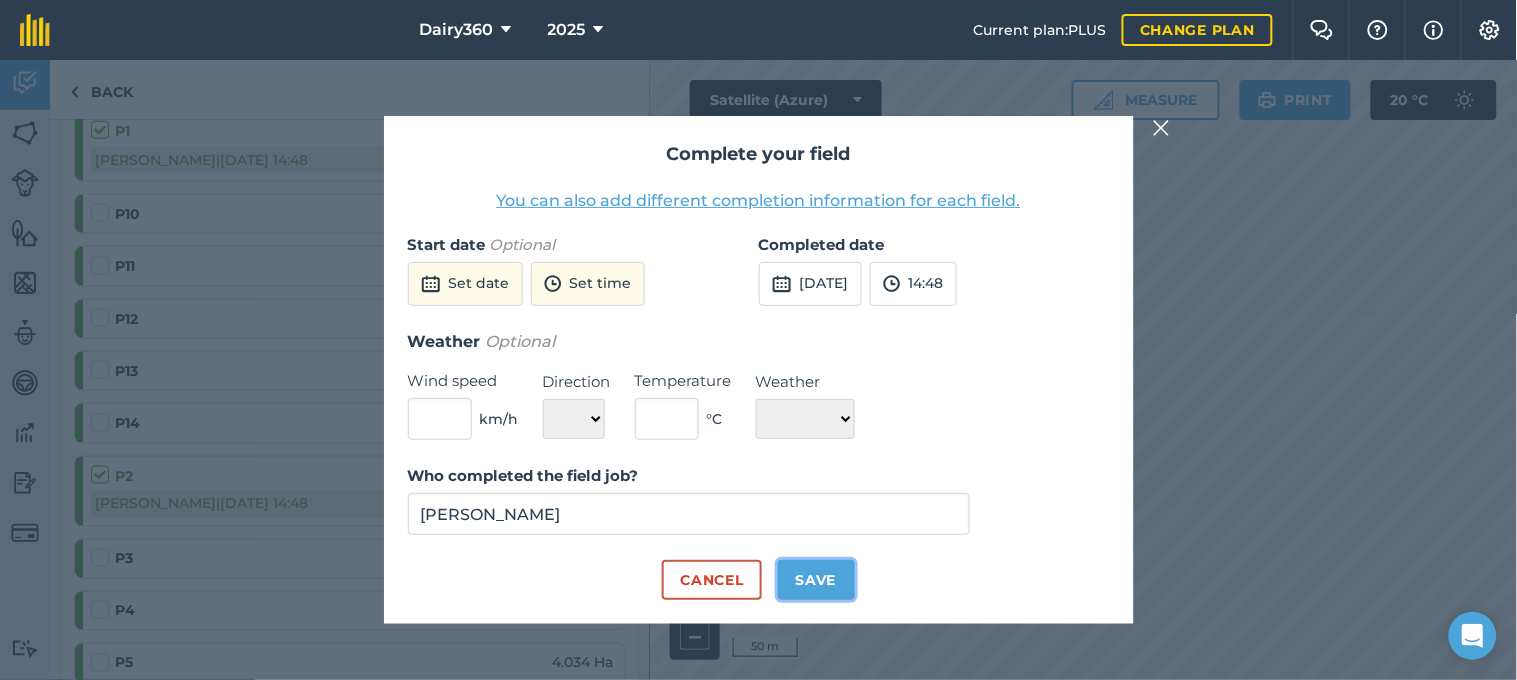 click on "Save" at bounding box center [816, 580] 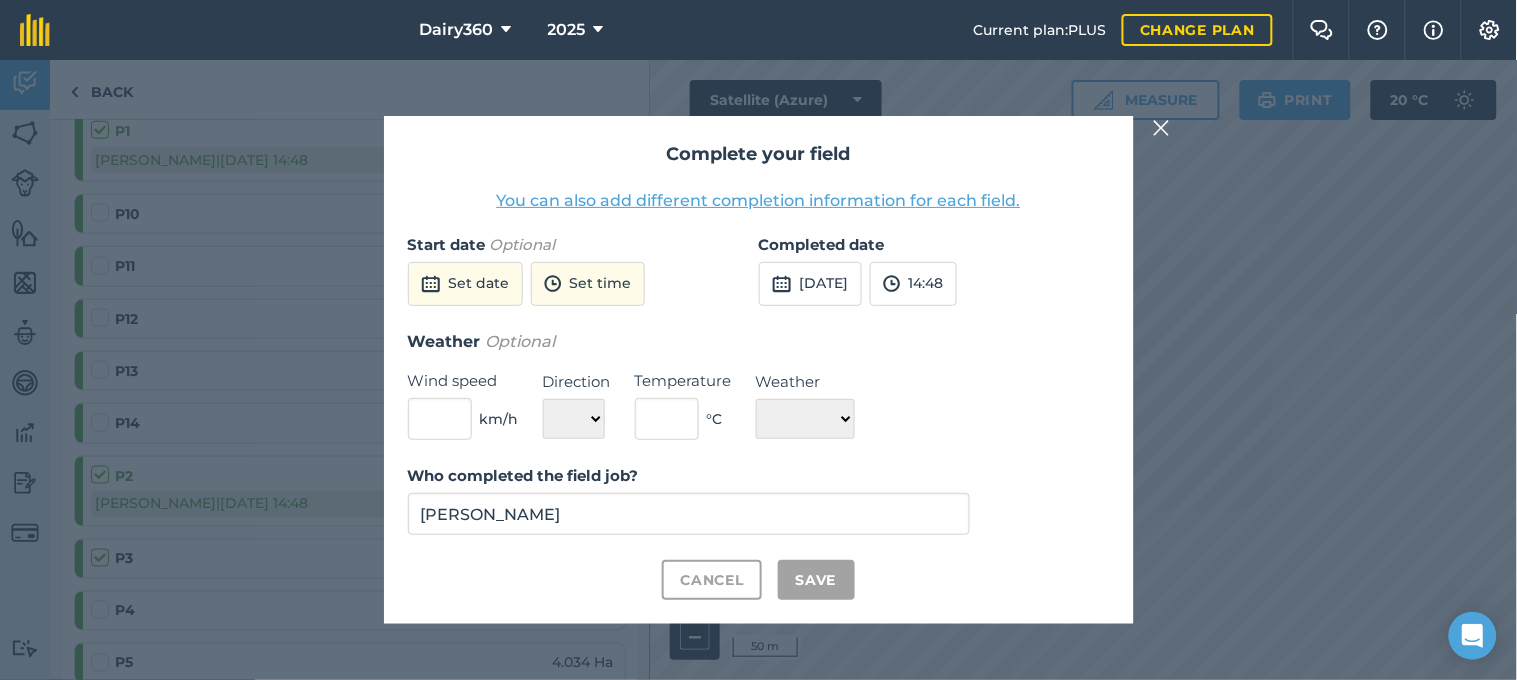 checkbox on "true" 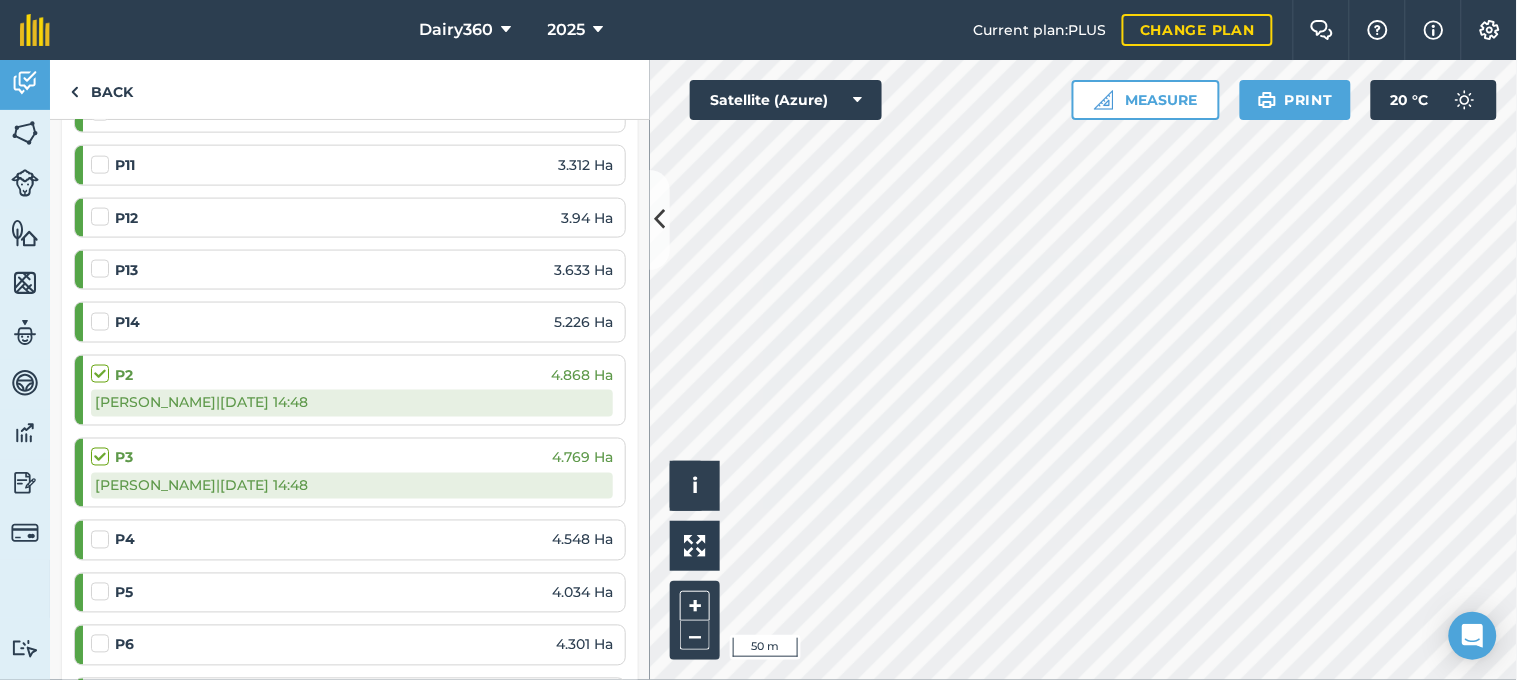 scroll, scrollTop: 741, scrollLeft: 0, axis: vertical 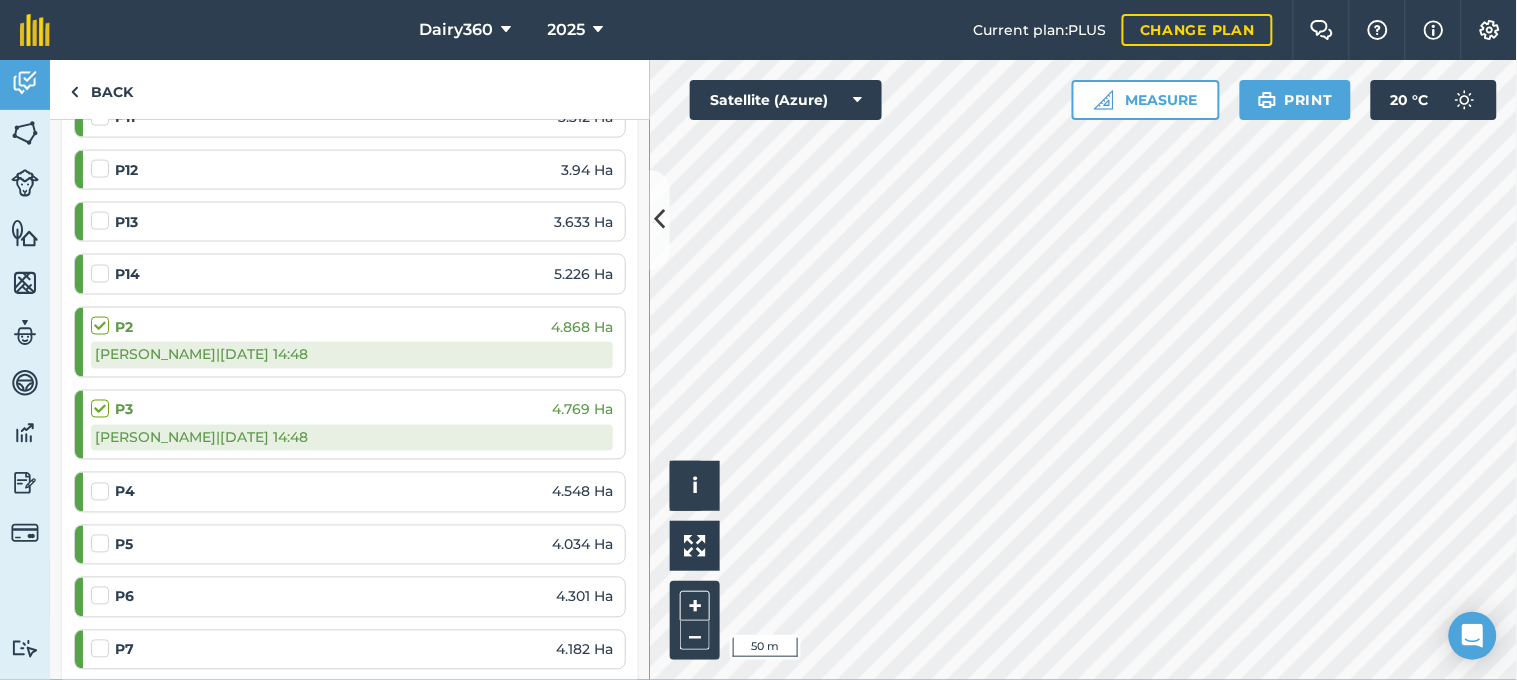 click at bounding box center [103, 482] 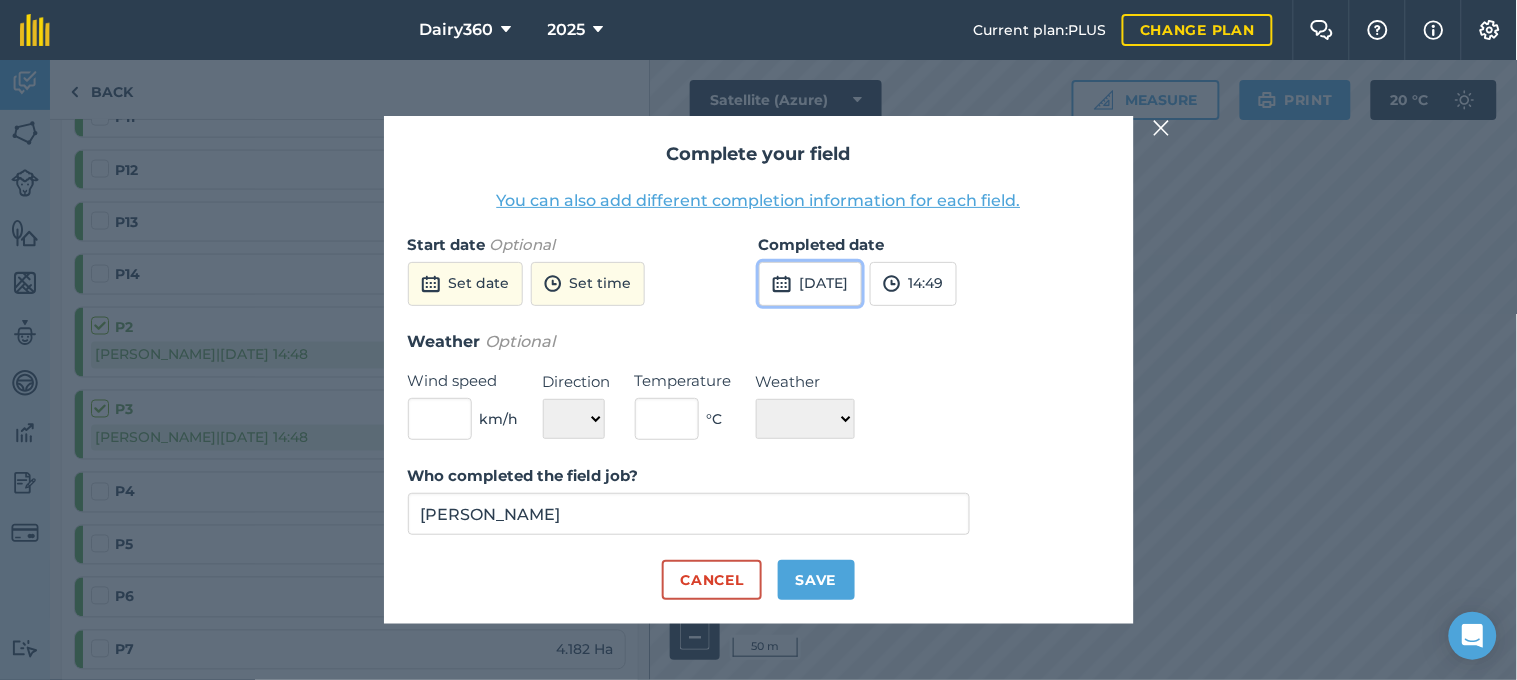 click on "[DATE]" at bounding box center [810, 284] 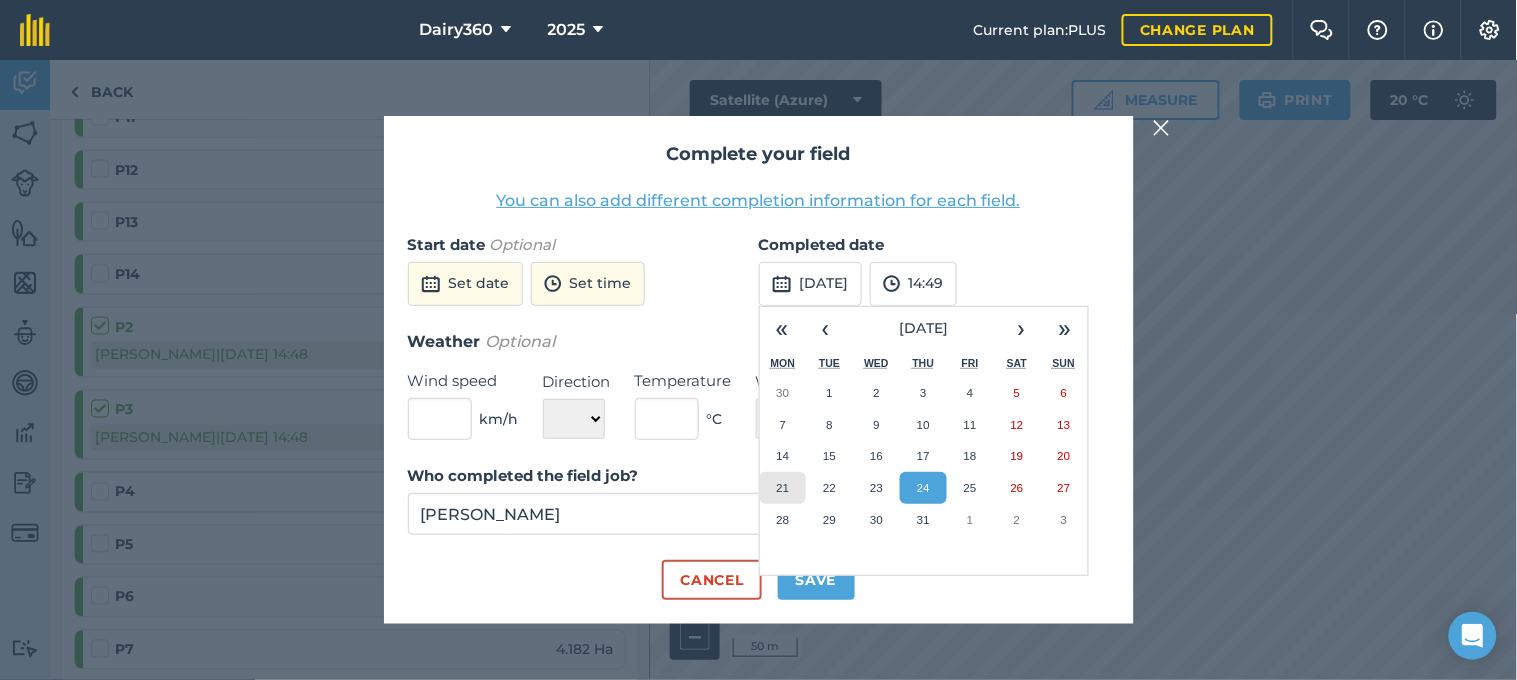 click on "21" at bounding box center [782, 487] 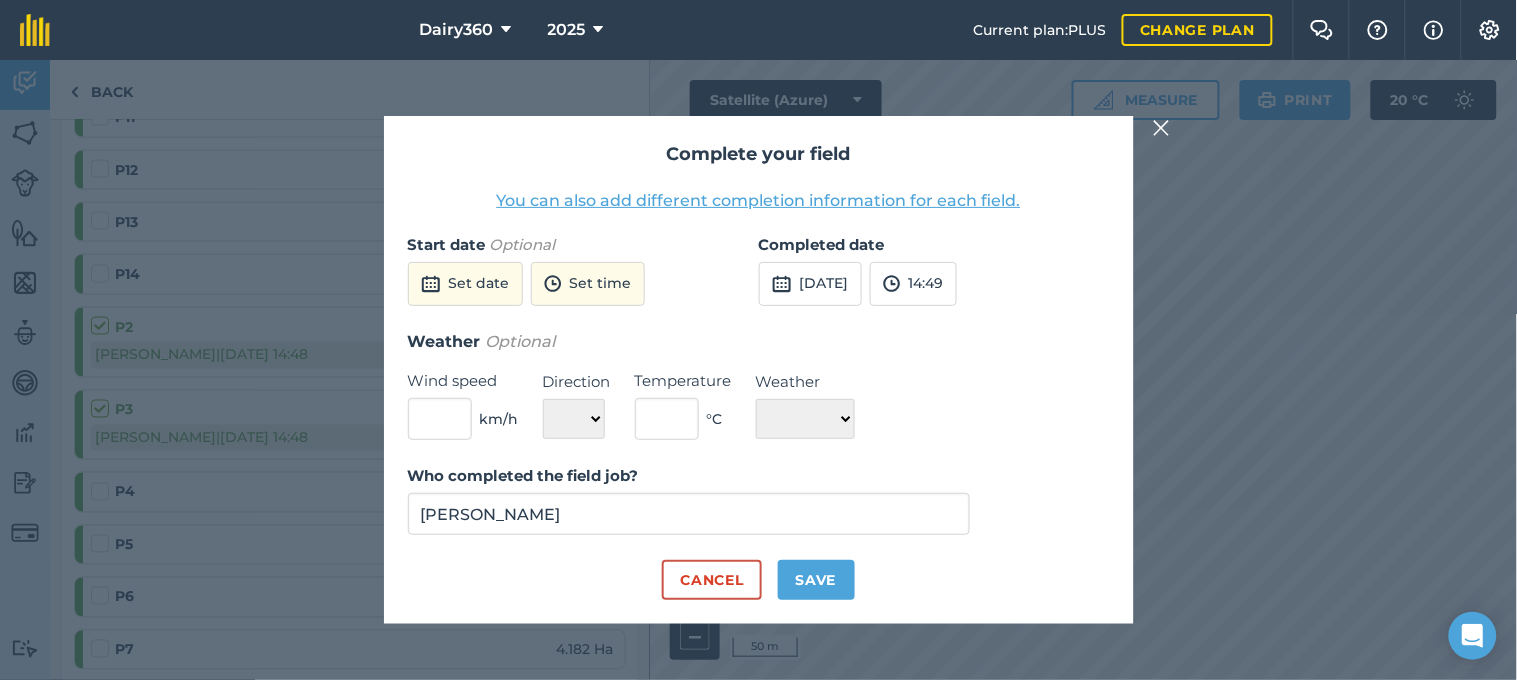click on "Complete your field You can also add different completion information for each field. Start date   Optional   Set date   Set time Completed date   [DATE]   14:49 Weather   Optional Wind speed km/h Direction N NE E SE S SW W NW Temperature ° C Weather ☀️  Sunny 🌧  Rainy ⛅️  Cloudy 🌨  Snow ❄️  Icy Who completed the field job? [PERSON_NAME] Cancel Save" at bounding box center [759, 370] 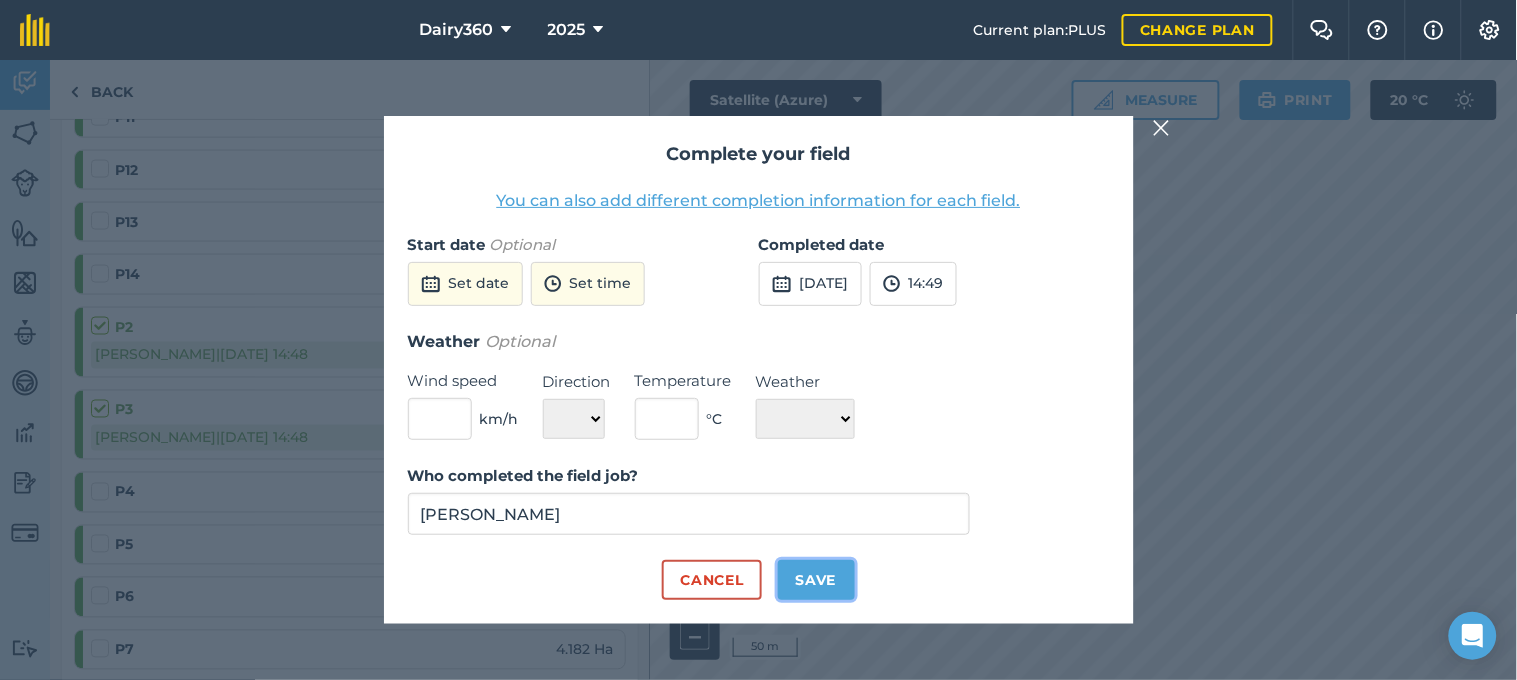 click on "Save" at bounding box center [816, 580] 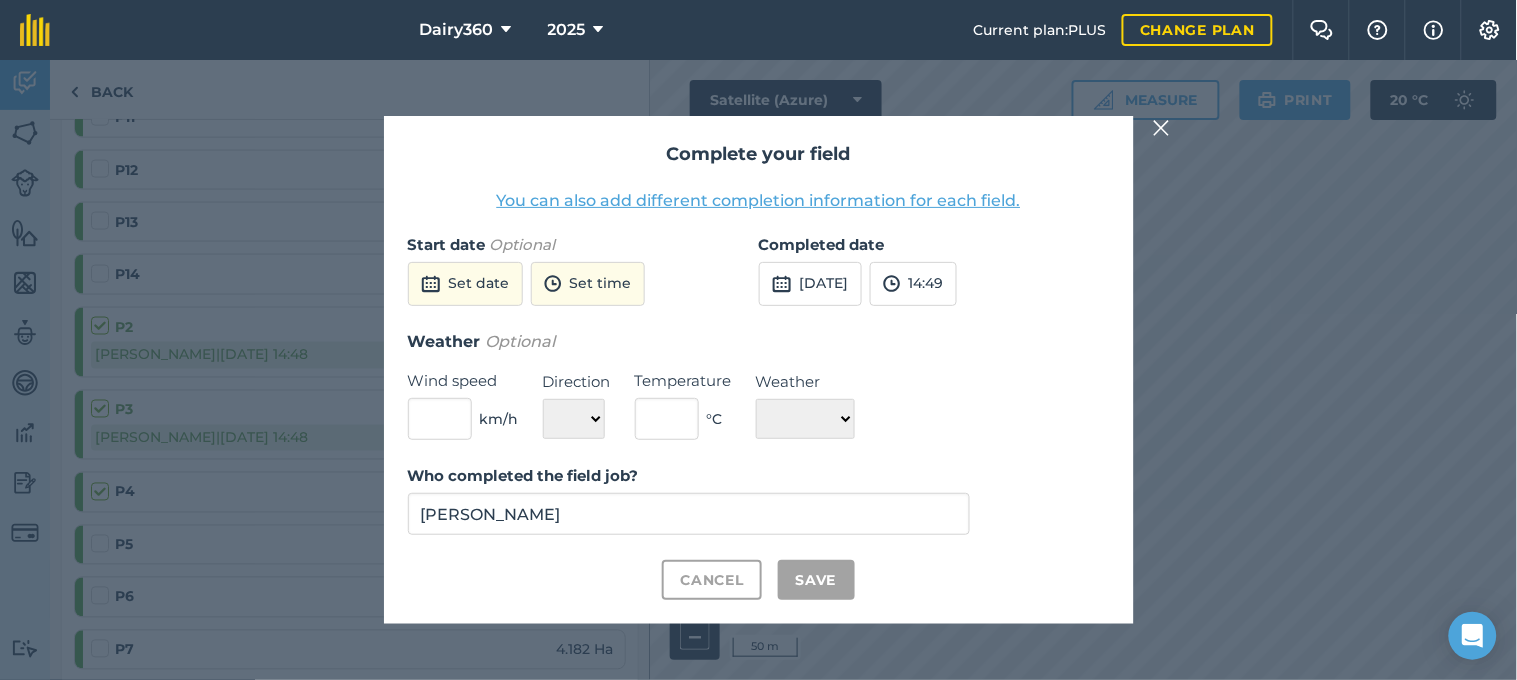 checkbox on "true" 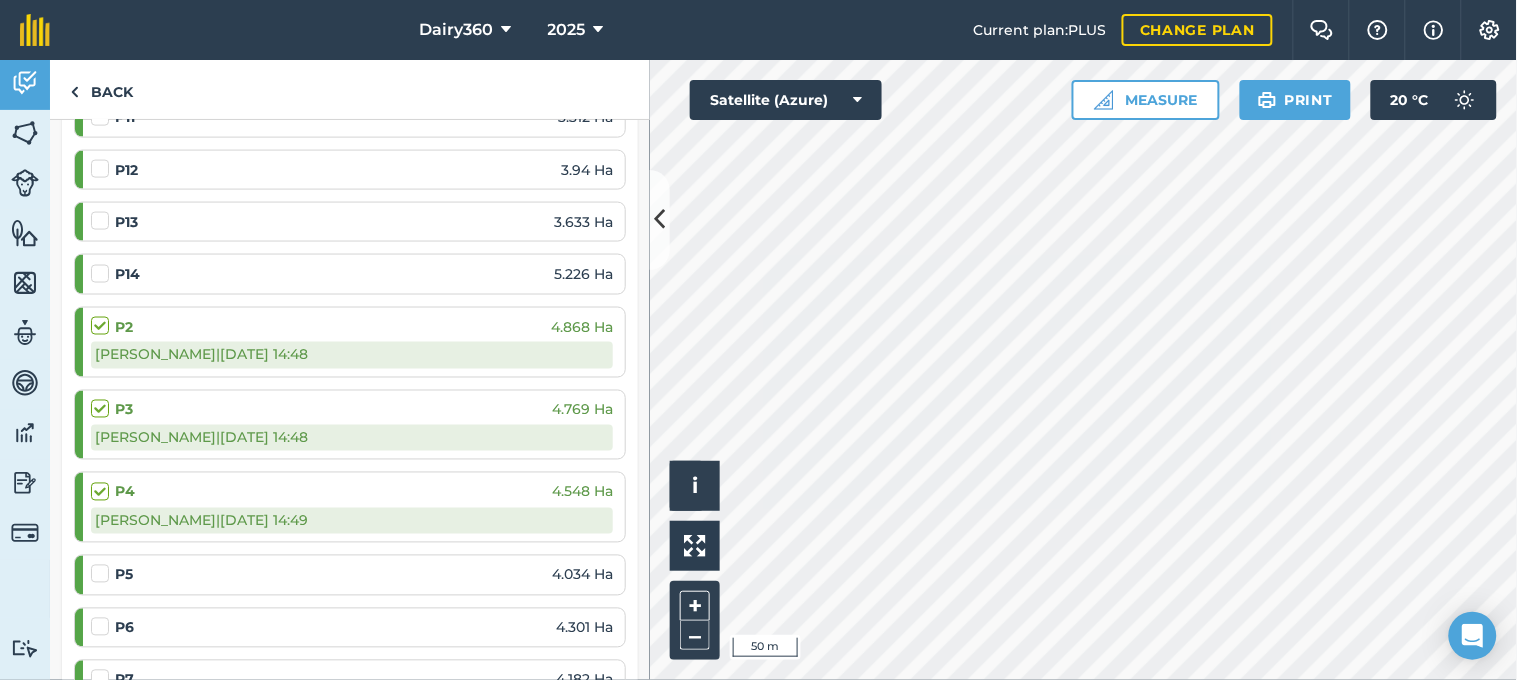 click at bounding box center (103, 564) 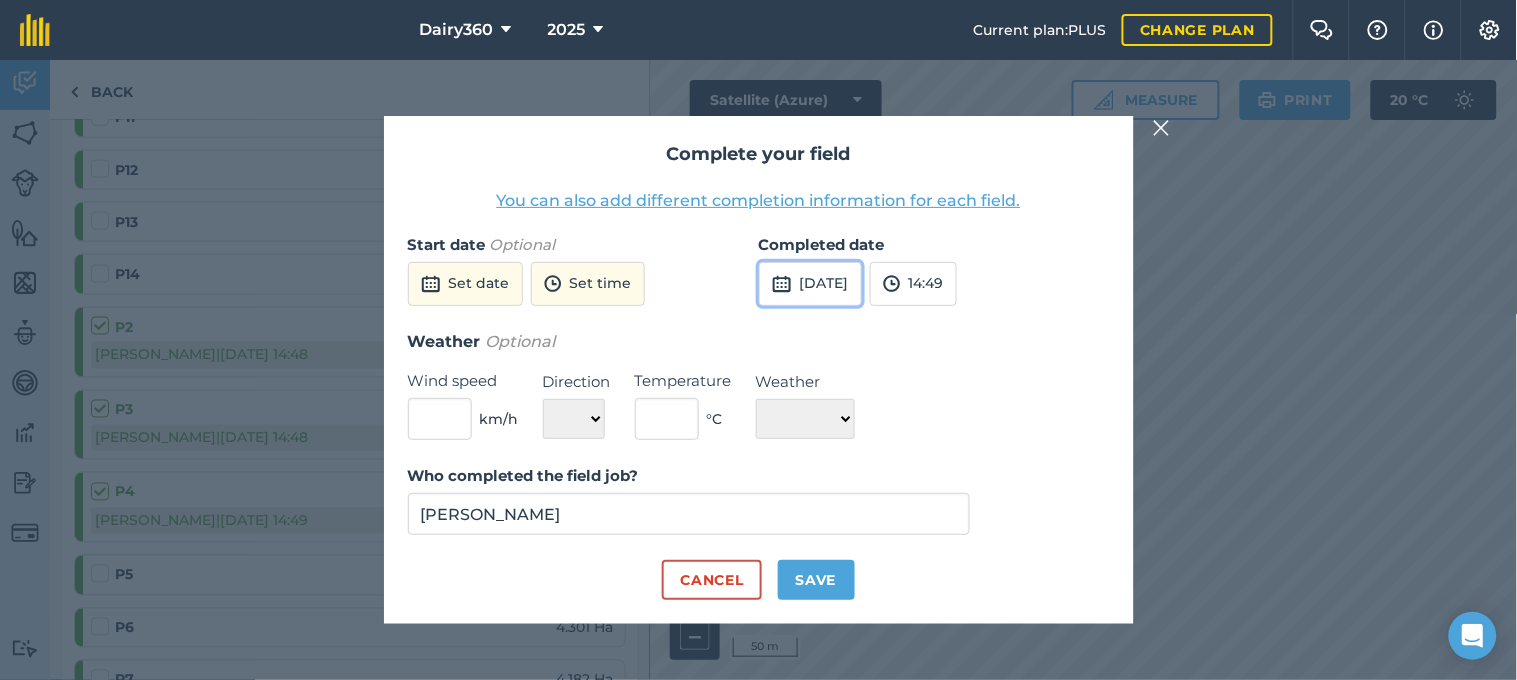 click on "[DATE]" at bounding box center (810, 284) 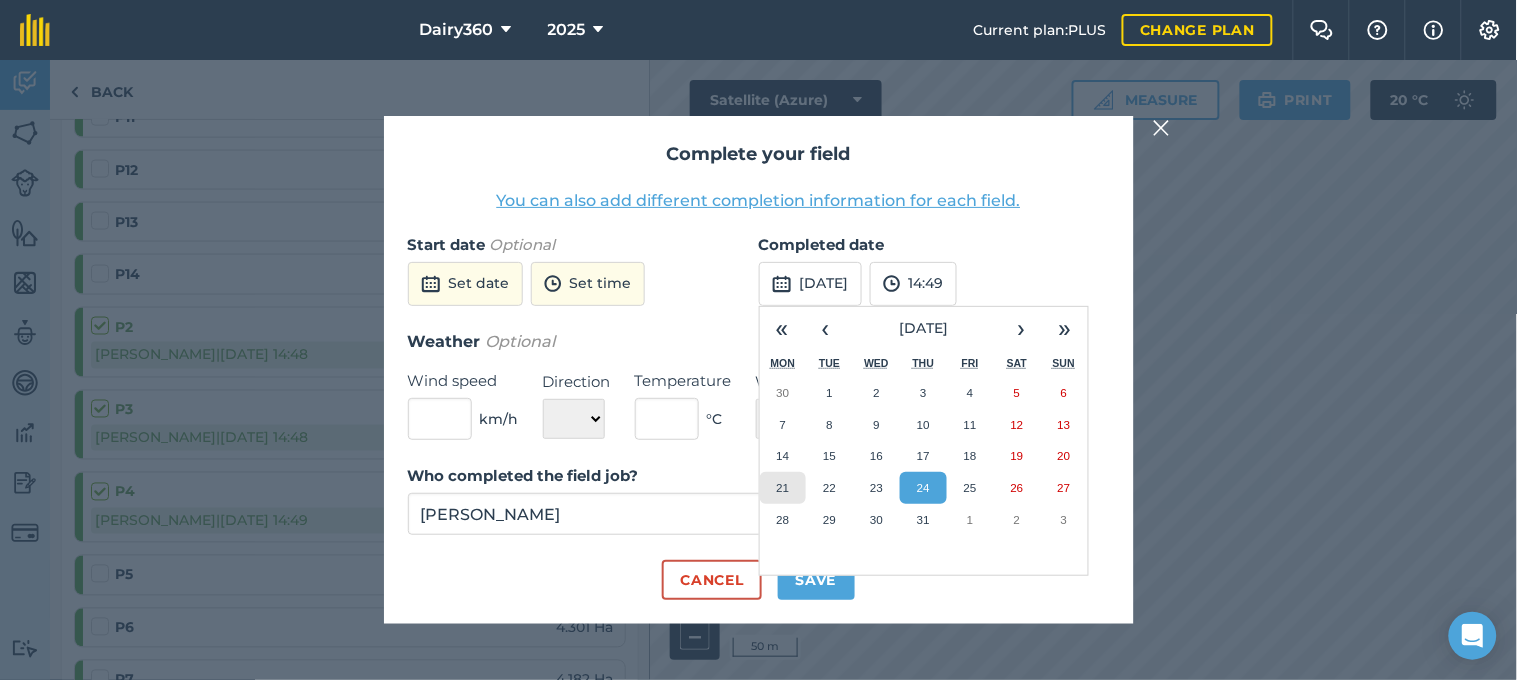 click on "21" at bounding box center [782, 487] 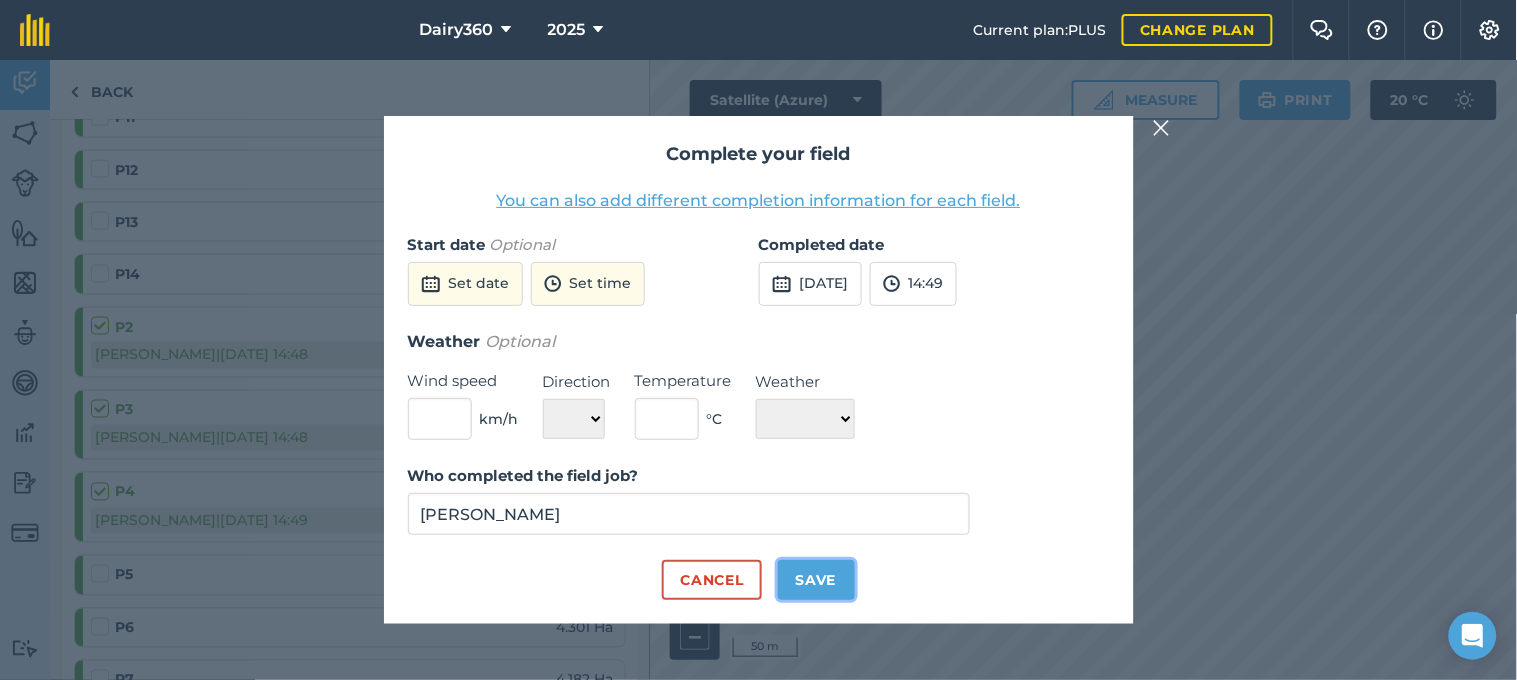 click on "Save" at bounding box center [816, 580] 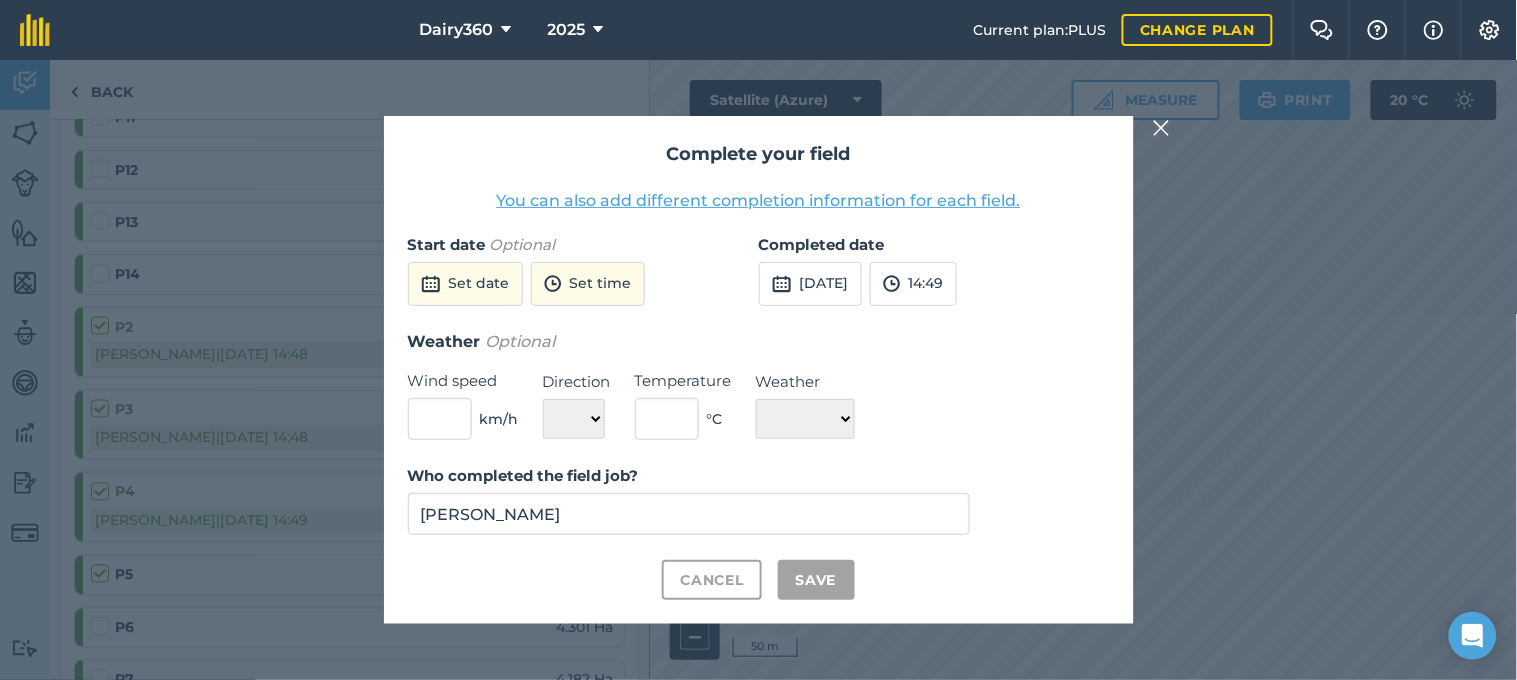 checkbox on "true" 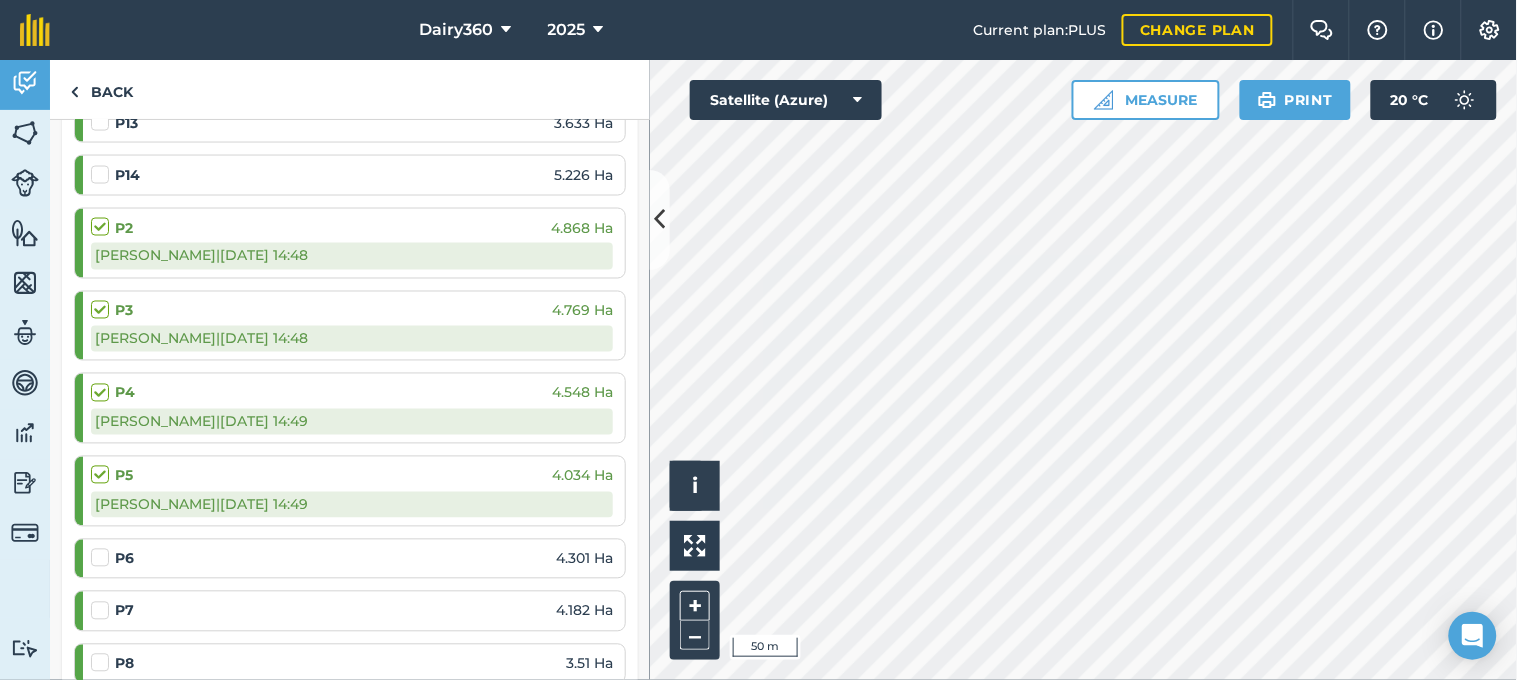 scroll, scrollTop: 888, scrollLeft: 0, axis: vertical 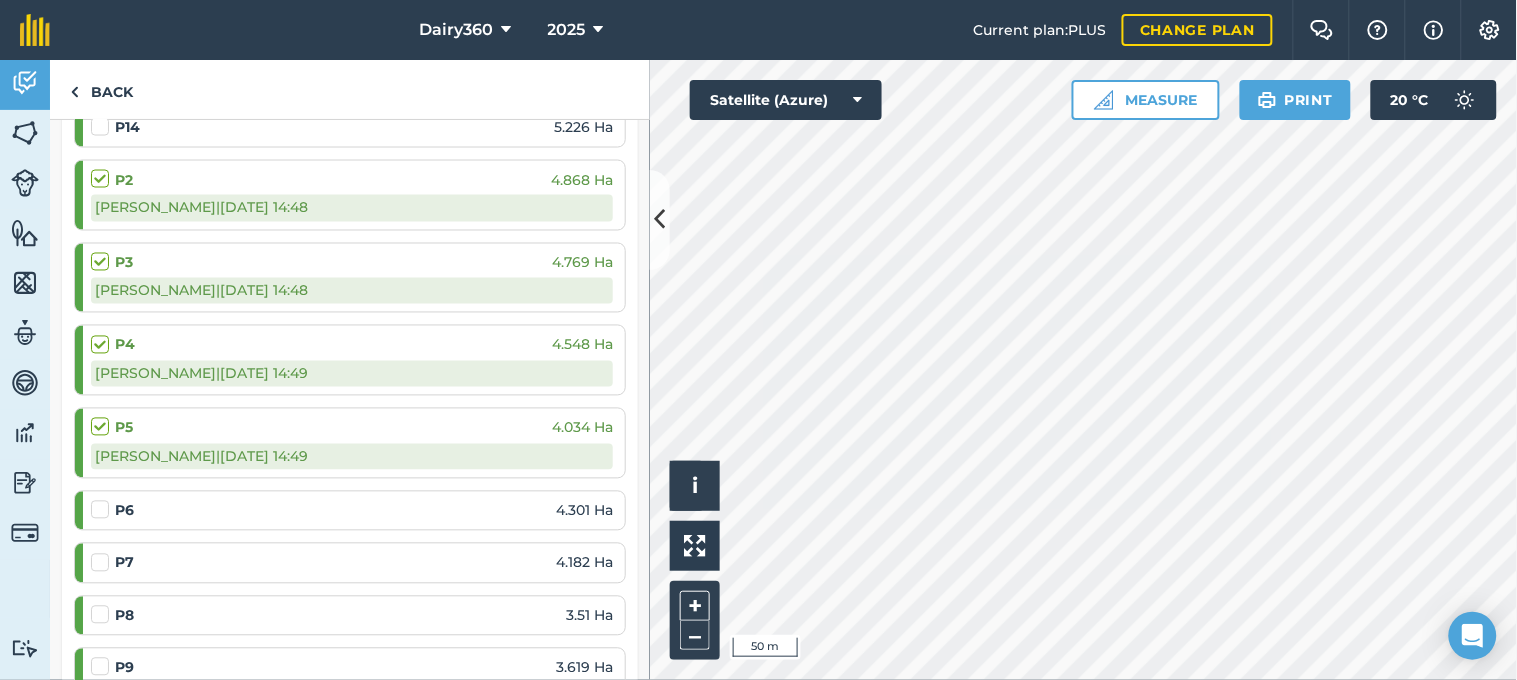 click at bounding box center [103, 500] 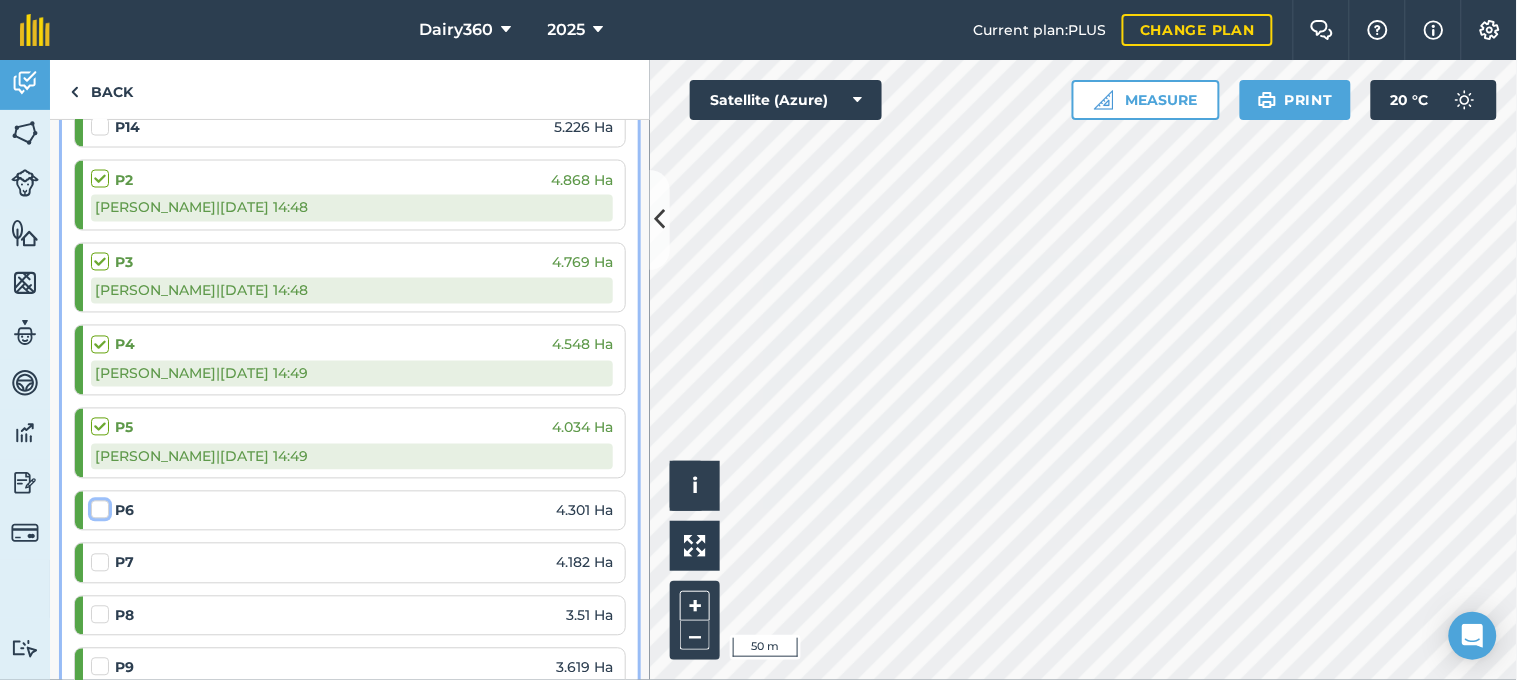 click at bounding box center [97, 506] 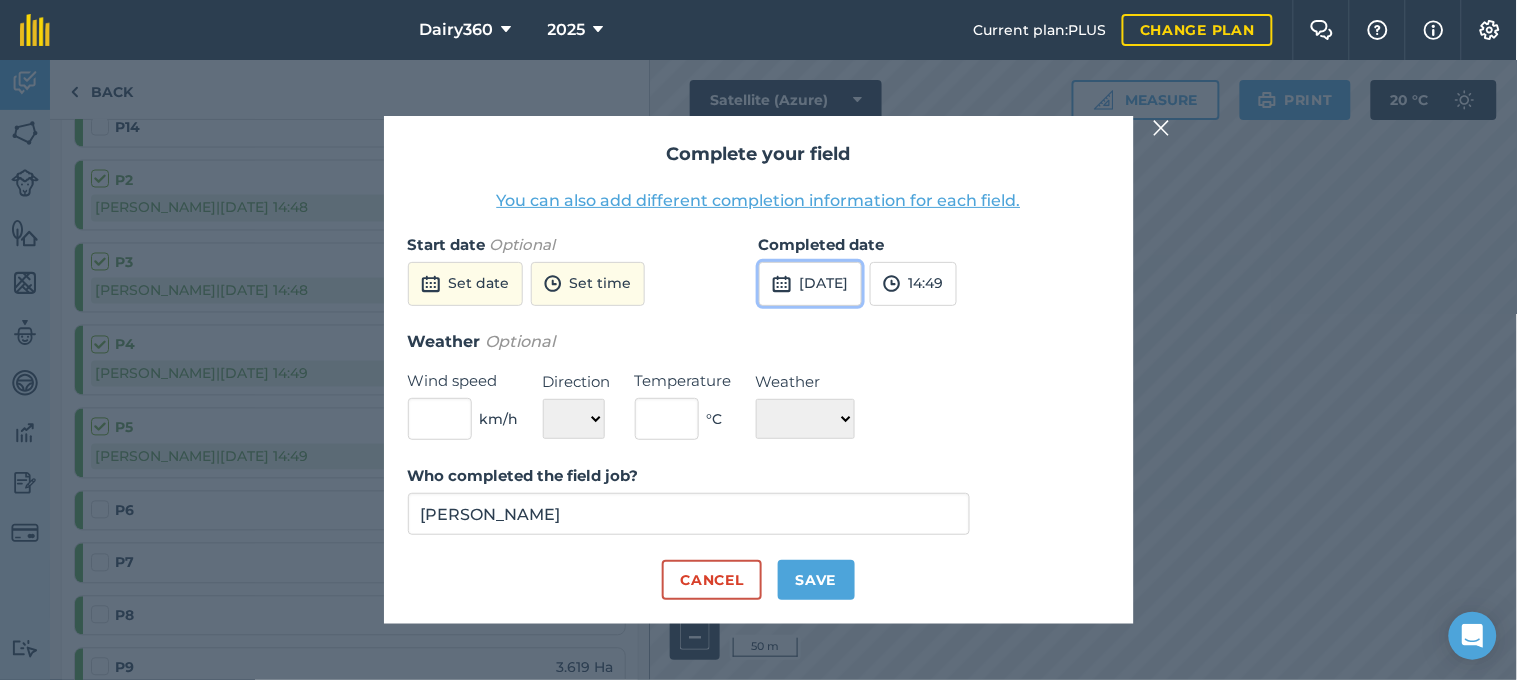 click on "[DATE]" at bounding box center (810, 284) 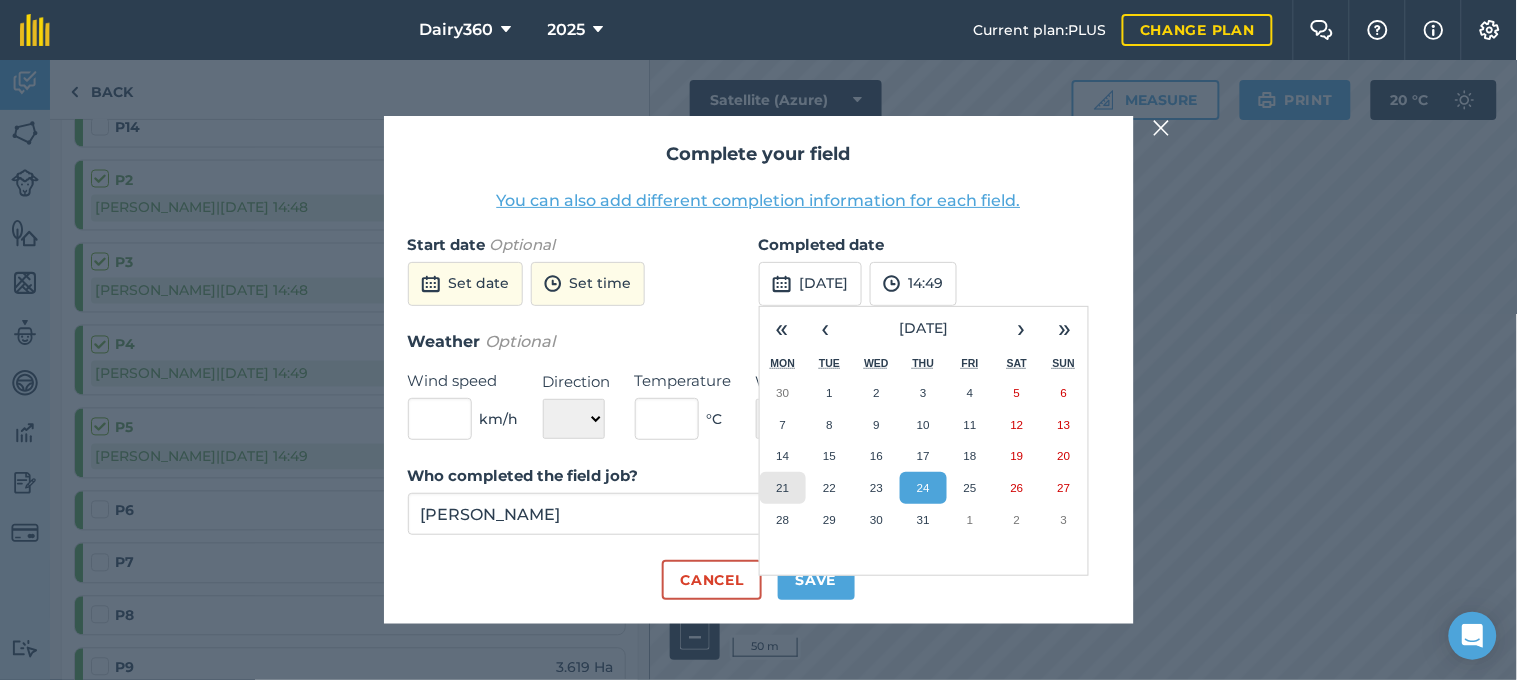click on "21" at bounding box center [783, 488] 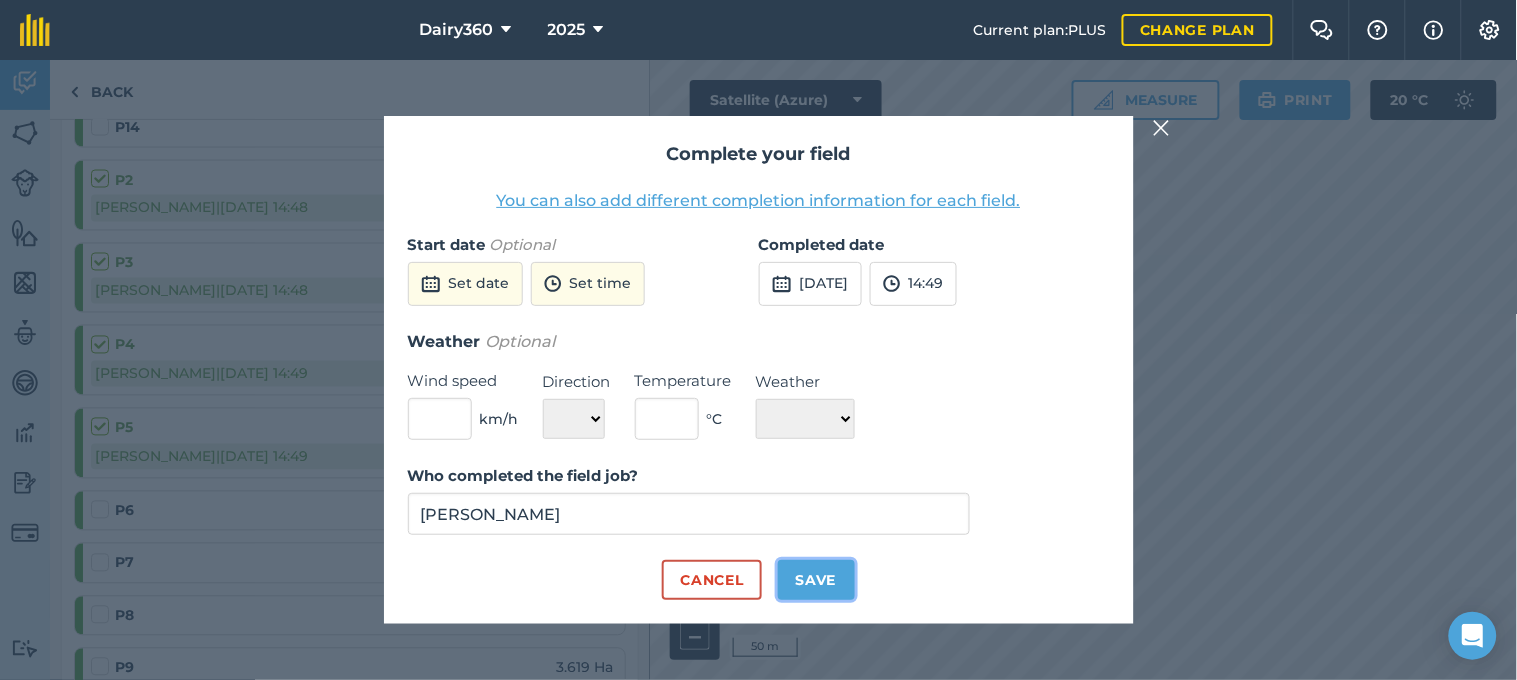 click on "Save" at bounding box center [816, 580] 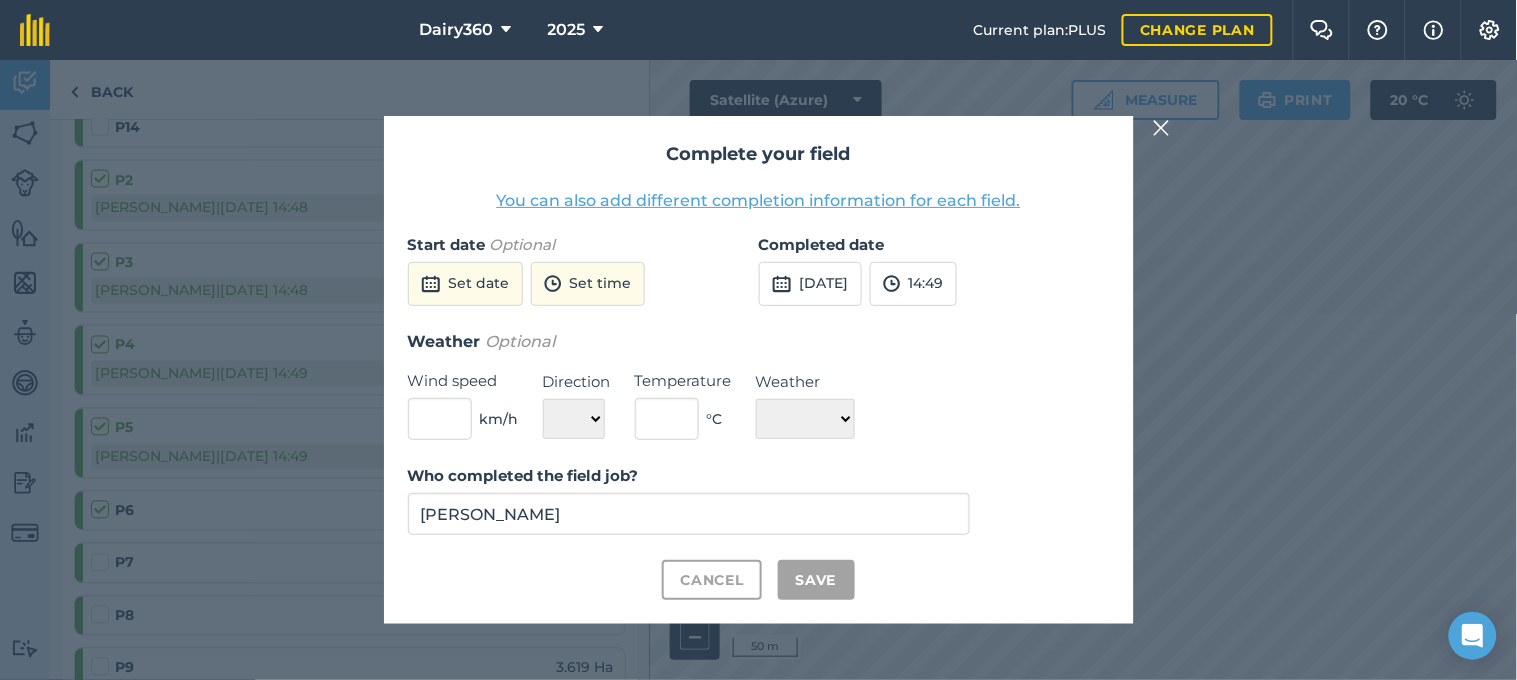 checkbox on "true" 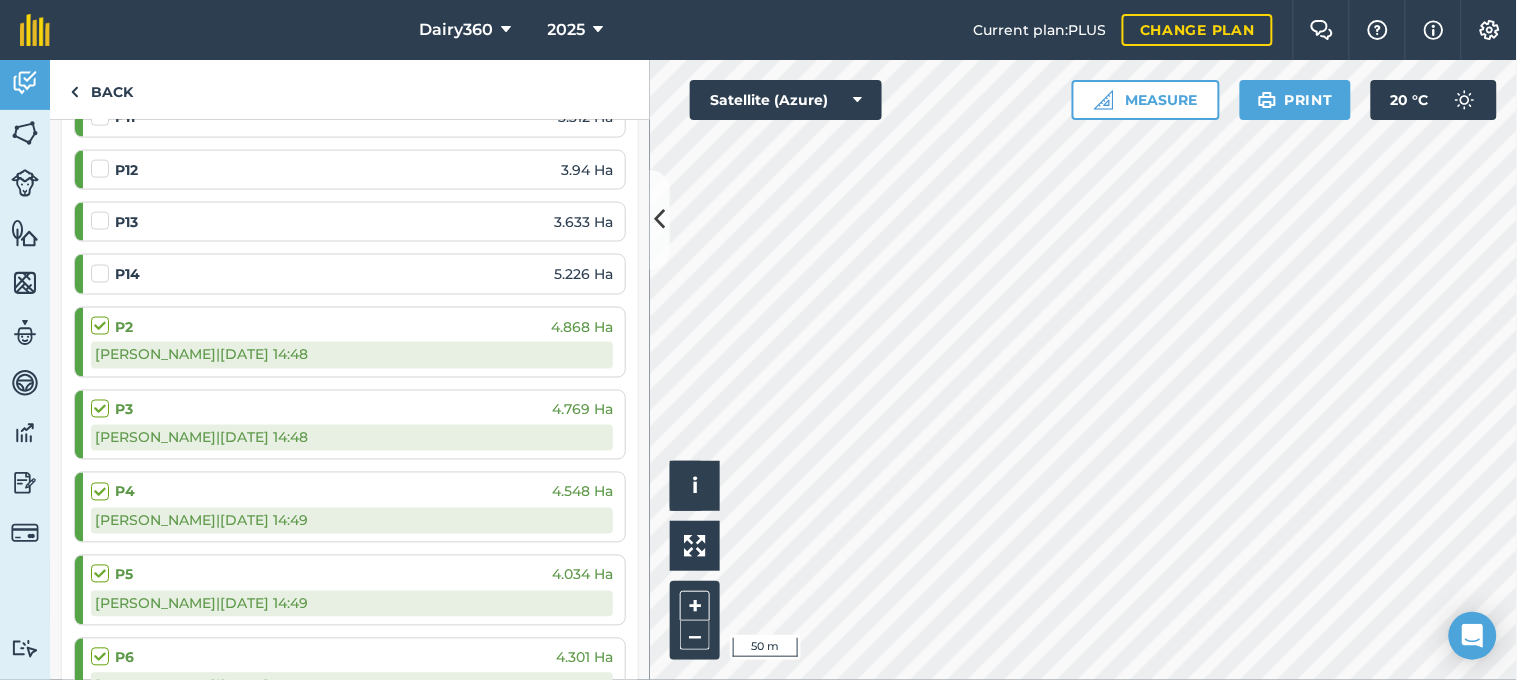 scroll, scrollTop: 592, scrollLeft: 0, axis: vertical 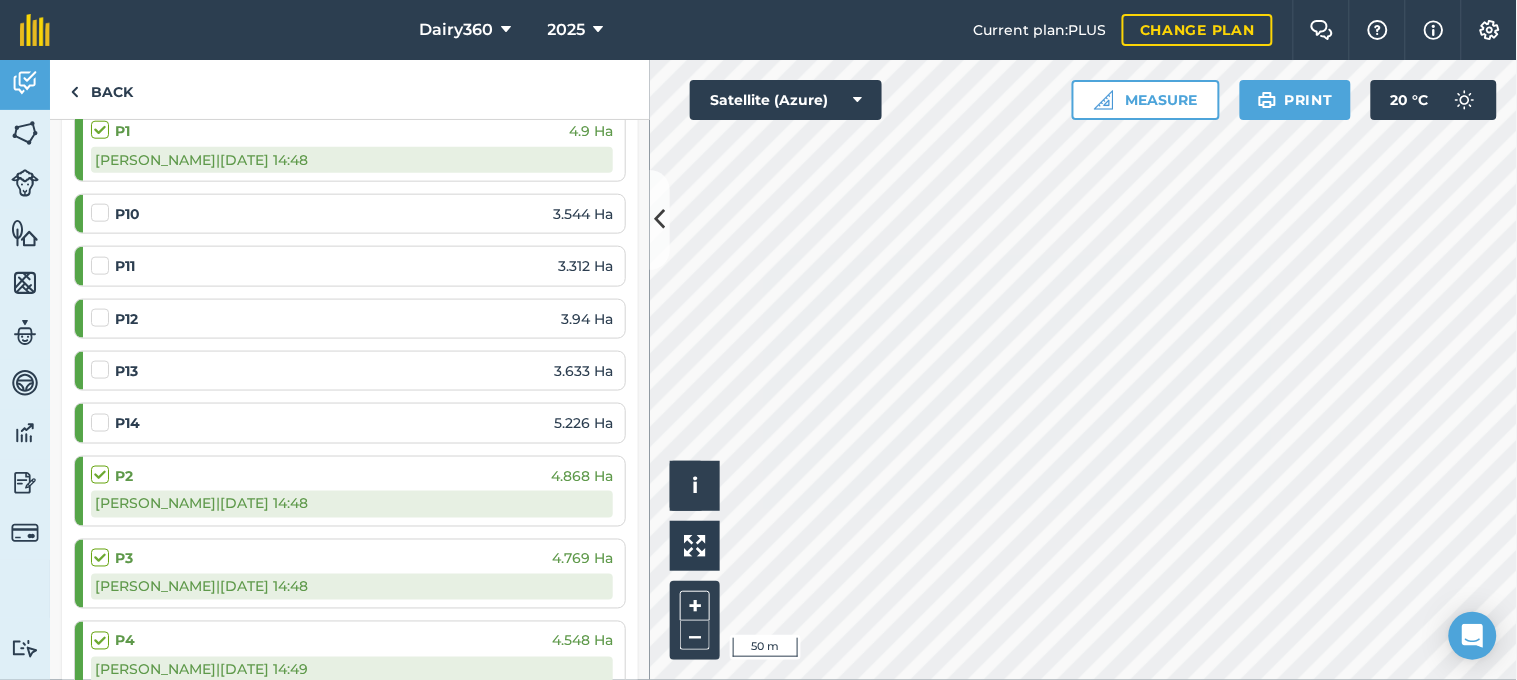 click at bounding box center (103, 308) 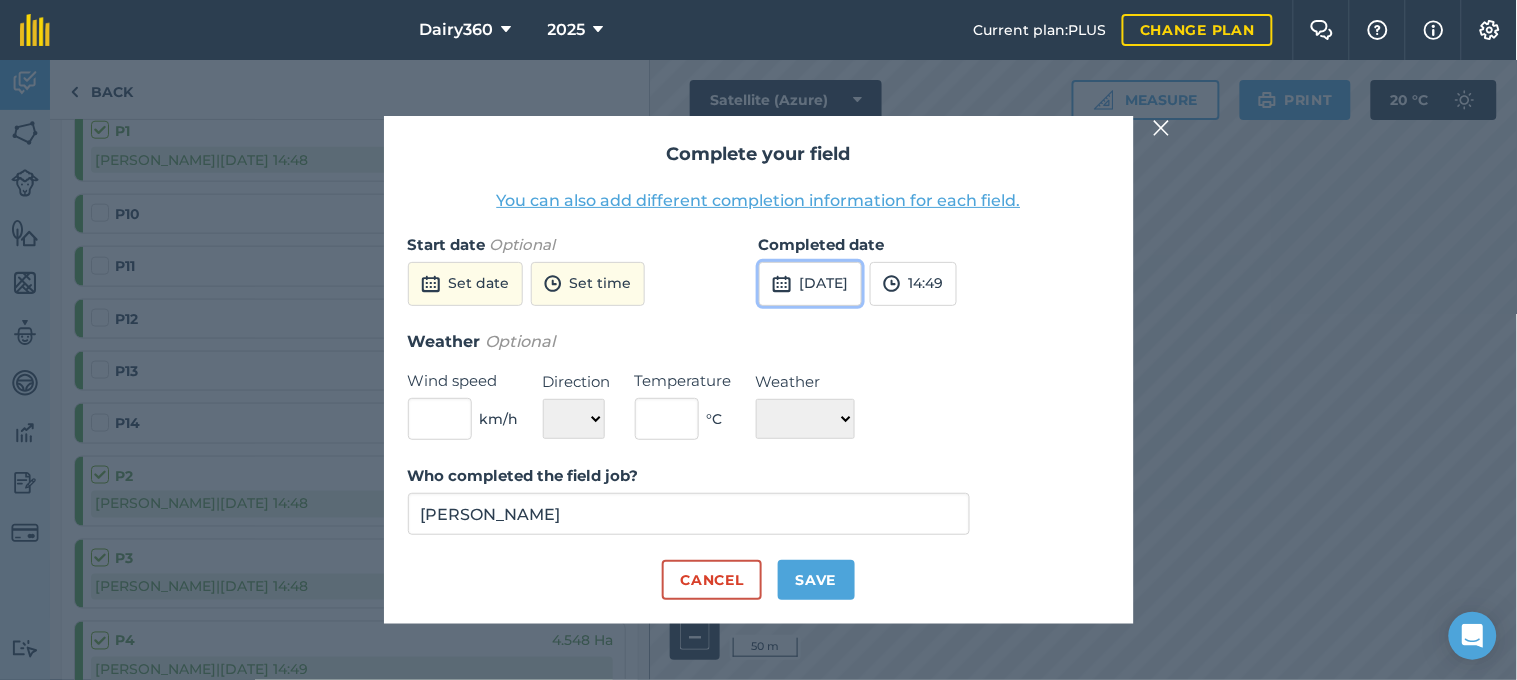 click on "[DATE]" at bounding box center [810, 284] 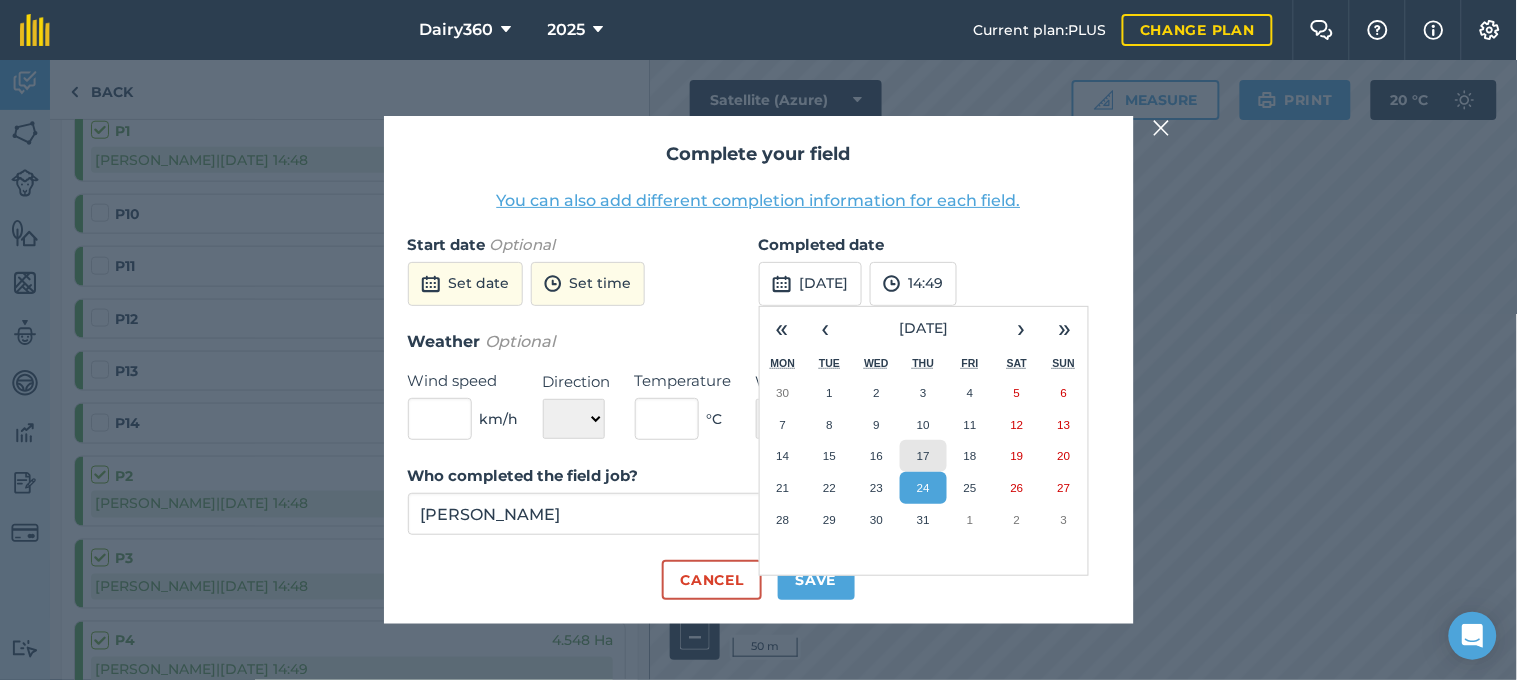 click on "17" at bounding box center [923, 455] 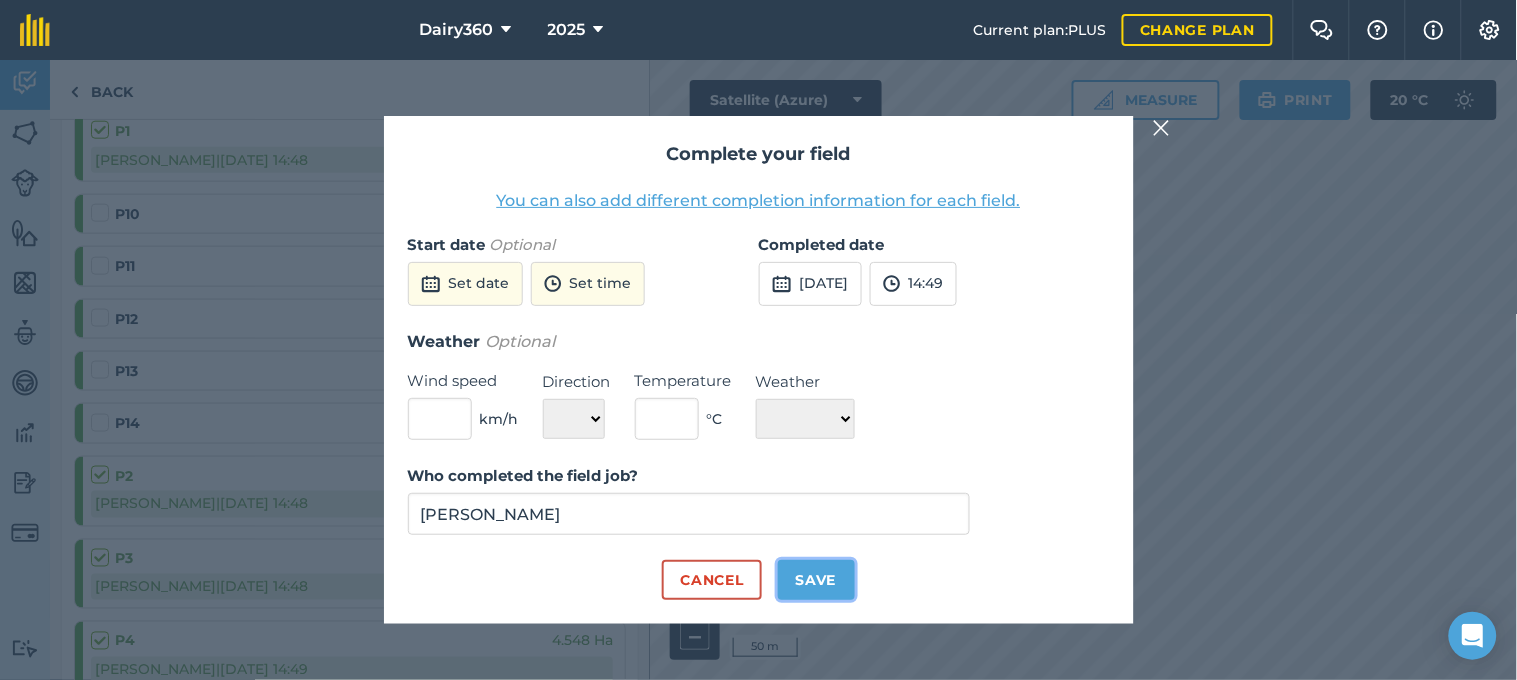 click on "Save" at bounding box center [816, 580] 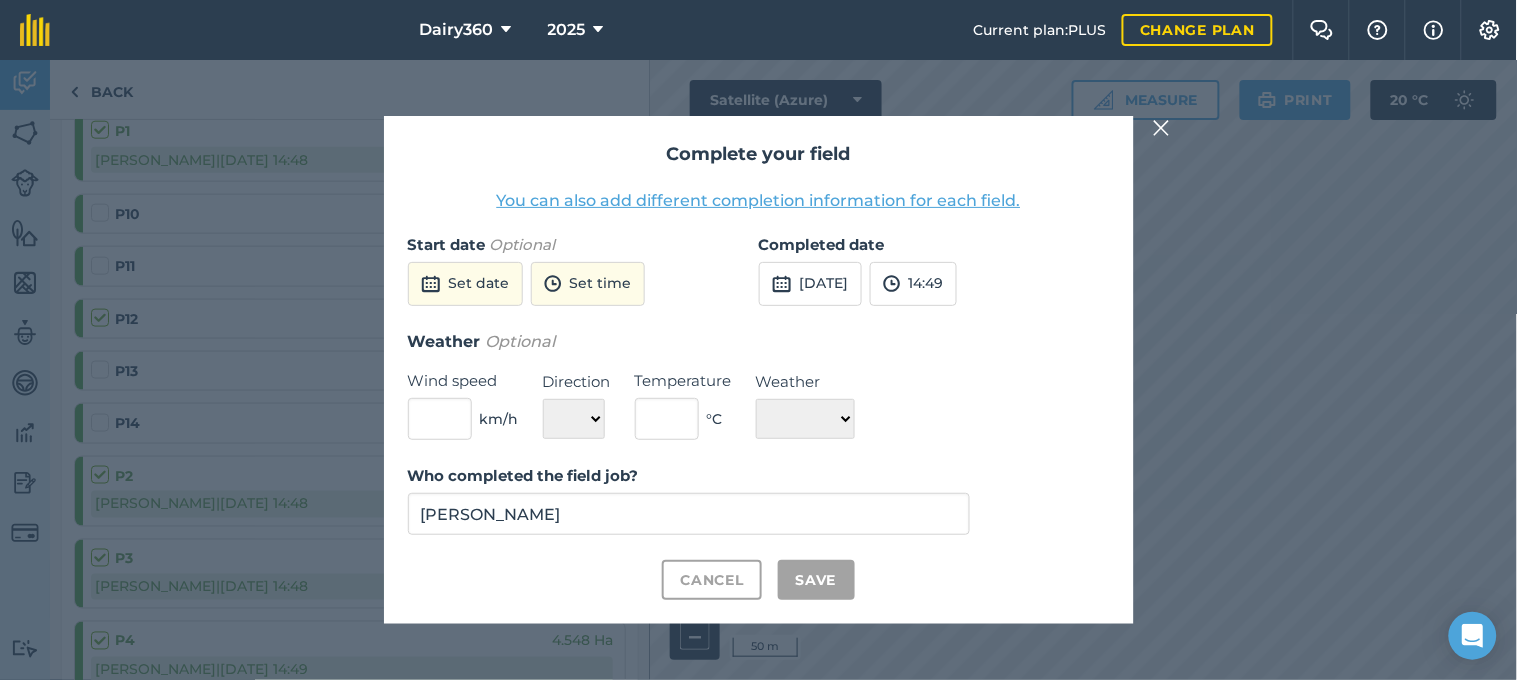 checkbox on "true" 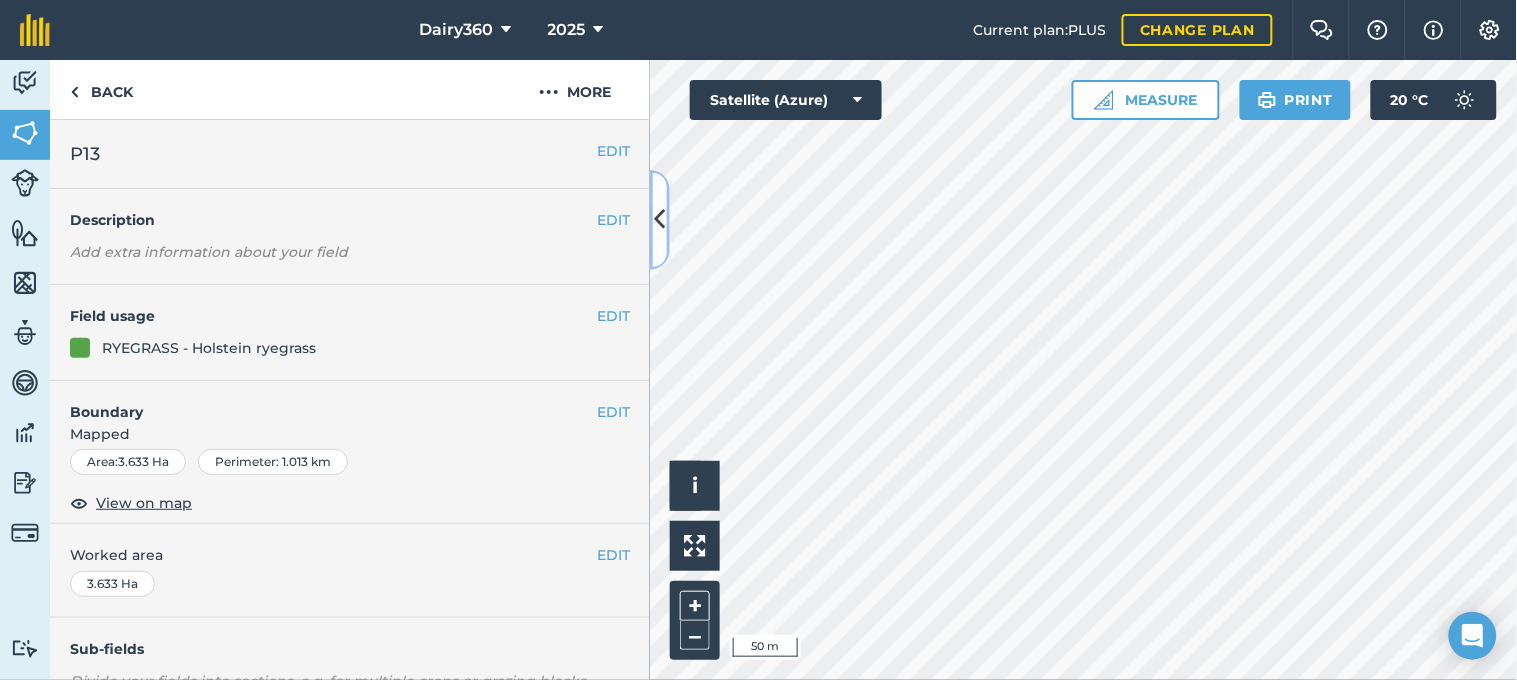 click at bounding box center (660, 219) 